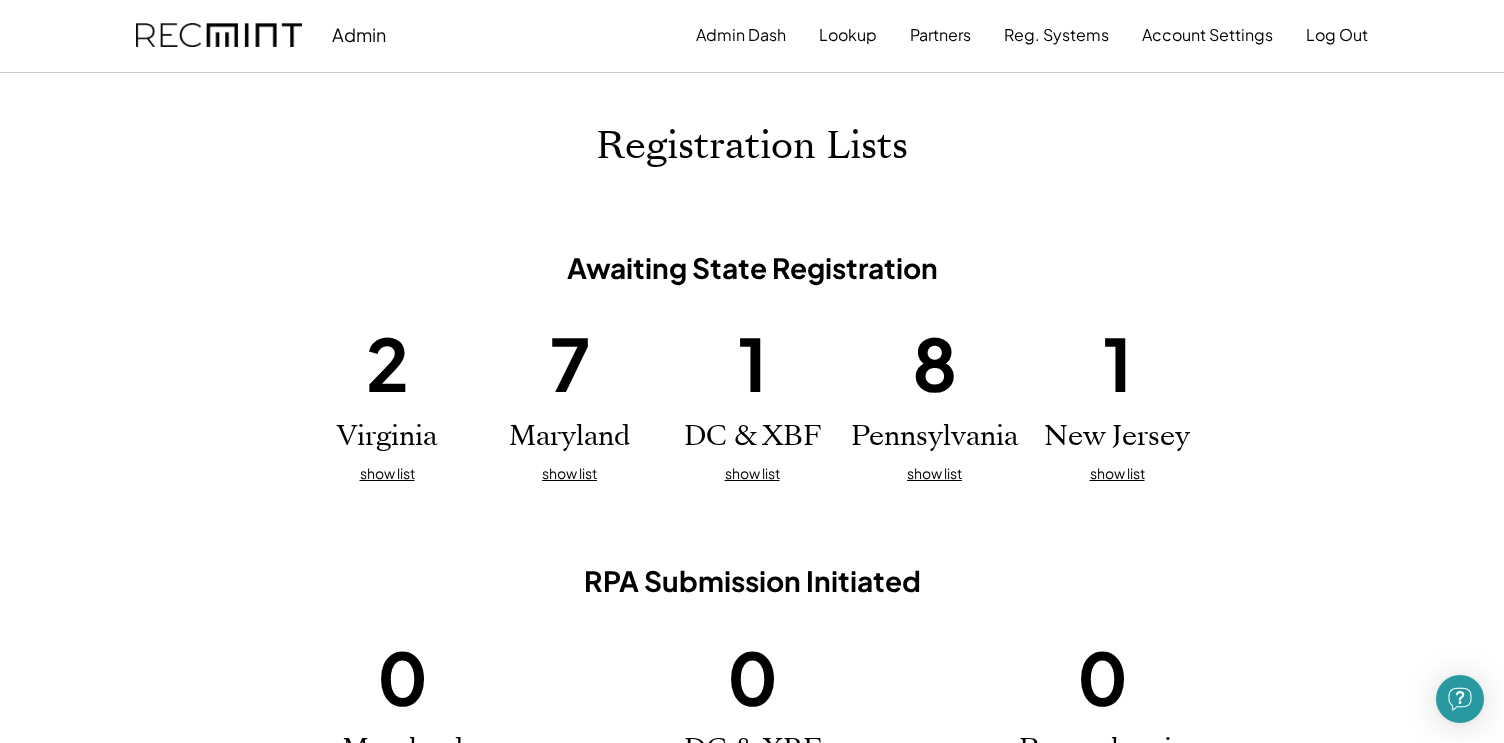 scroll, scrollTop: 244, scrollLeft: 0, axis: vertical 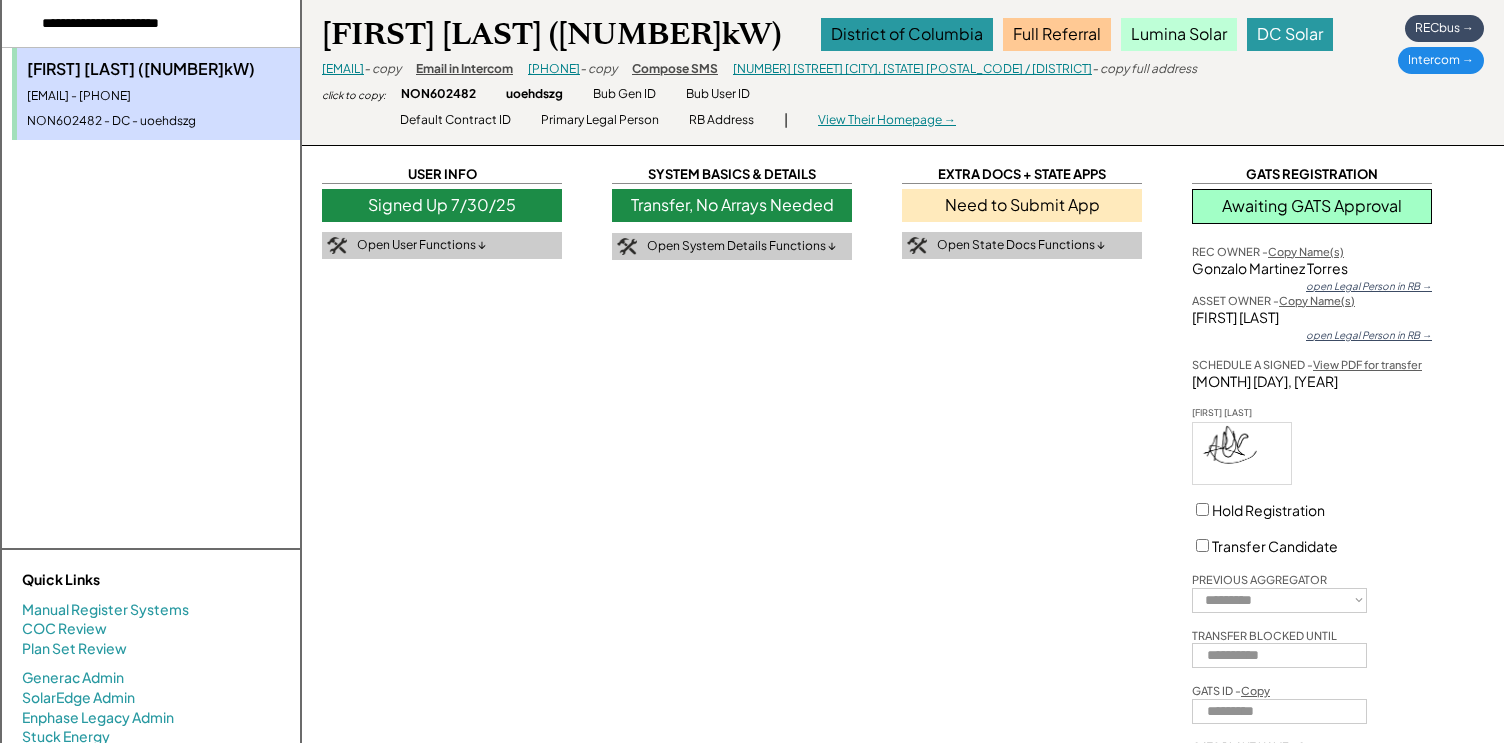 select on "**********" 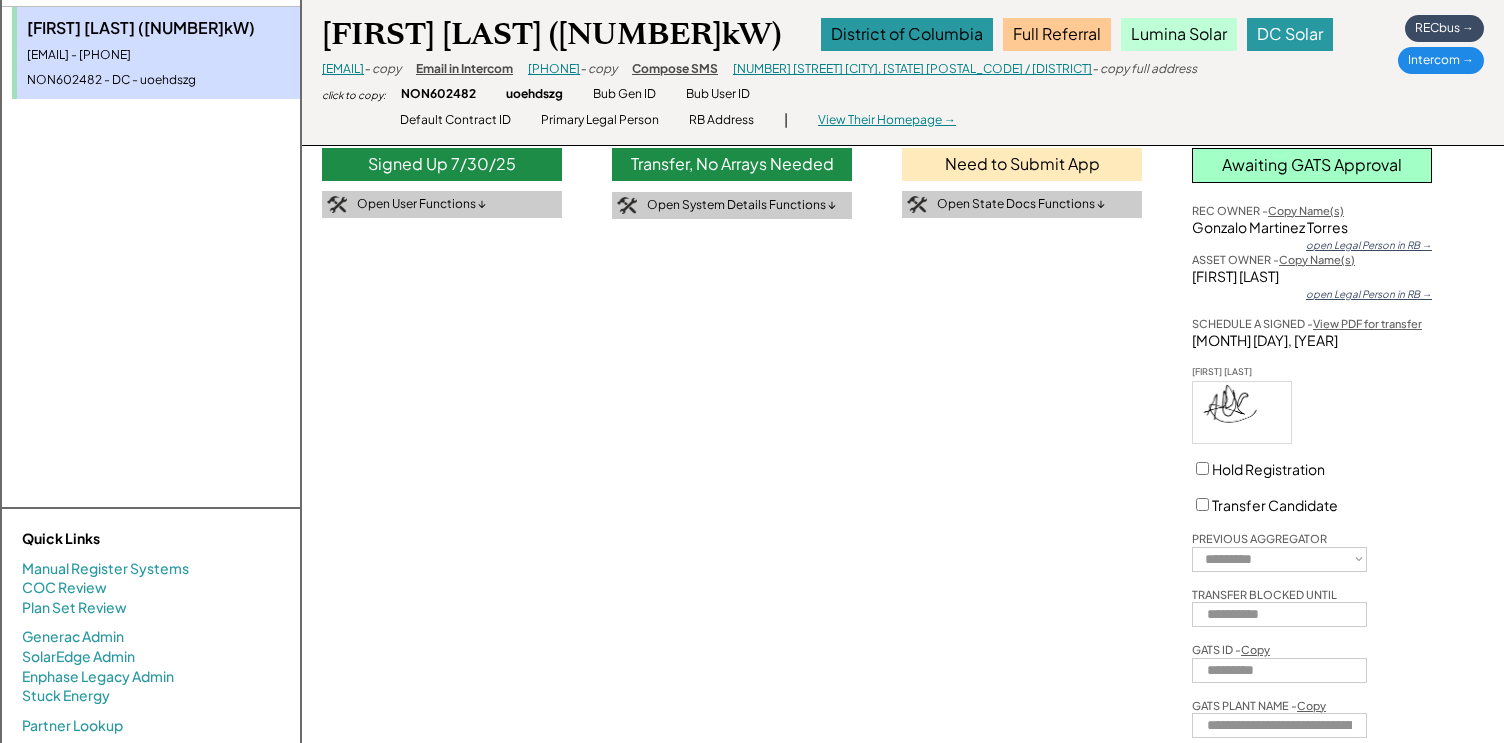 scroll, scrollTop: 0, scrollLeft: 0, axis: both 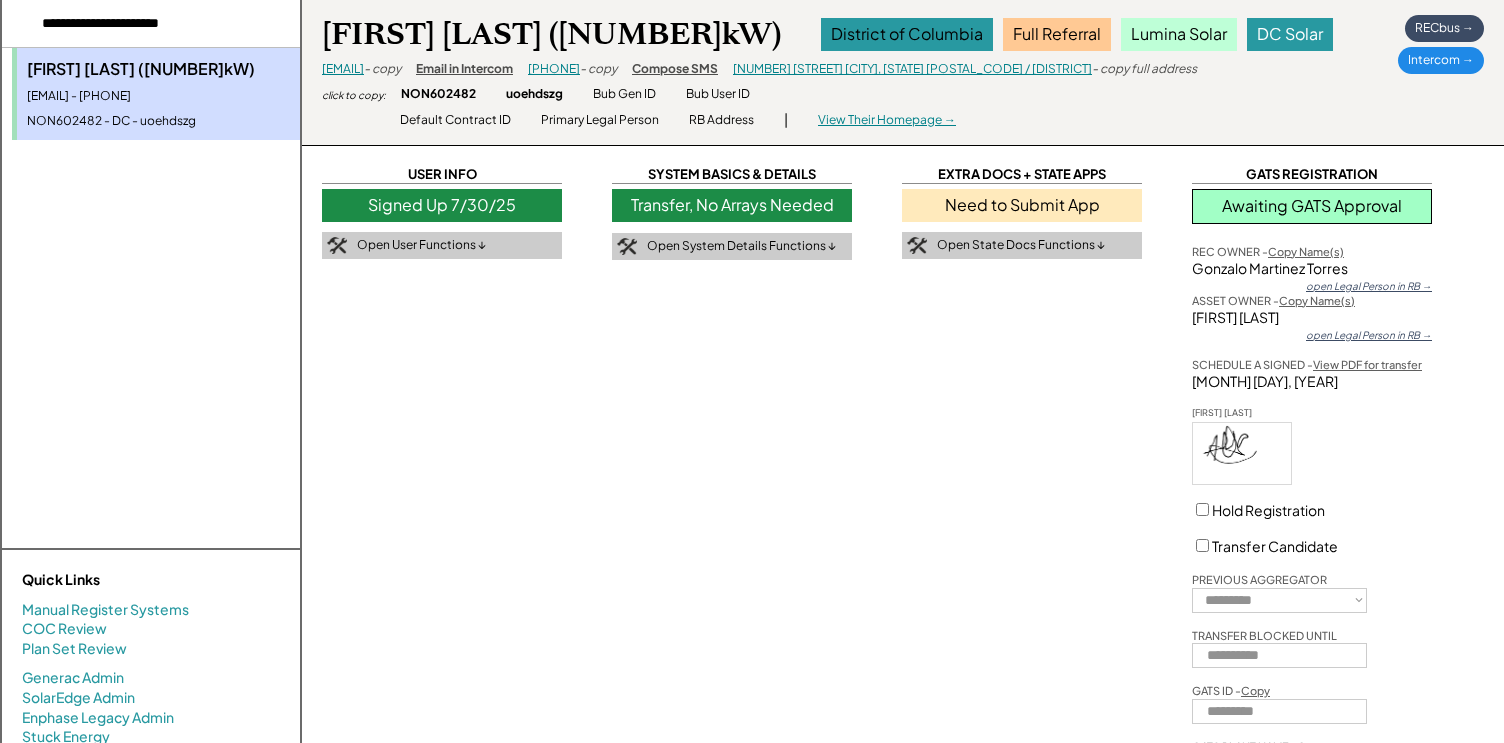 click at bounding box center [151, 24] 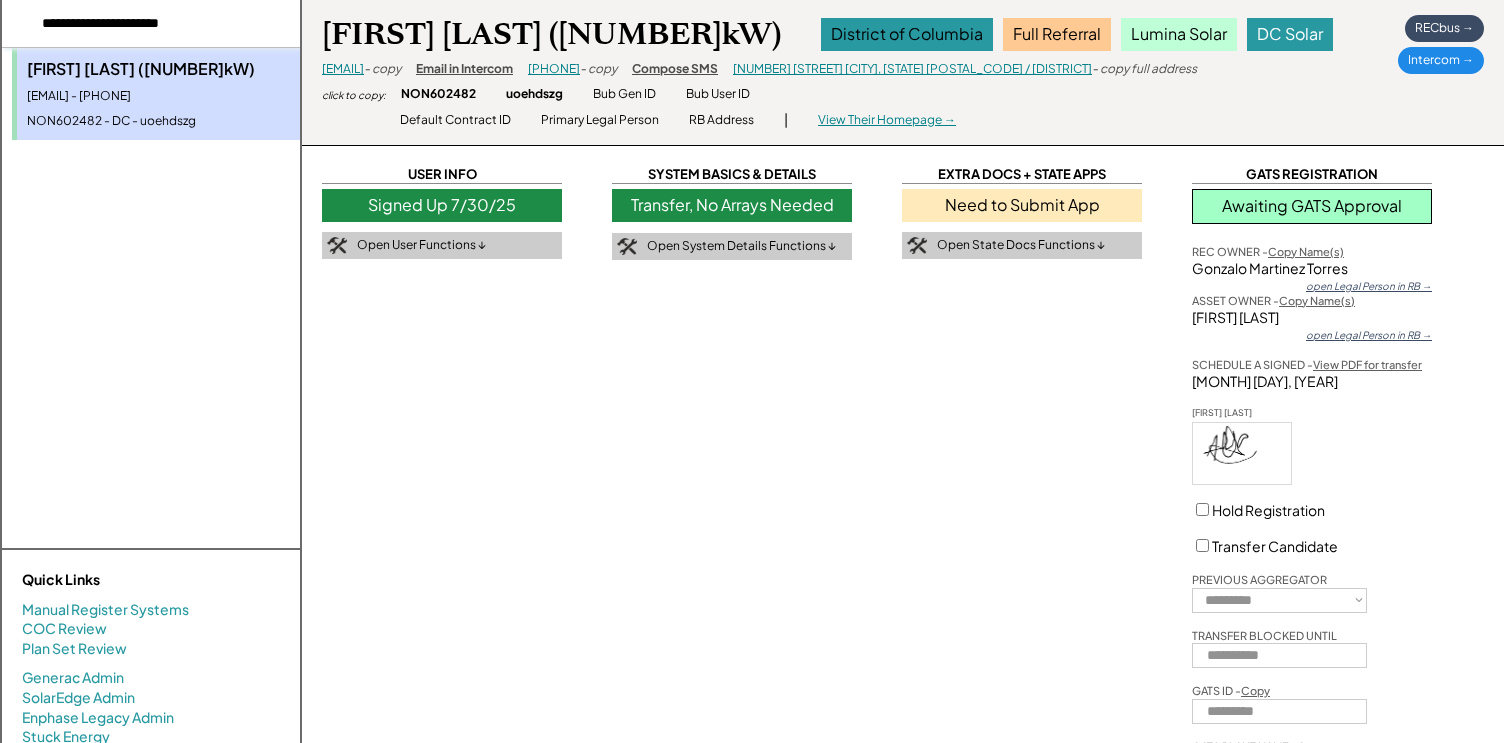 click at bounding box center (151, 24) 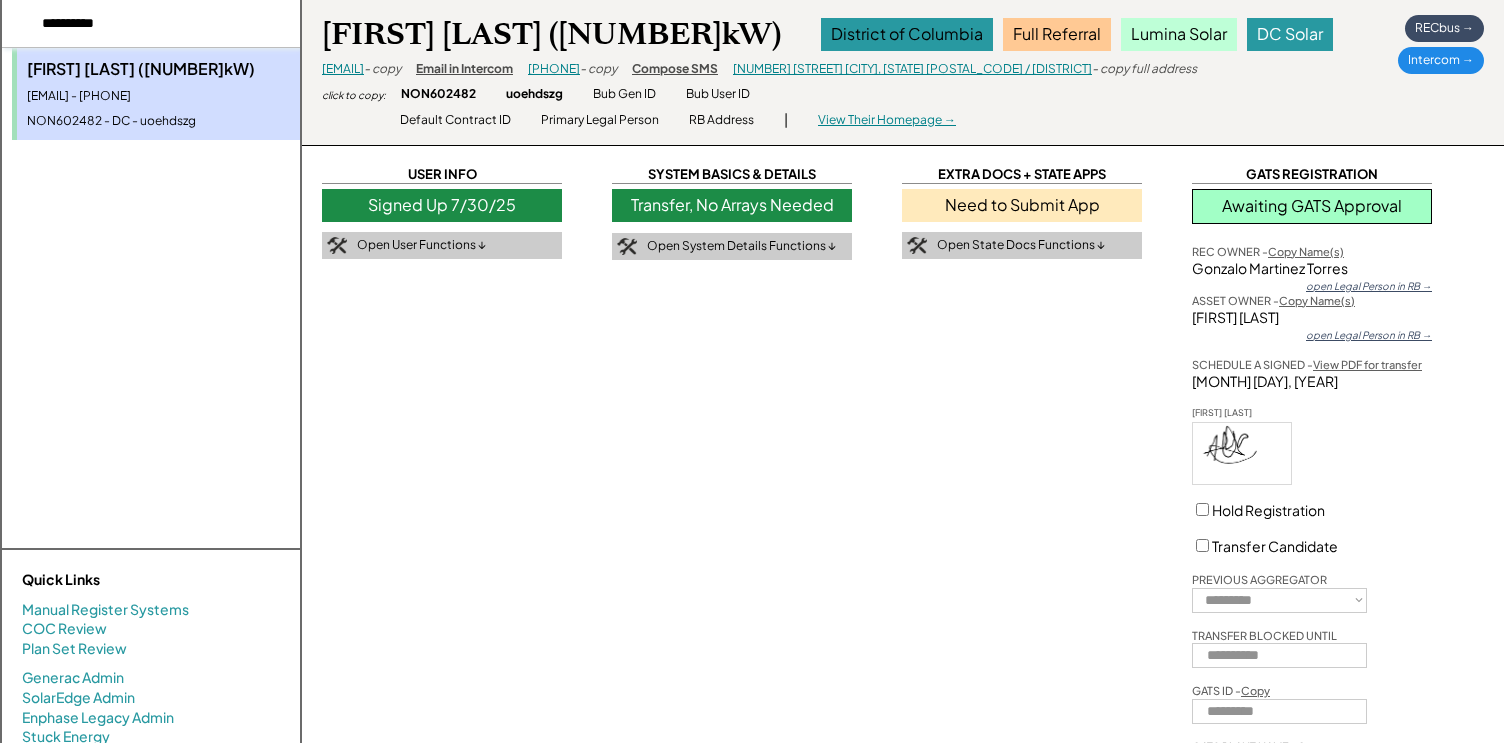type on "**********" 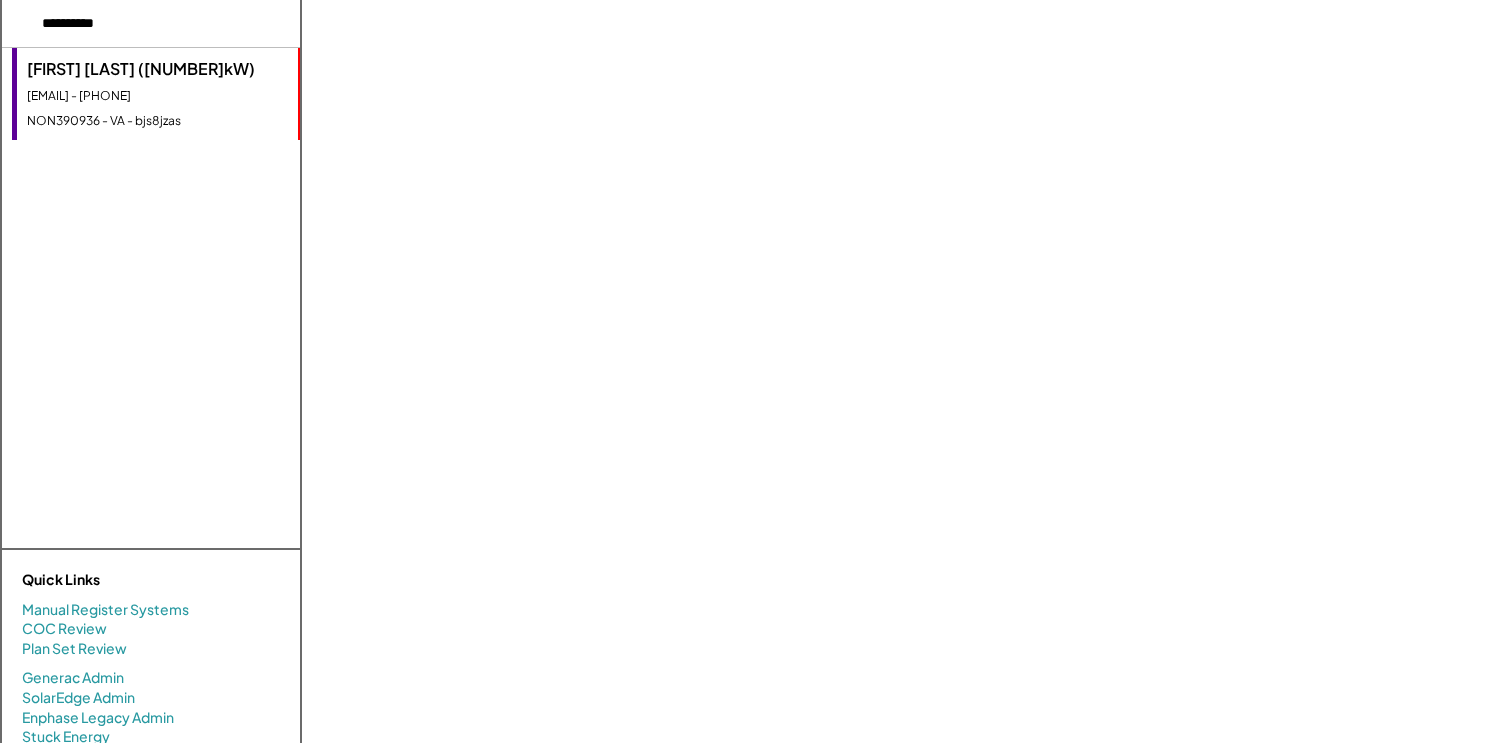 click on "lbradfordjones@gmail.com - 7033573690" at bounding box center (157, 96) 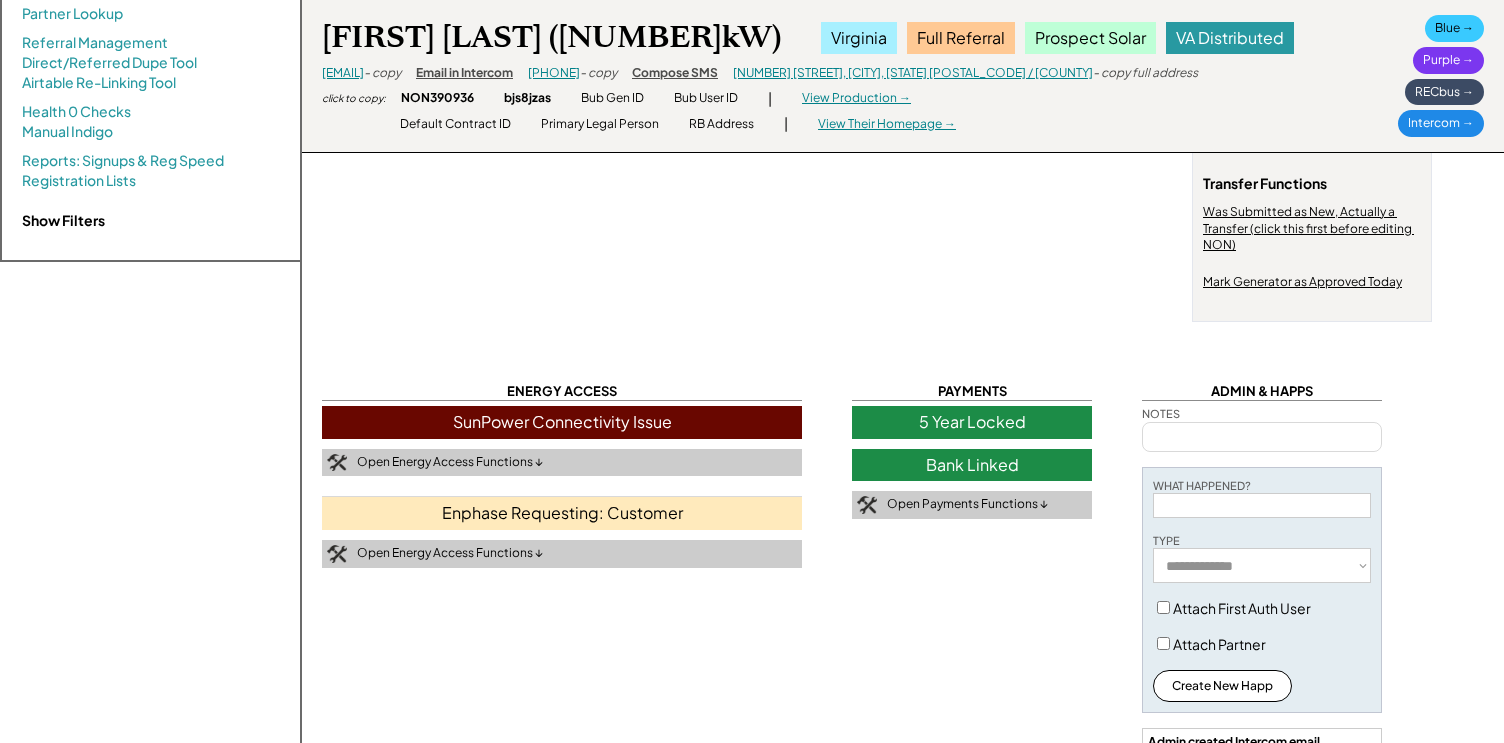scroll, scrollTop: 0, scrollLeft: 0, axis: both 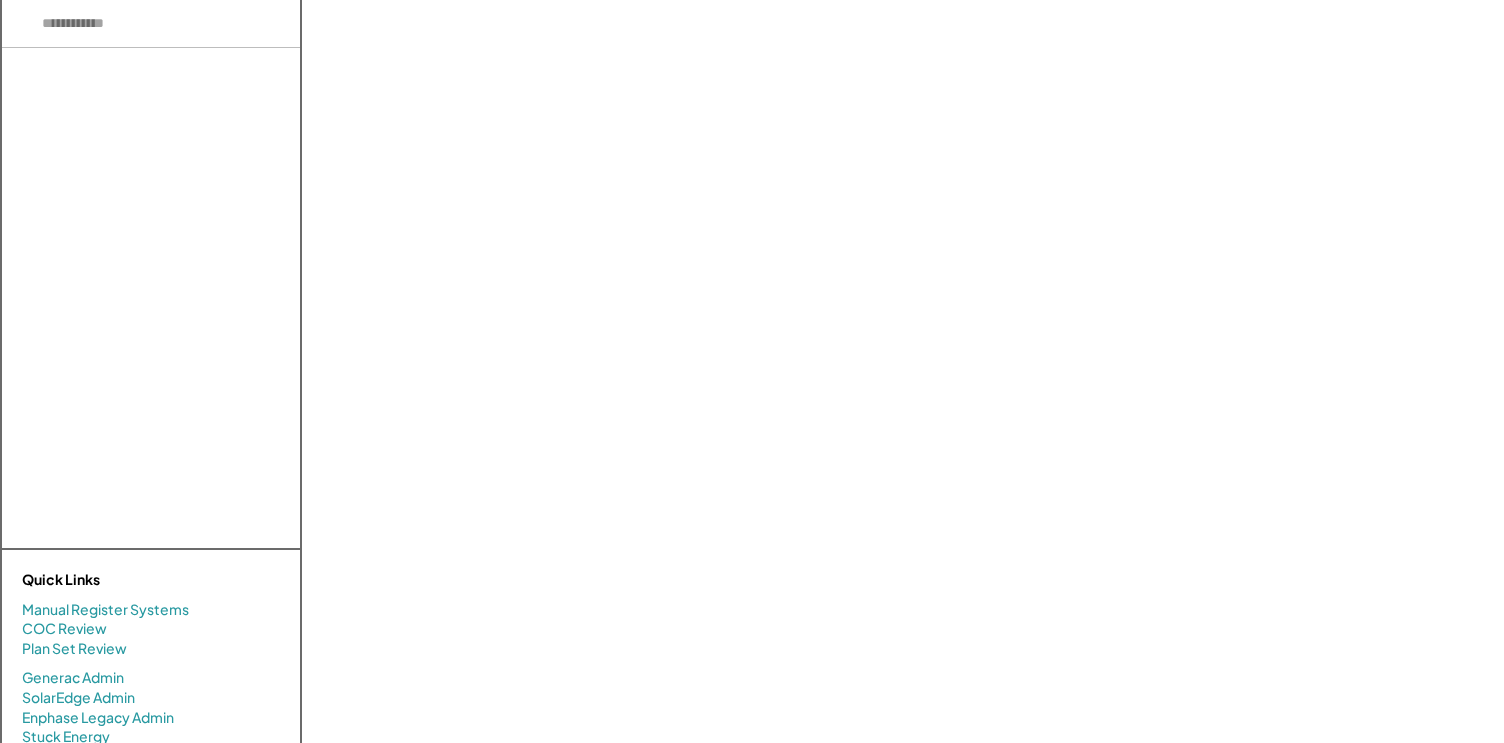 click at bounding box center [151, 24] 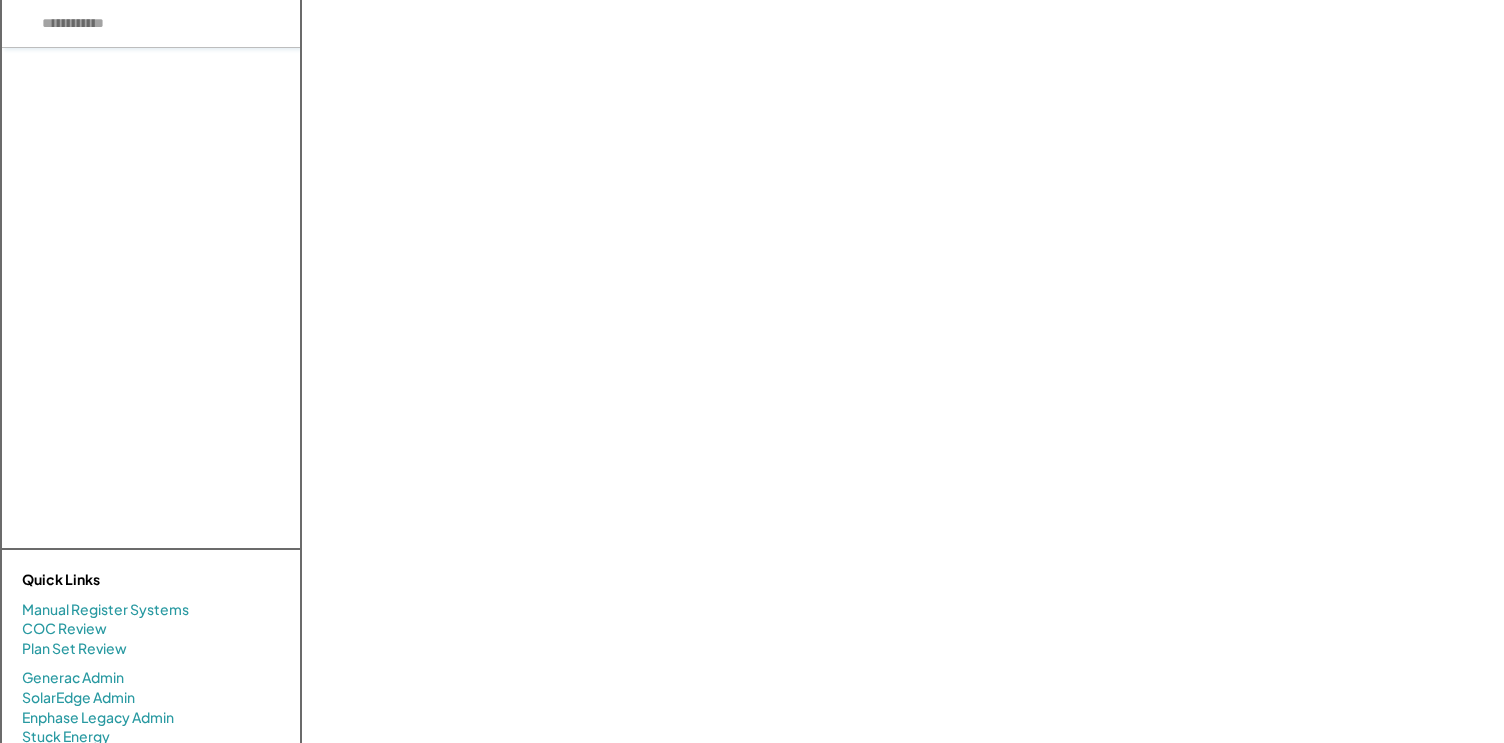 paste on "********" 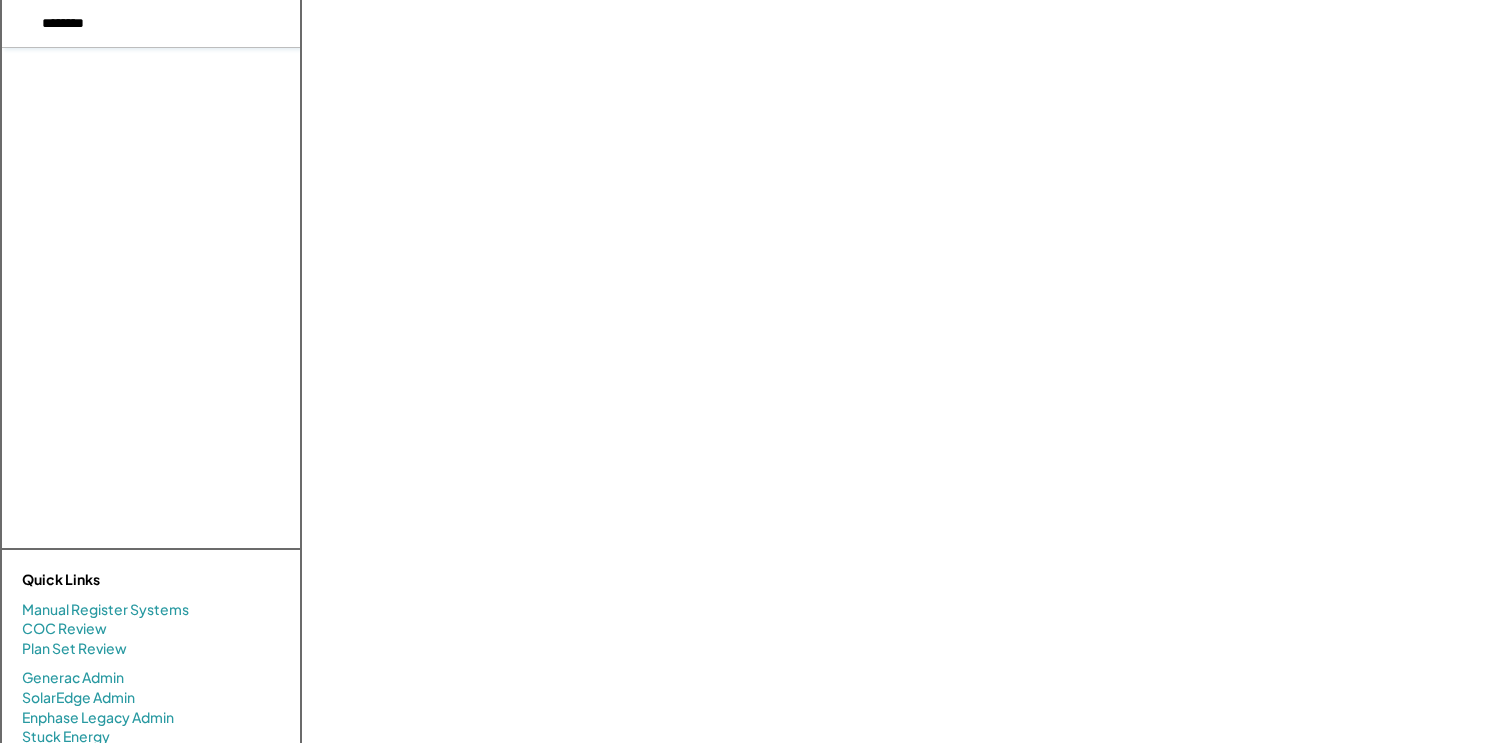 type on "********" 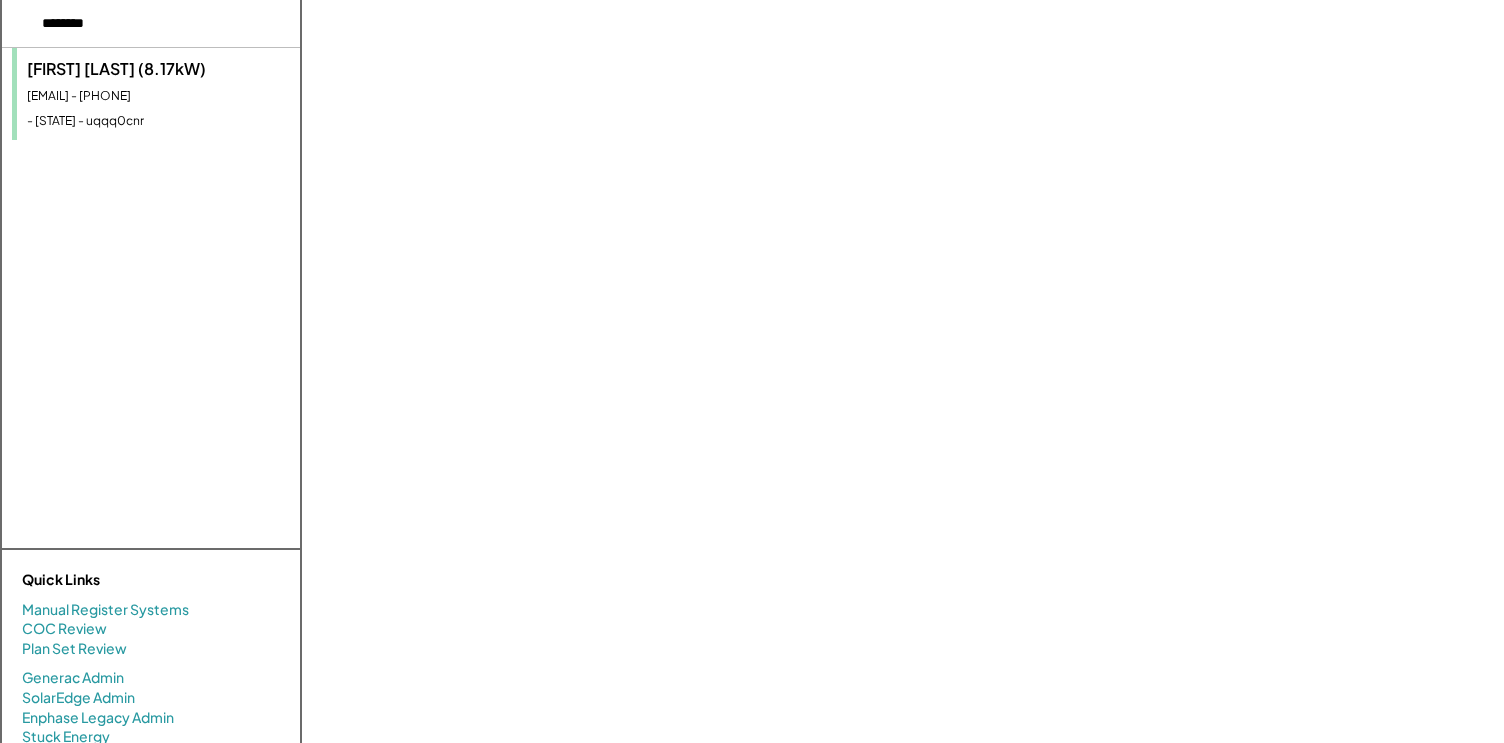 click on "[FIRST] [LAST] ([EMAIL]) - [PHONE] - [STATE] - uqqq0cnr" at bounding box center (156, 94) 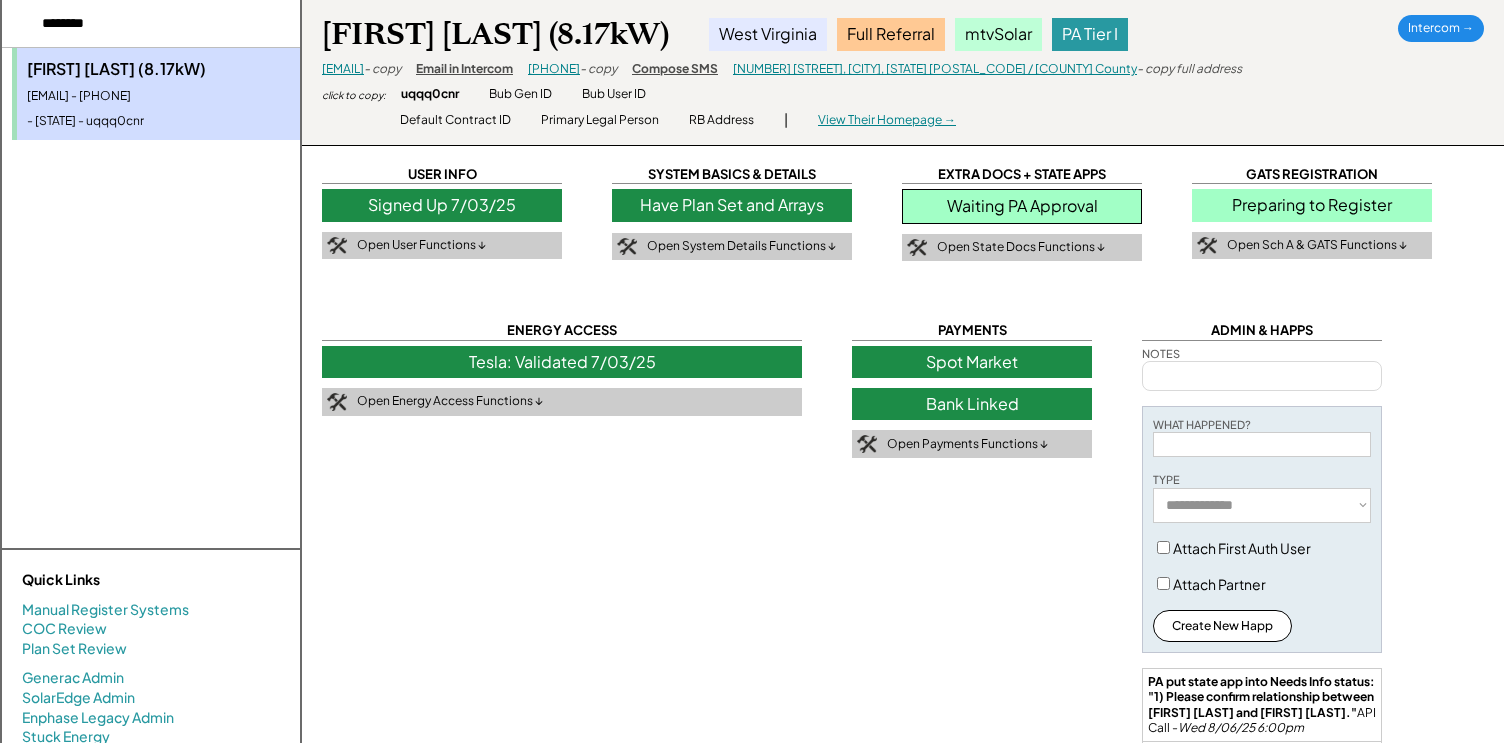 click on "Have Plan Set and Arrays" at bounding box center (732, 205) 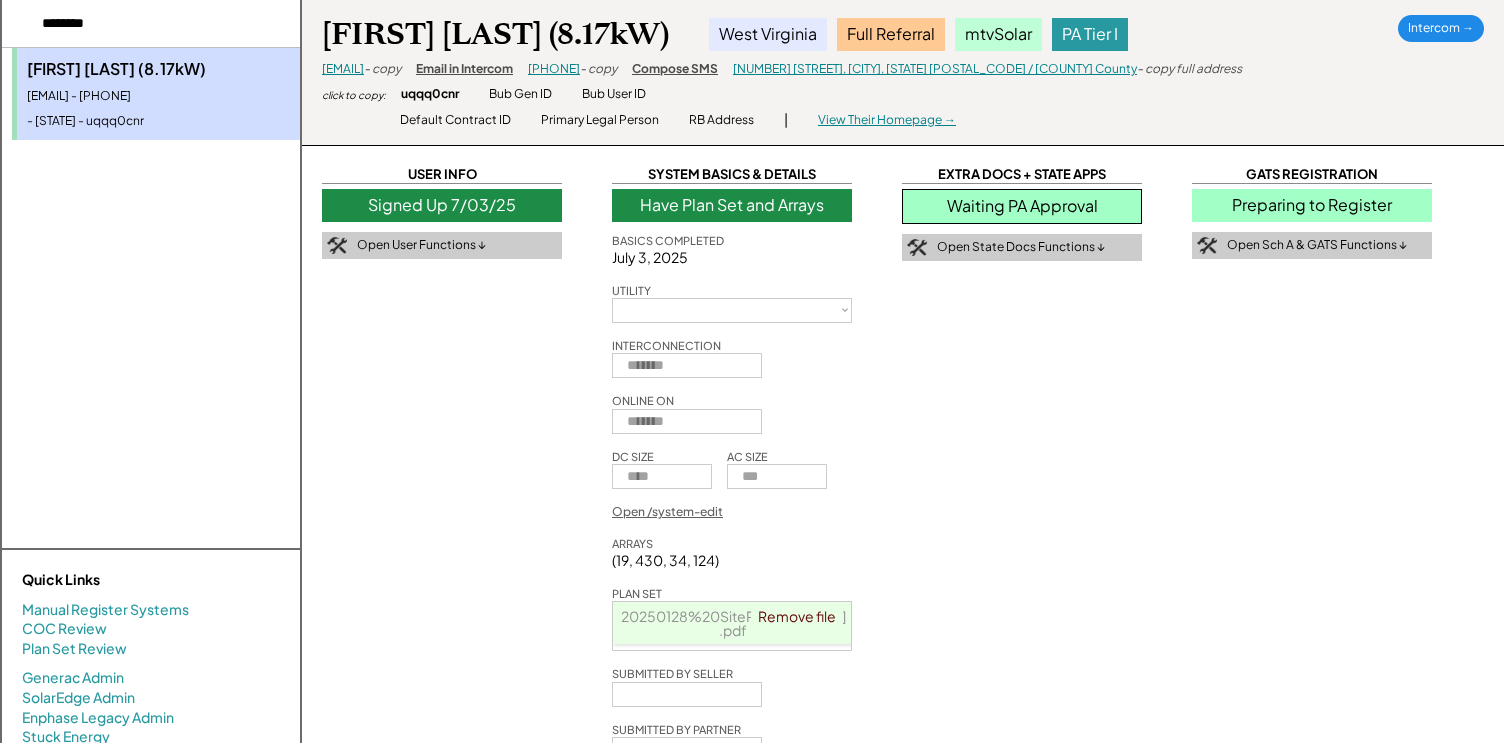 click on "Waiting PA Approval" at bounding box center [1022, 206] 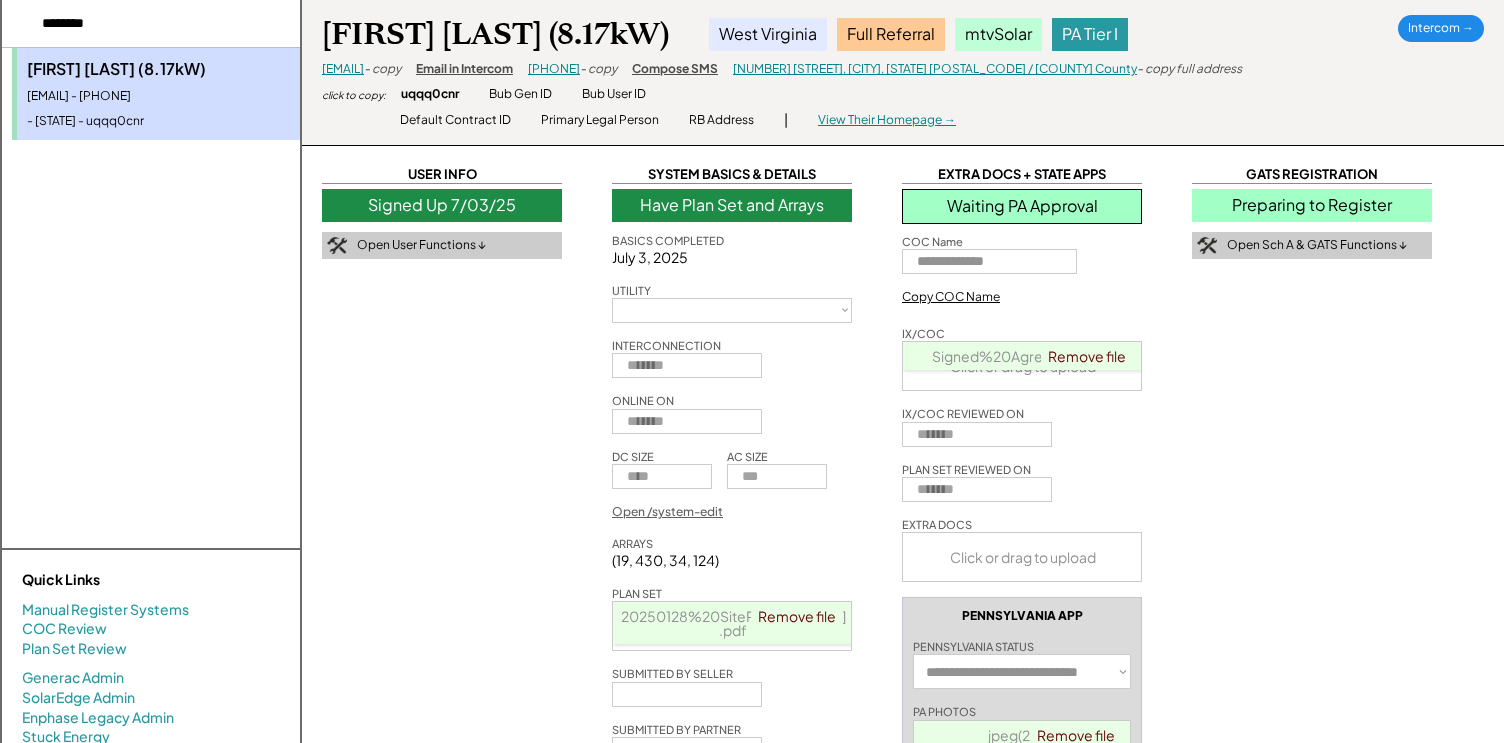 click on "Preparing to Register" at bounding box center [1312, 205] 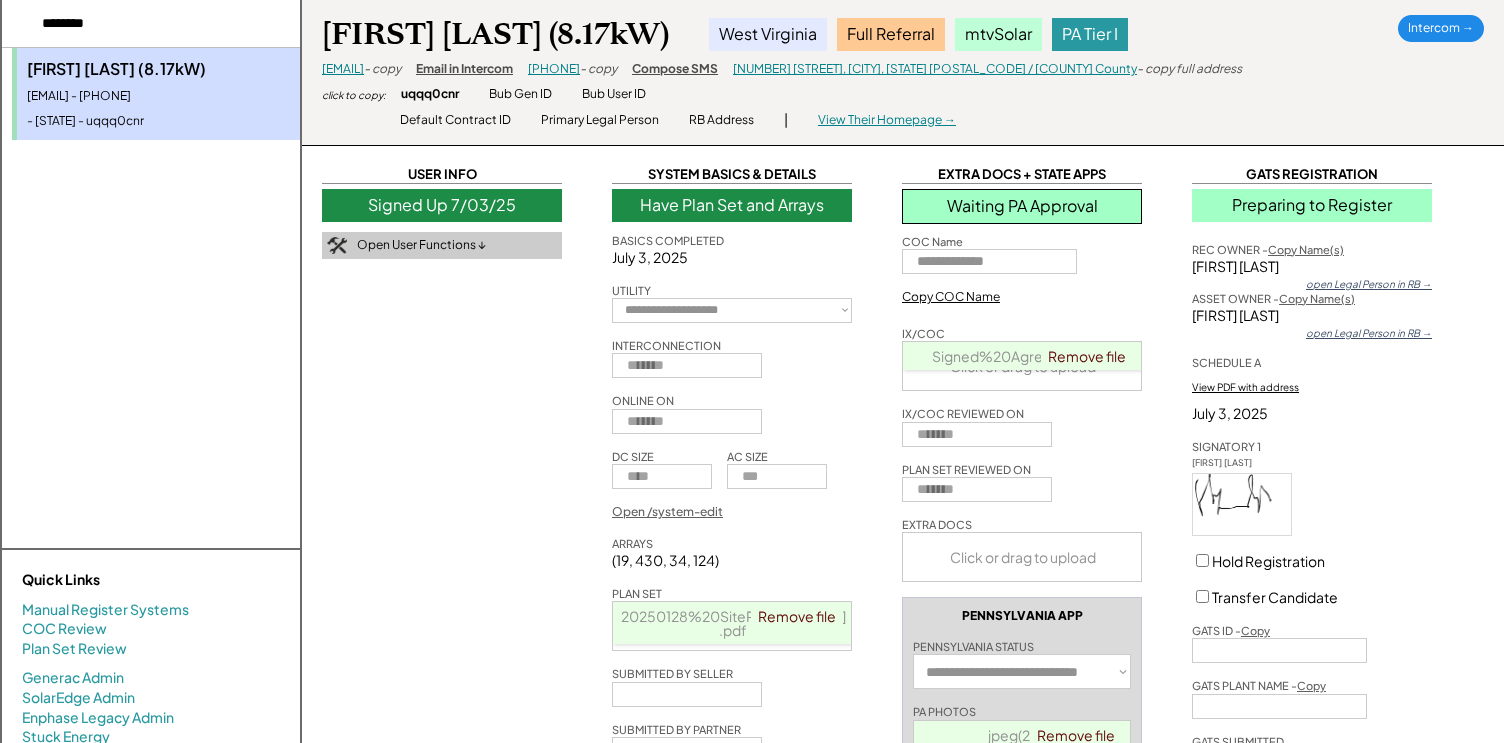 click on "Signed%20Agreement.pdf" at bounding box center [1023, 356] 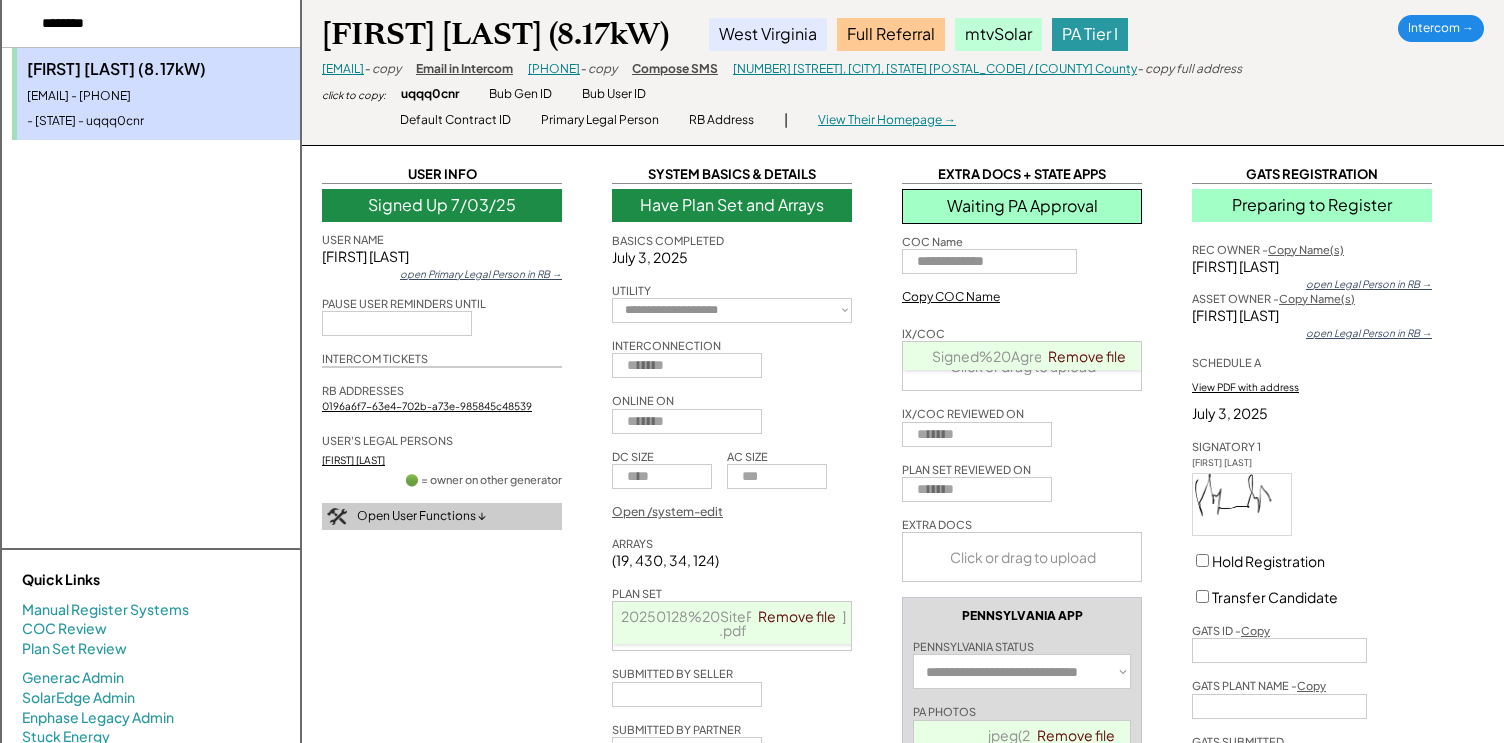 click on "Email in Intercom" at bounding box center (464, 69) 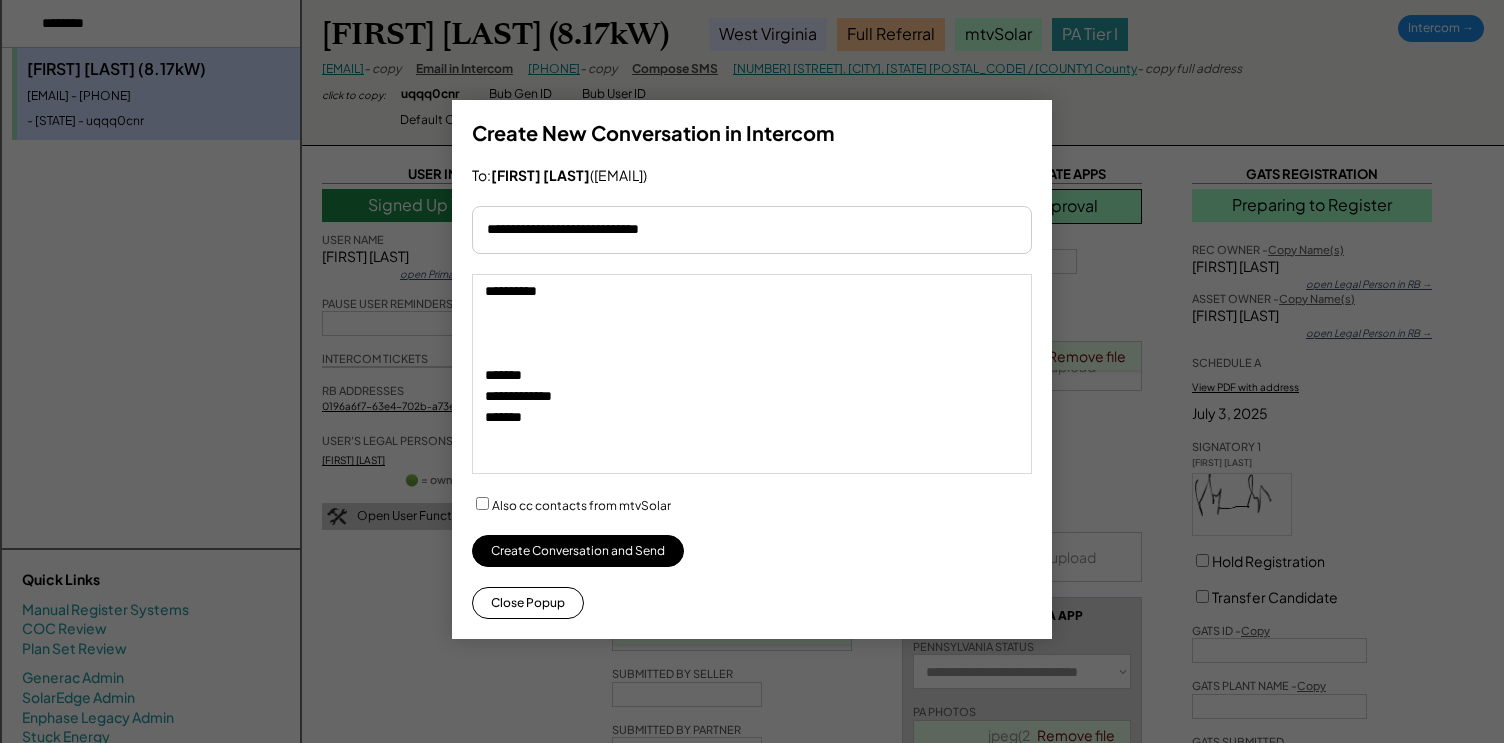click at bounding box center (752, 230) 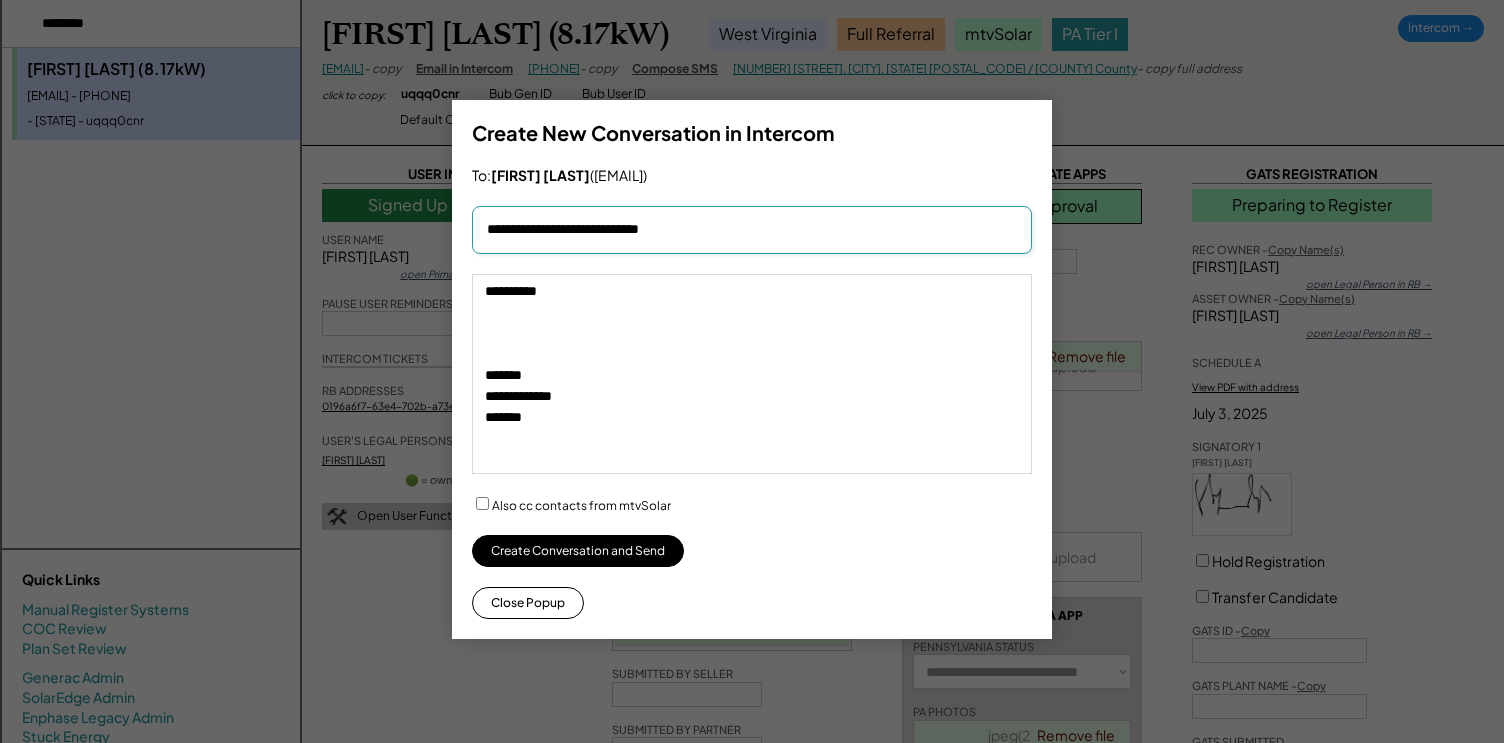 click at bounding box center [752, 230] 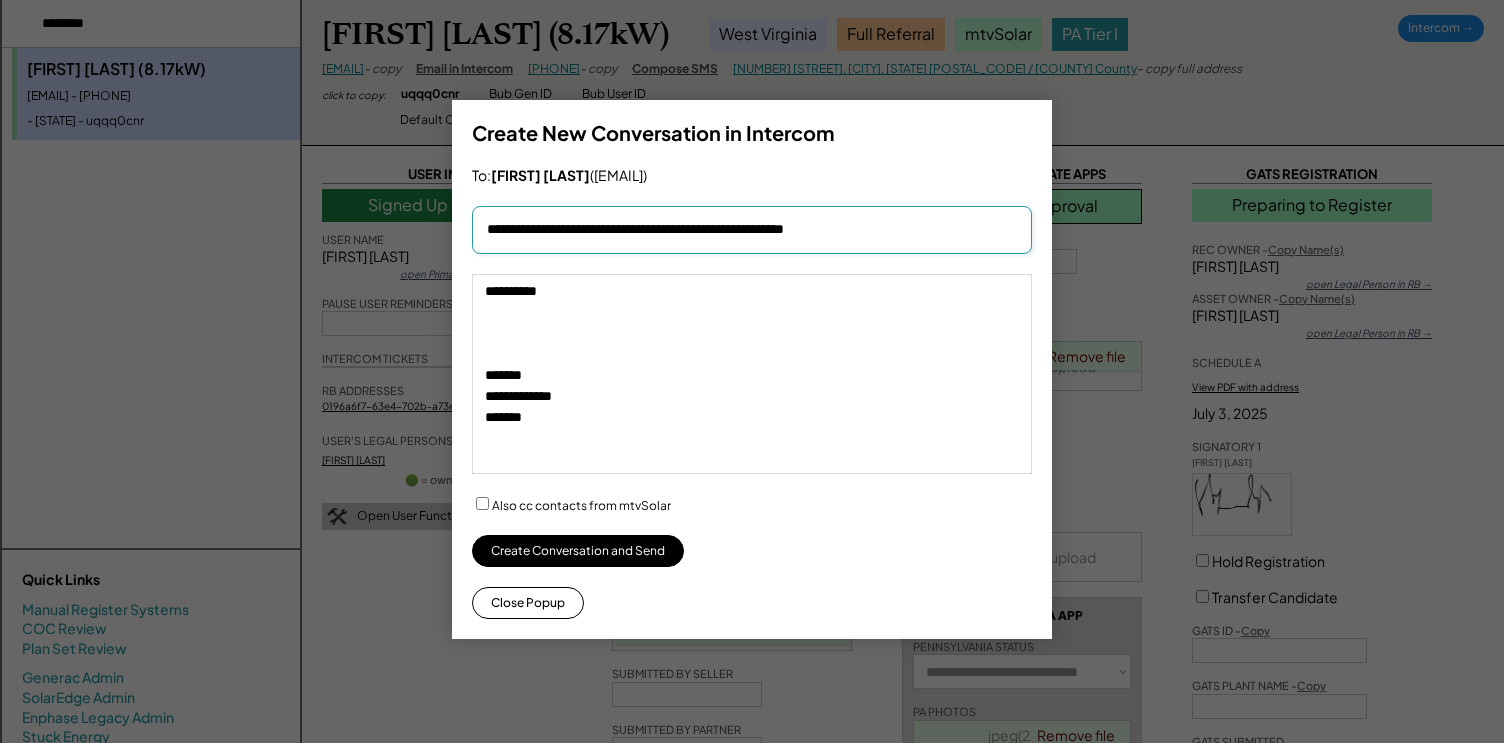 type on "**********" 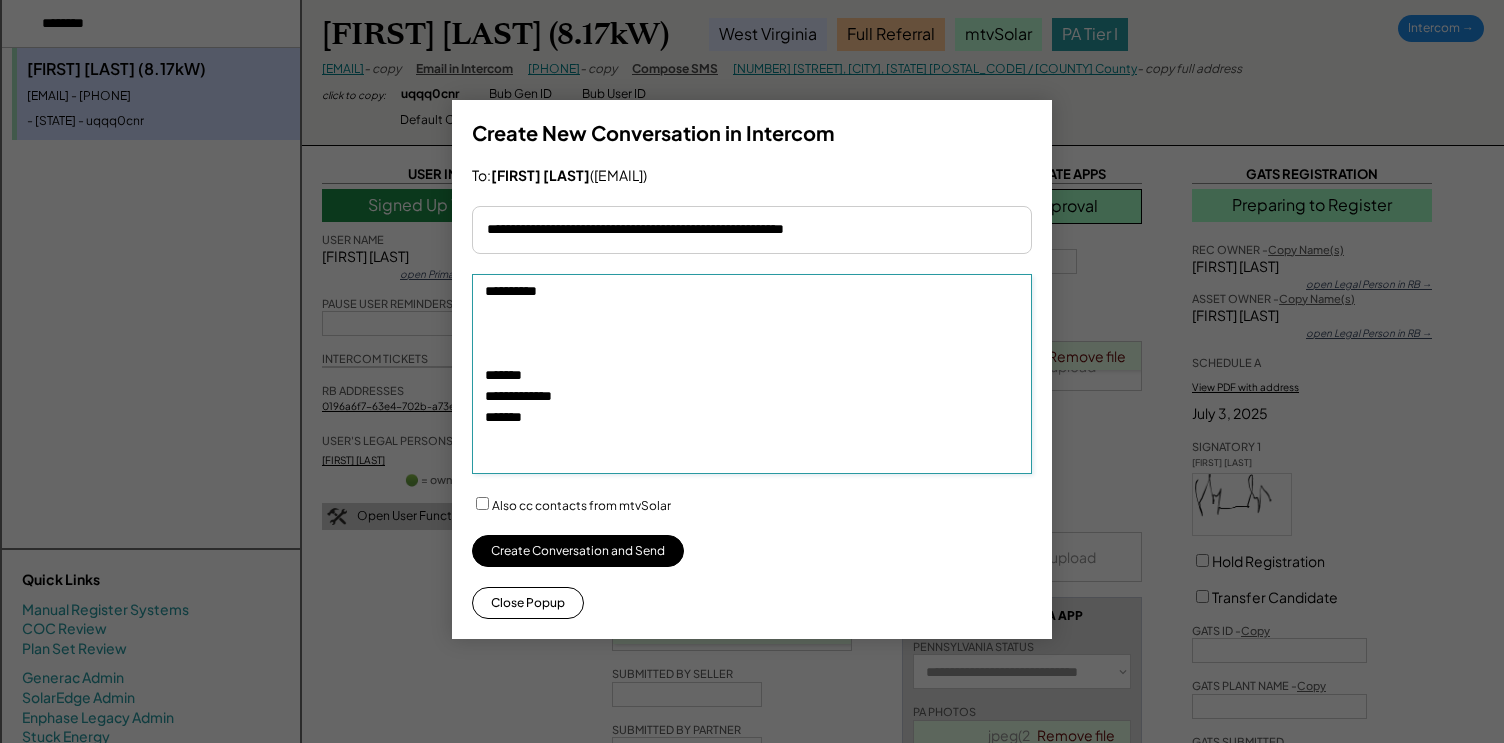 click on "**********" at bounding box center (752, 374) 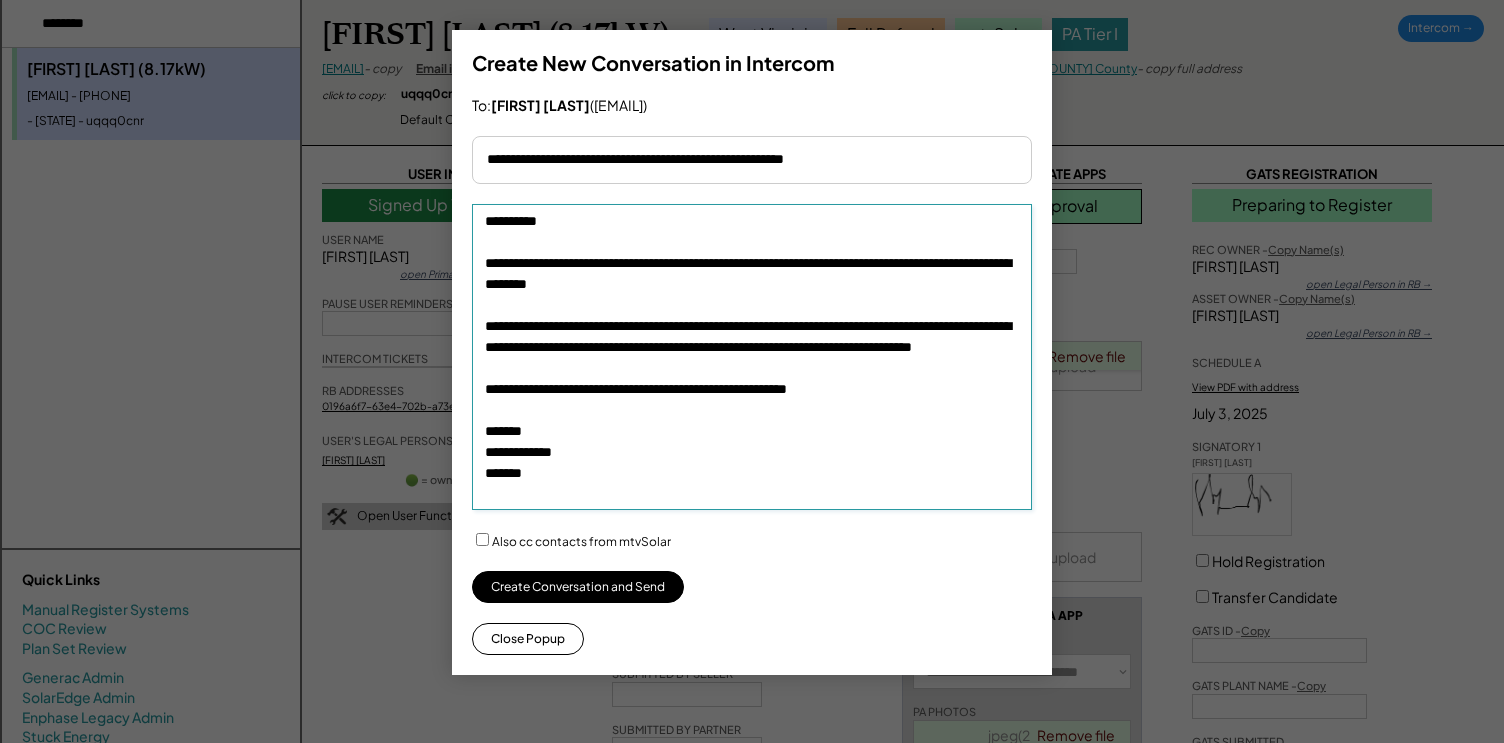 click on "**********" at bounding box center [752, 357] 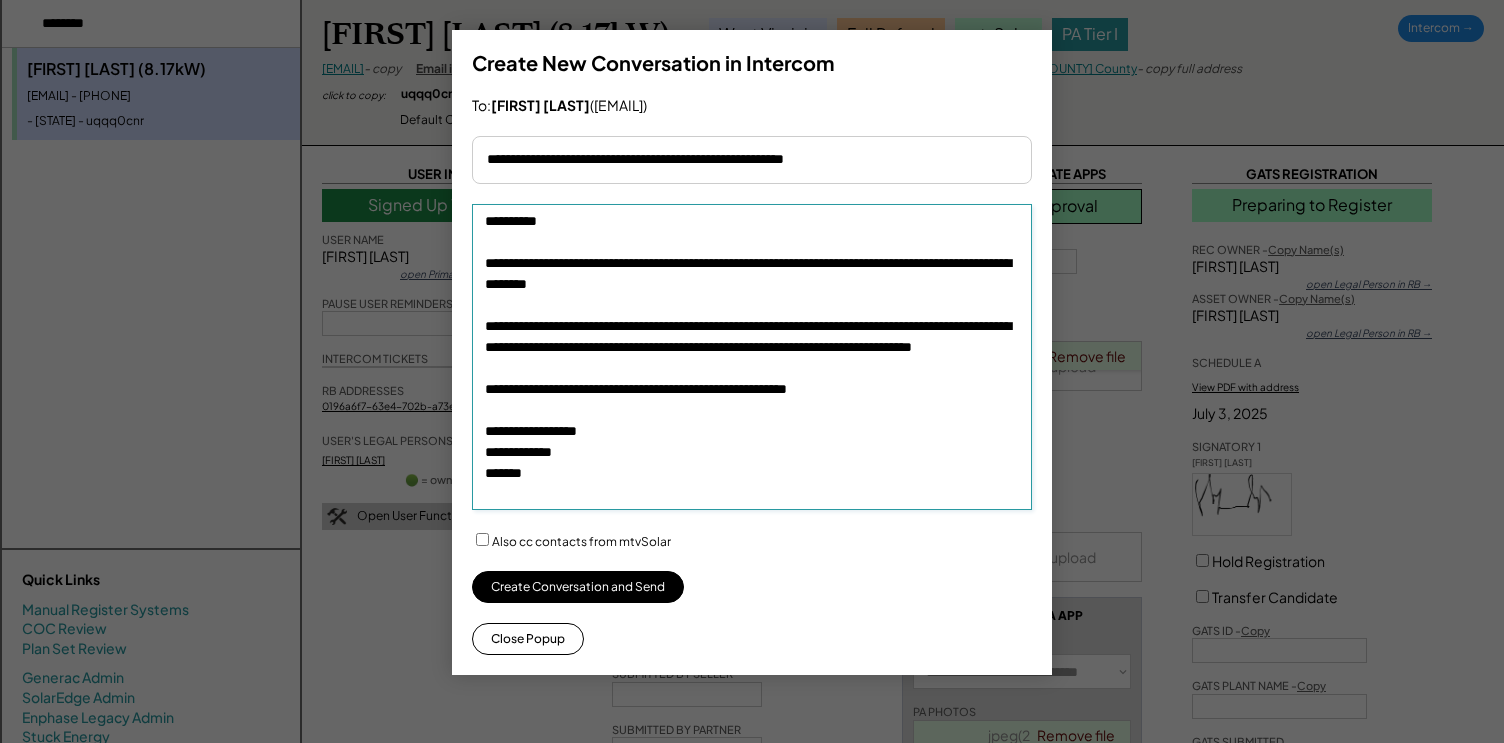 click on "**********" at bounding box center (752, 357) 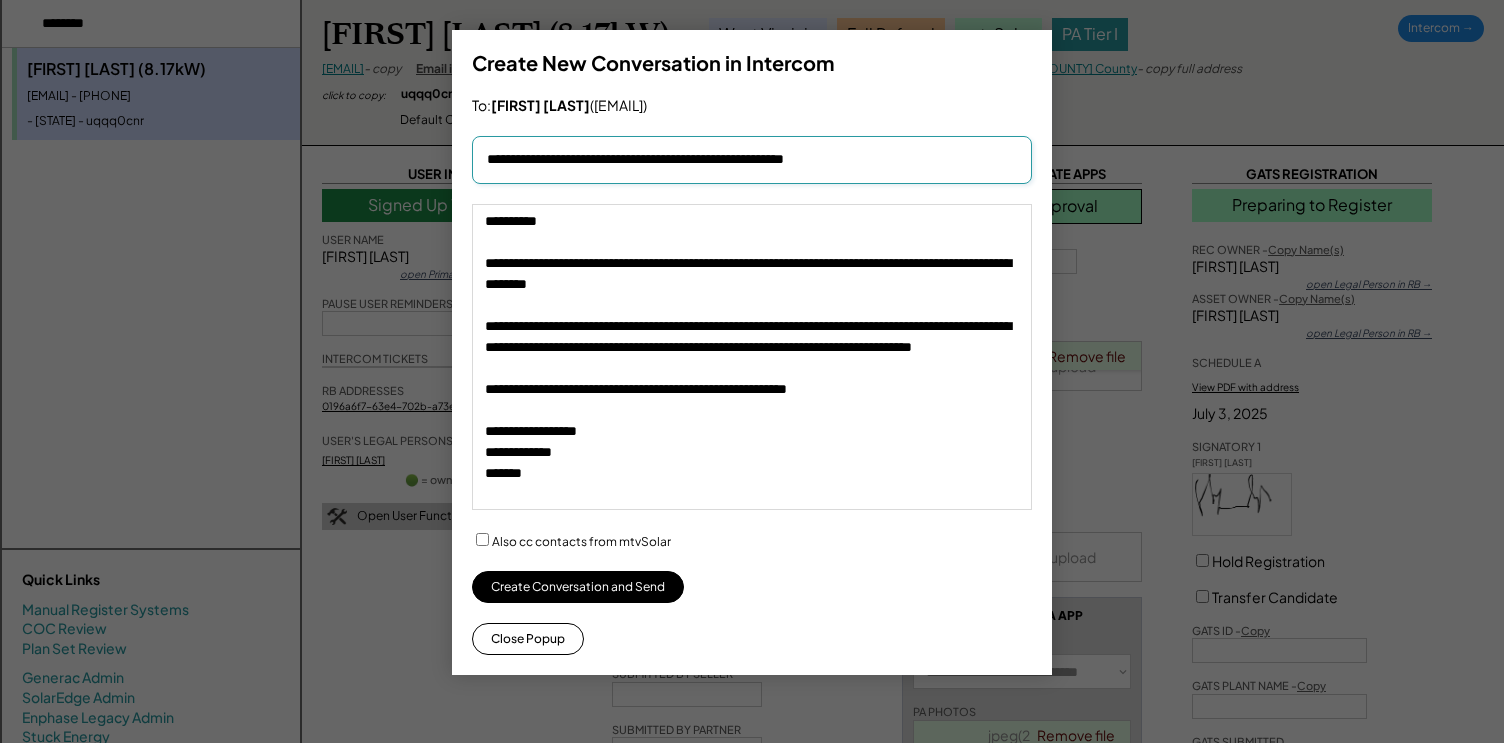 click at bounding box center [752, 160] 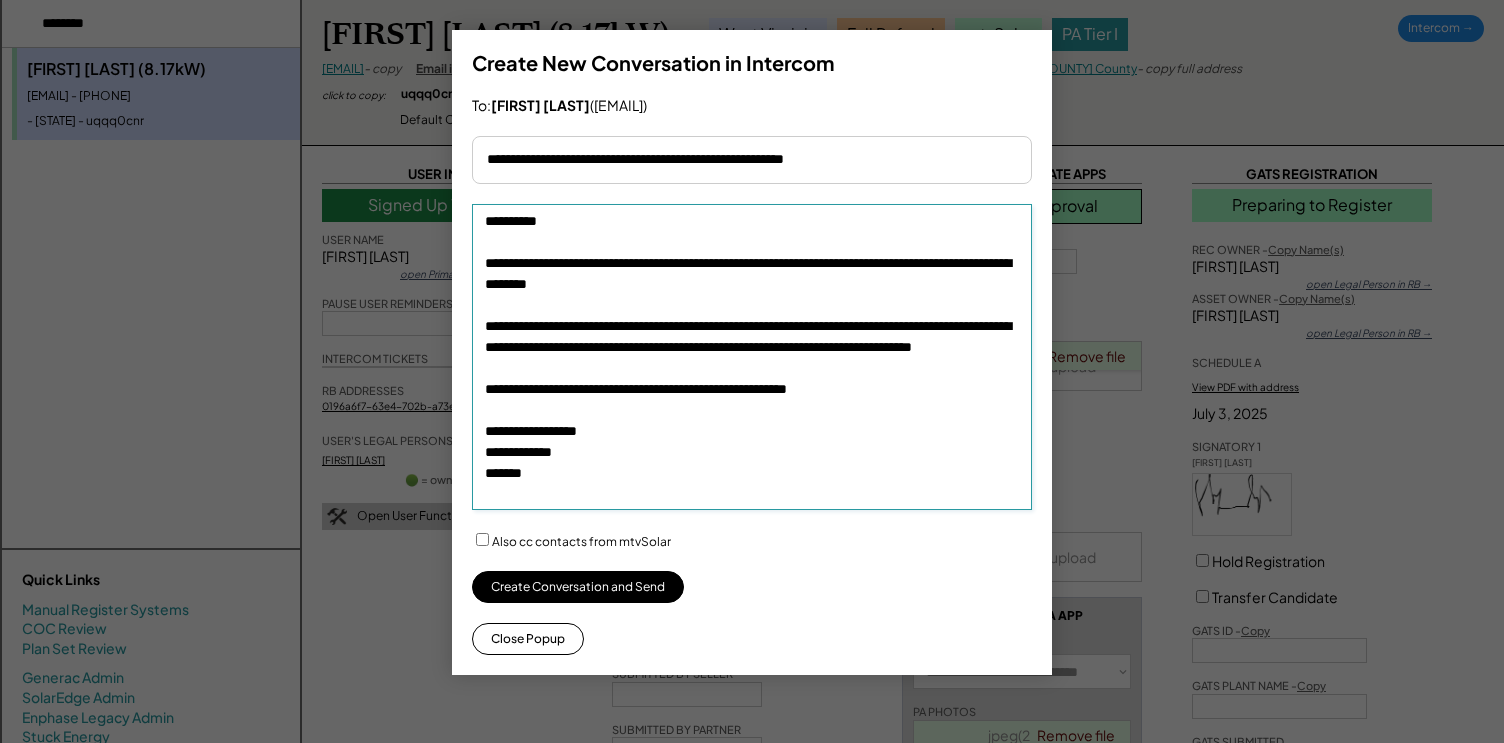 click at bounding box center (752, 160) 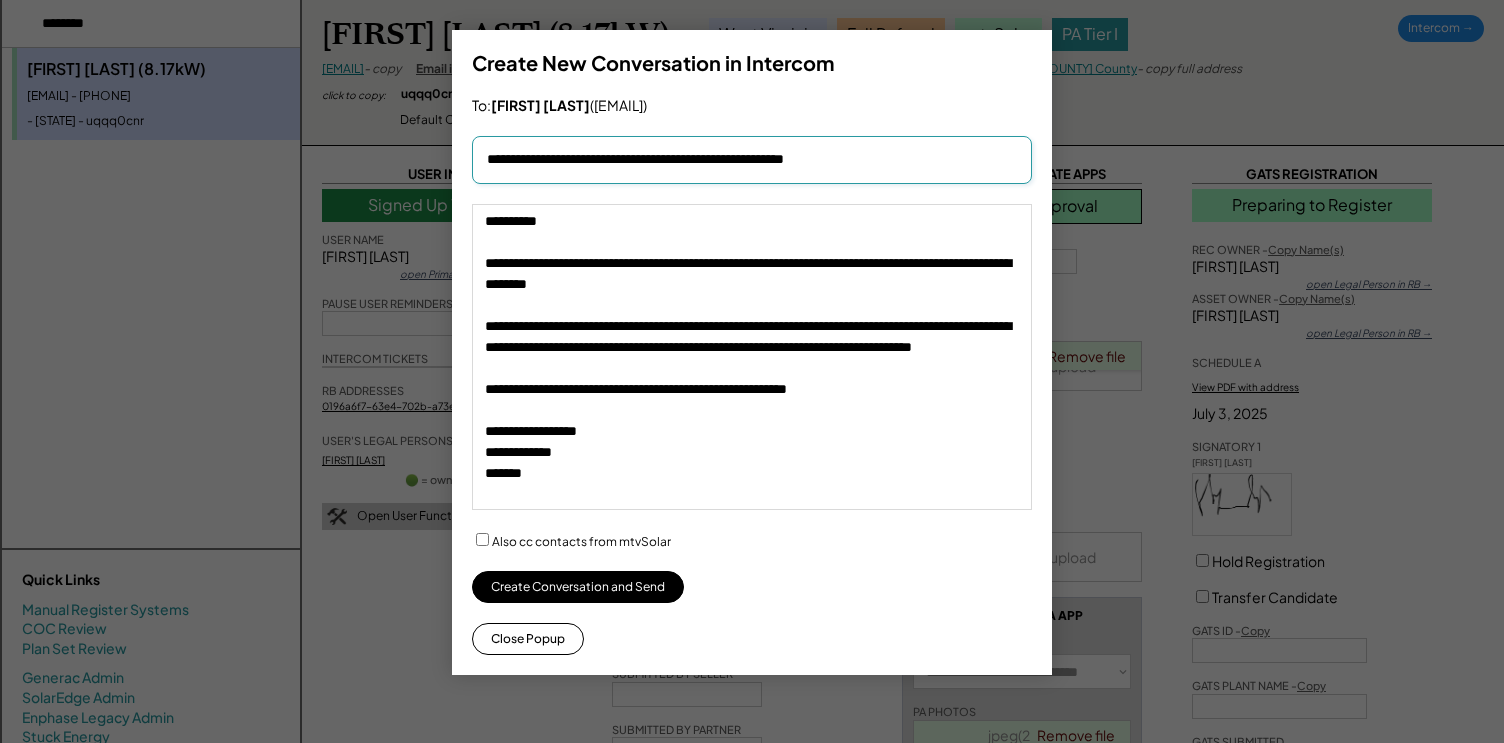 click at bounding box center (752, 160) 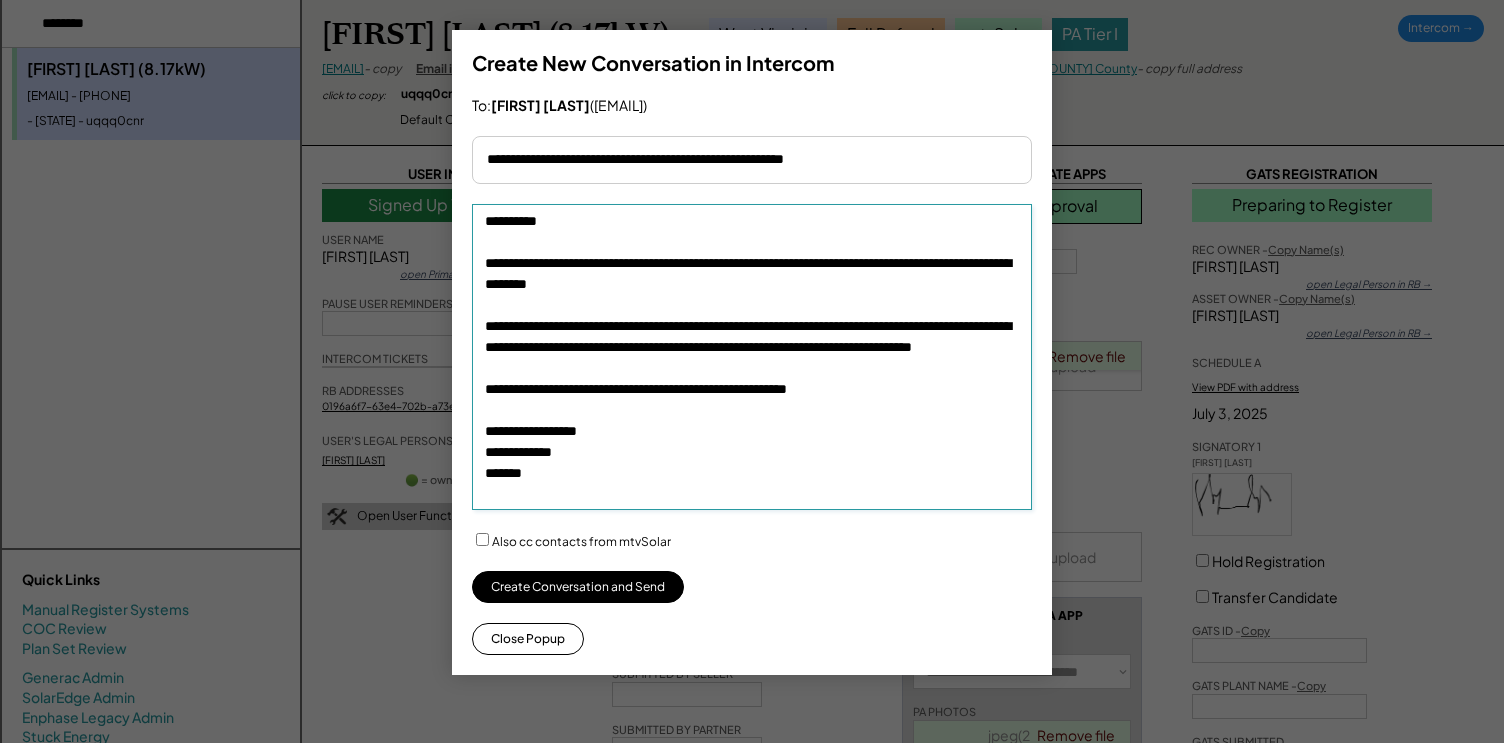 click on "**********" at bounding box center [752, 357] 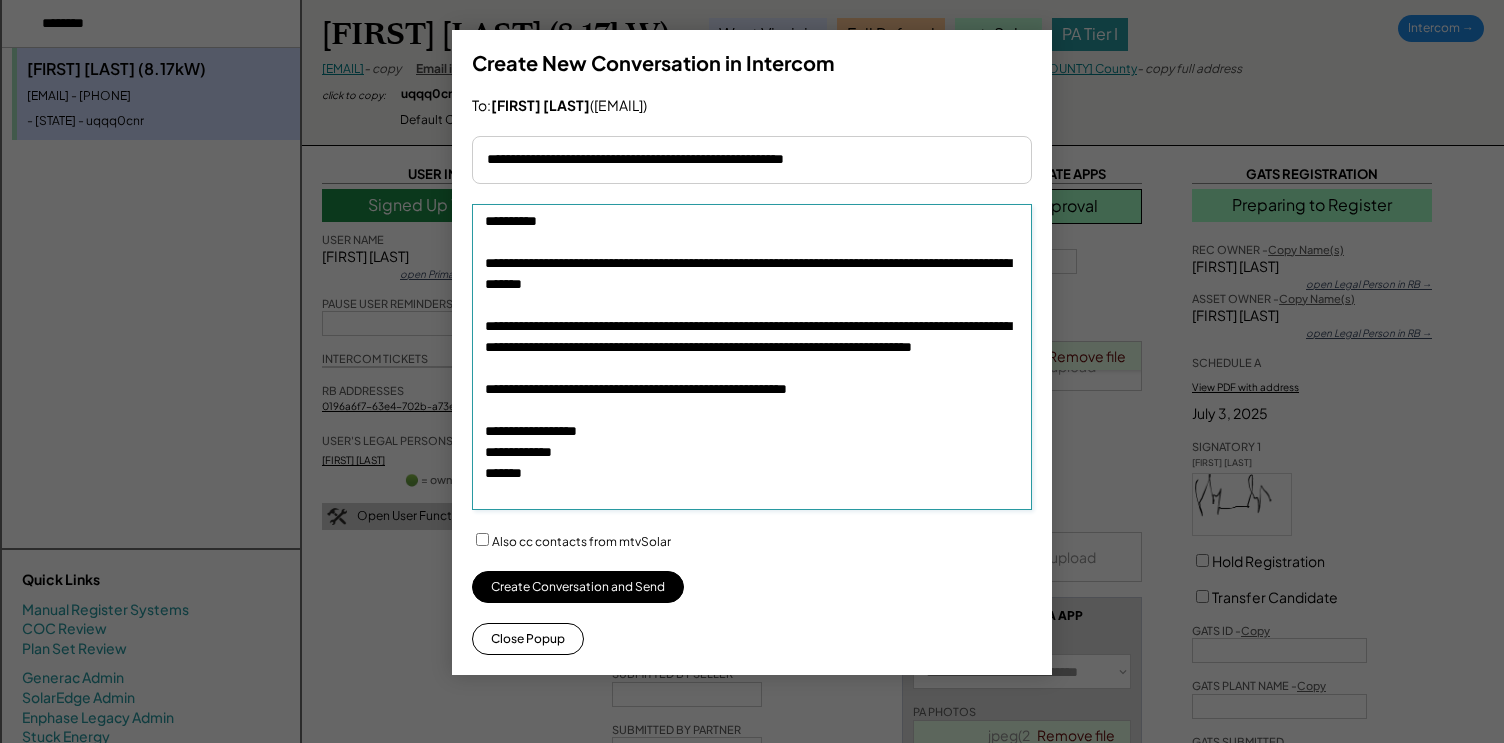 click on "**********" at bounding box center [752, 357] 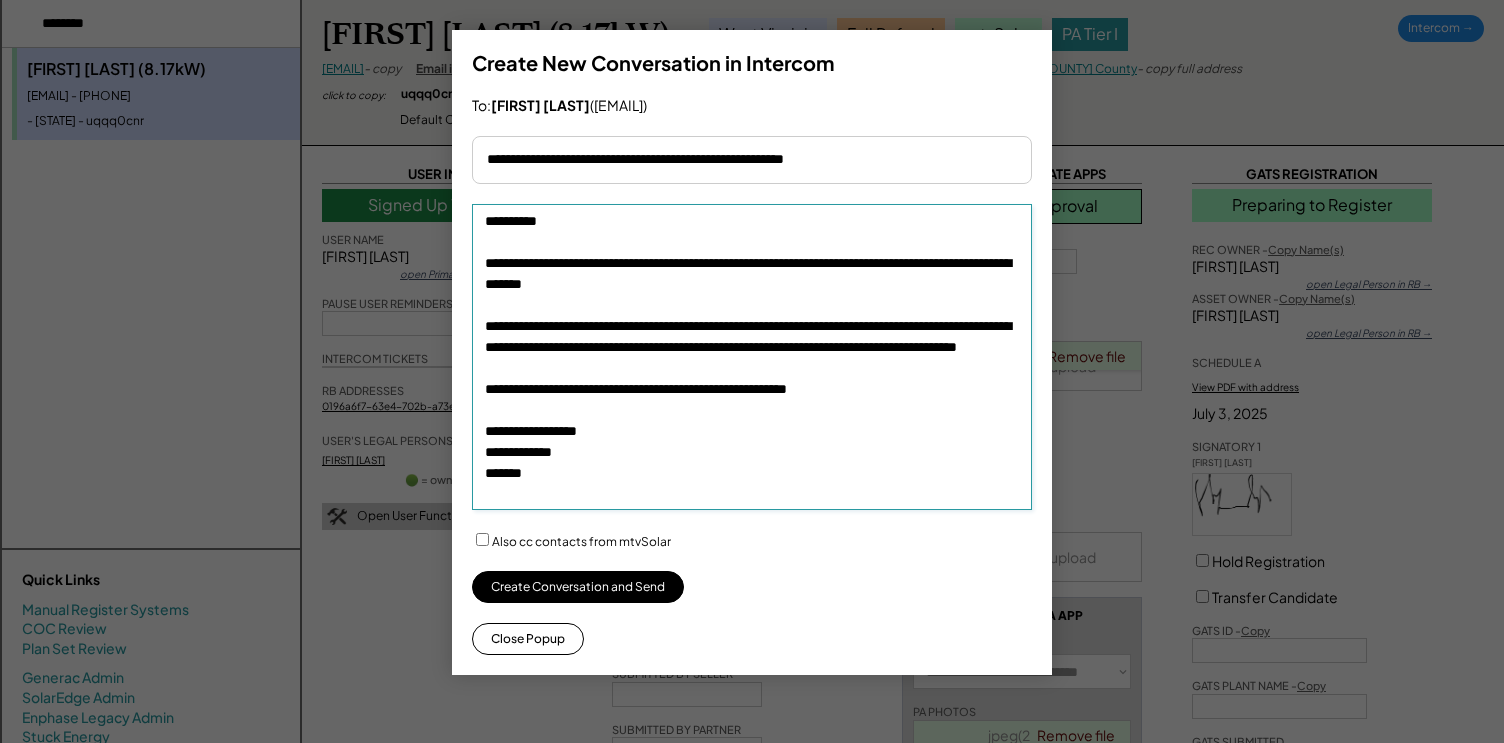 click on "**********" at bounding box center (752, 357) 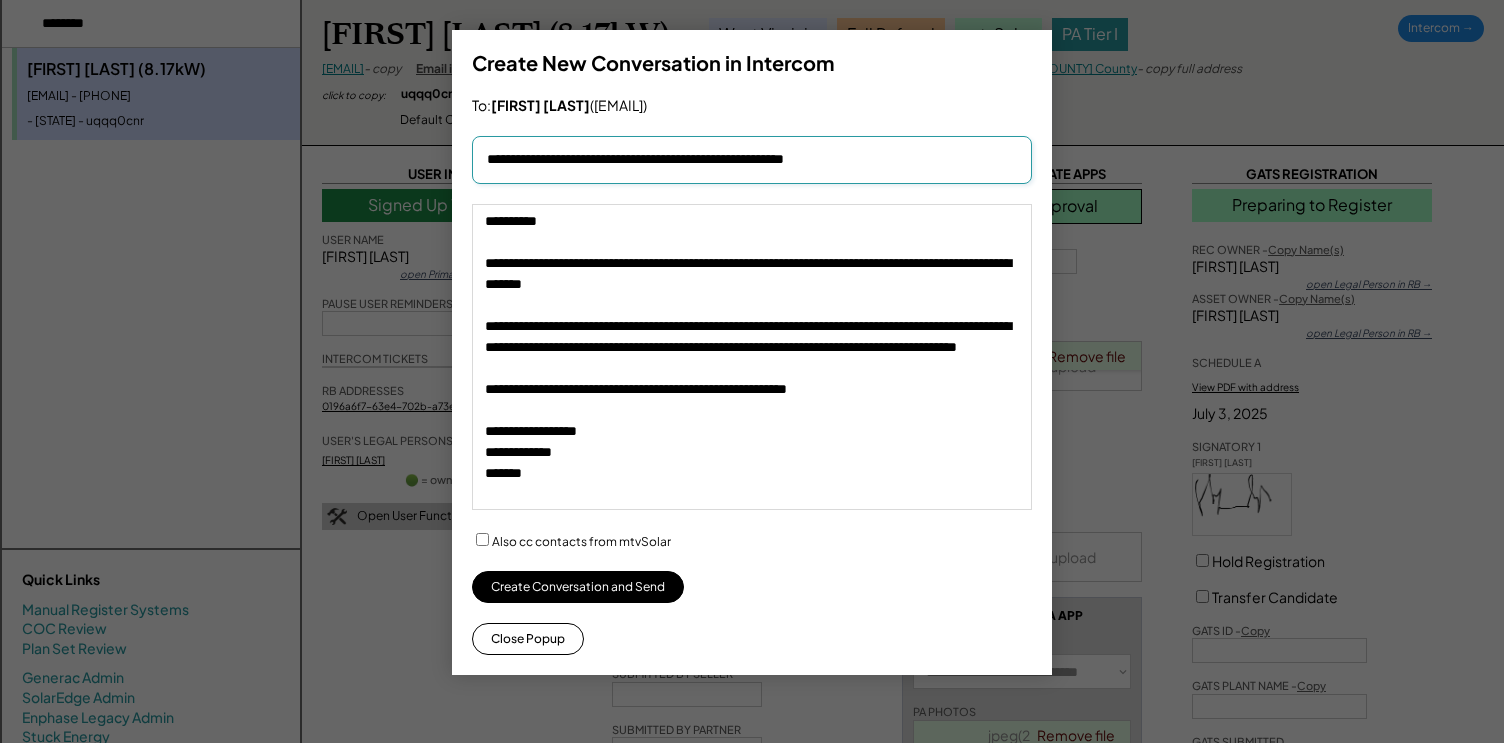 click at bounding box center [752, 160] 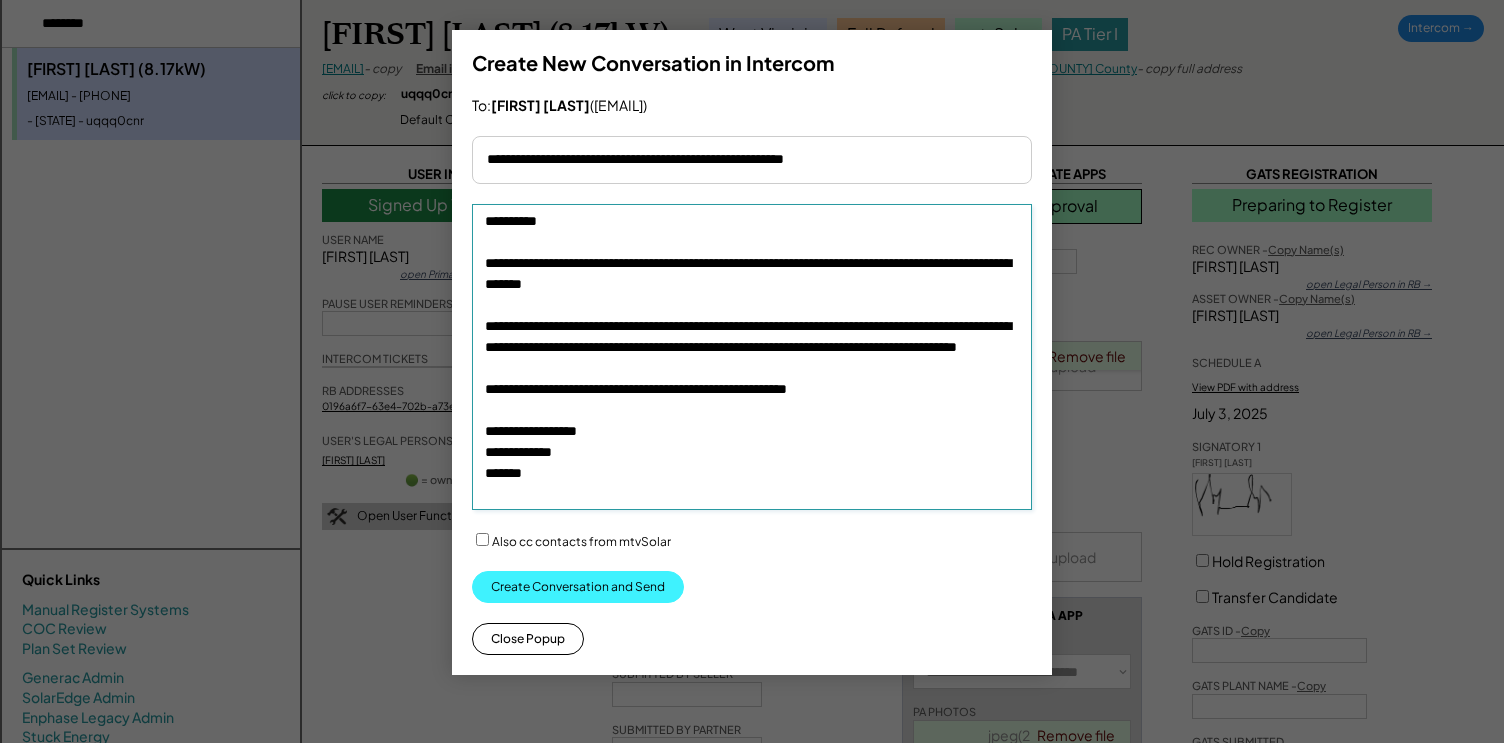 click on "Create Conversation and Send" at bounding box center (578, 587) 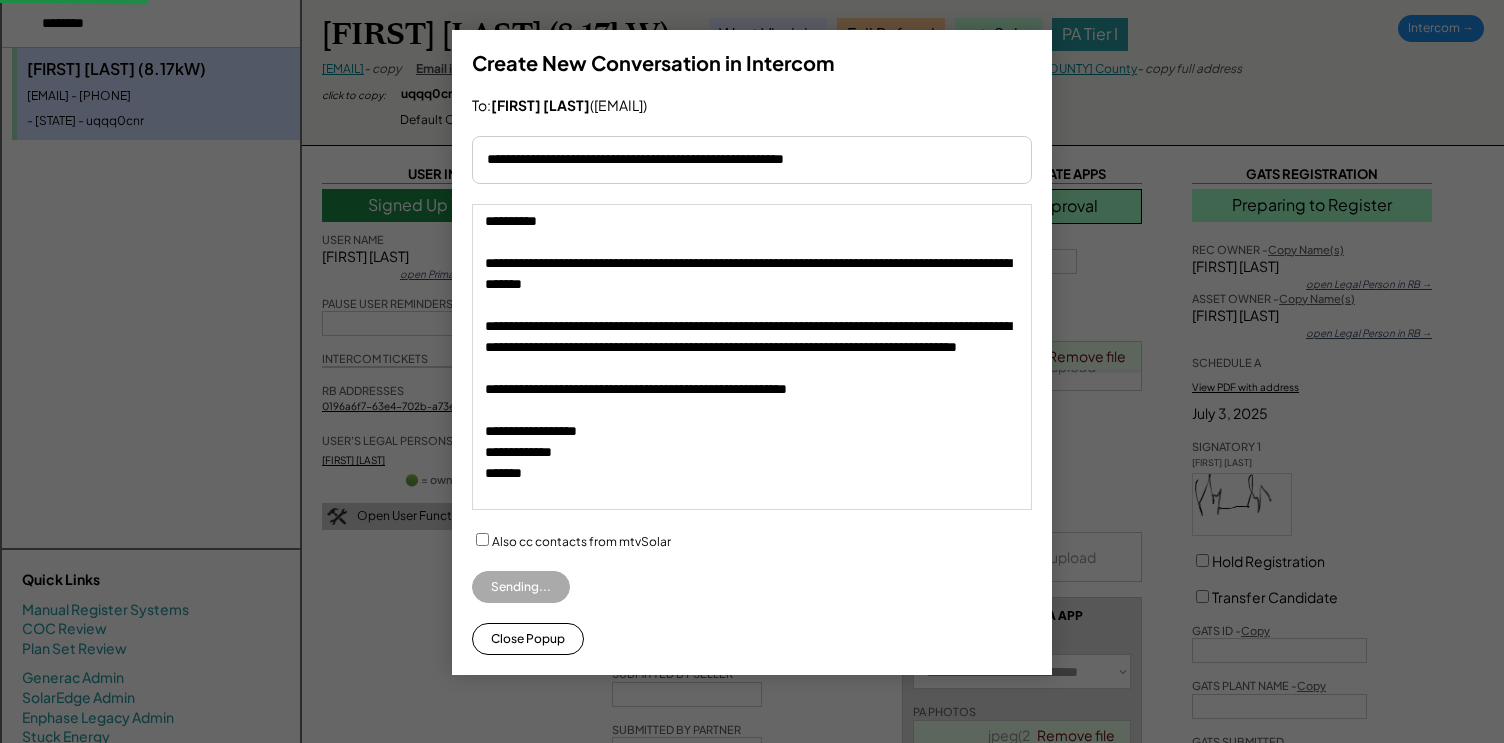 type on "**********" 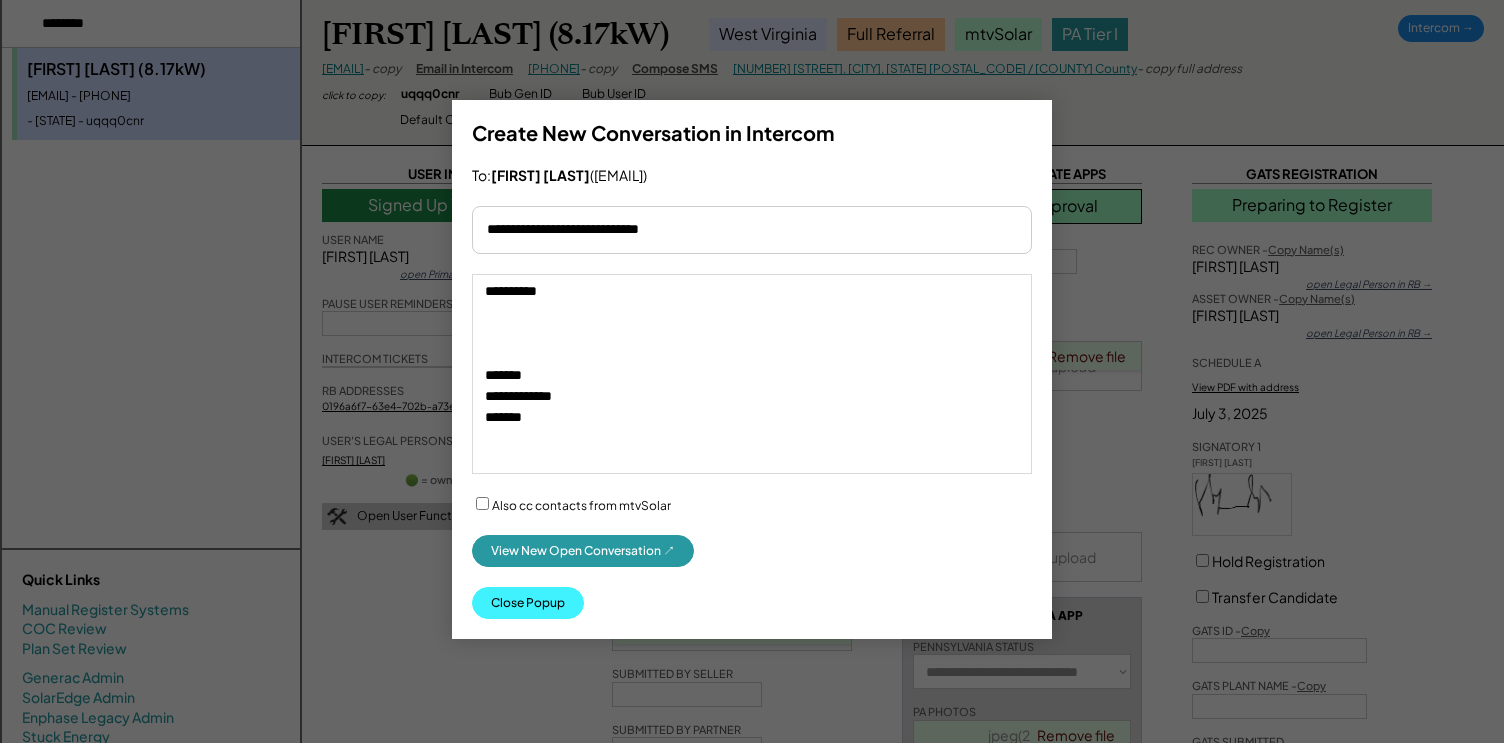 click on "Close Popup" at bounding box center [528, 603] 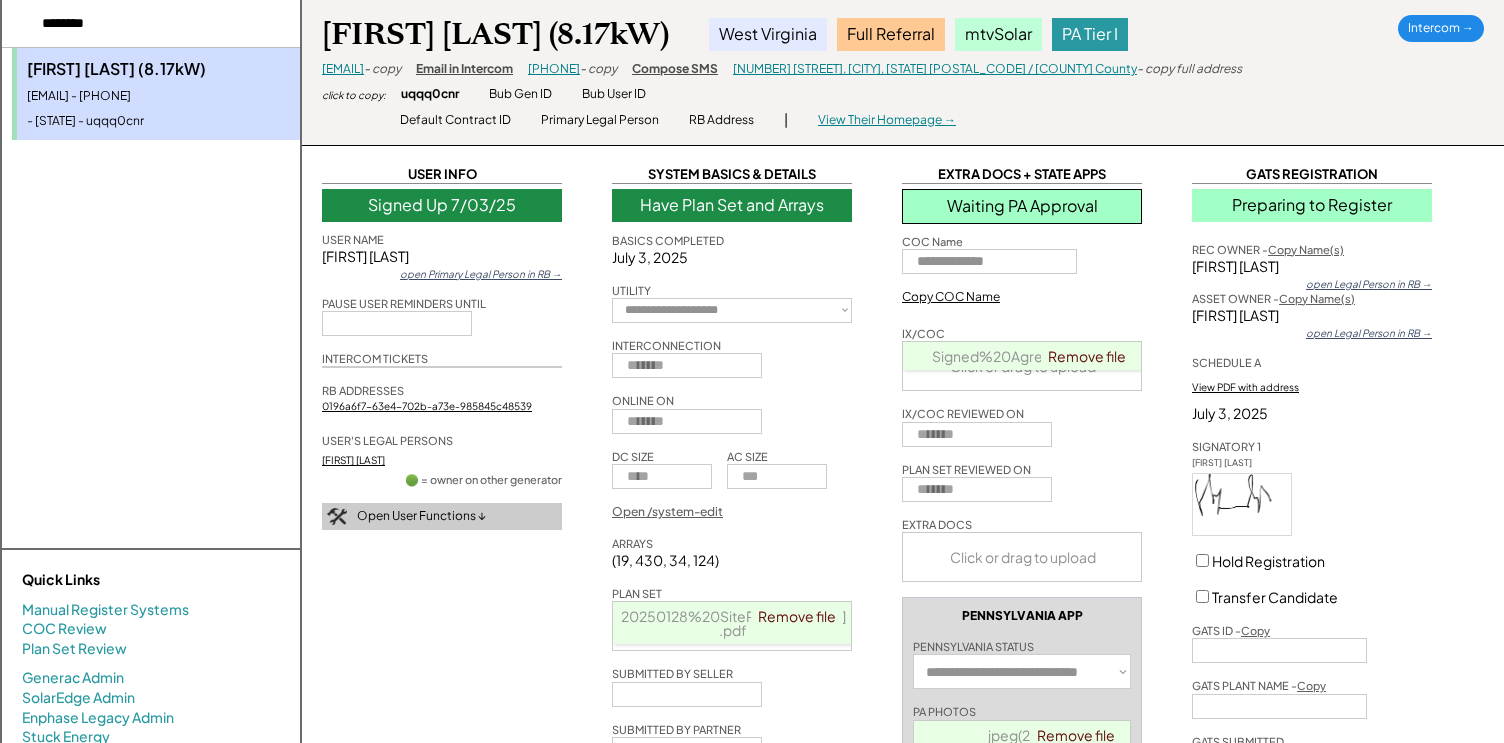 click at bounding box center [151, 24] 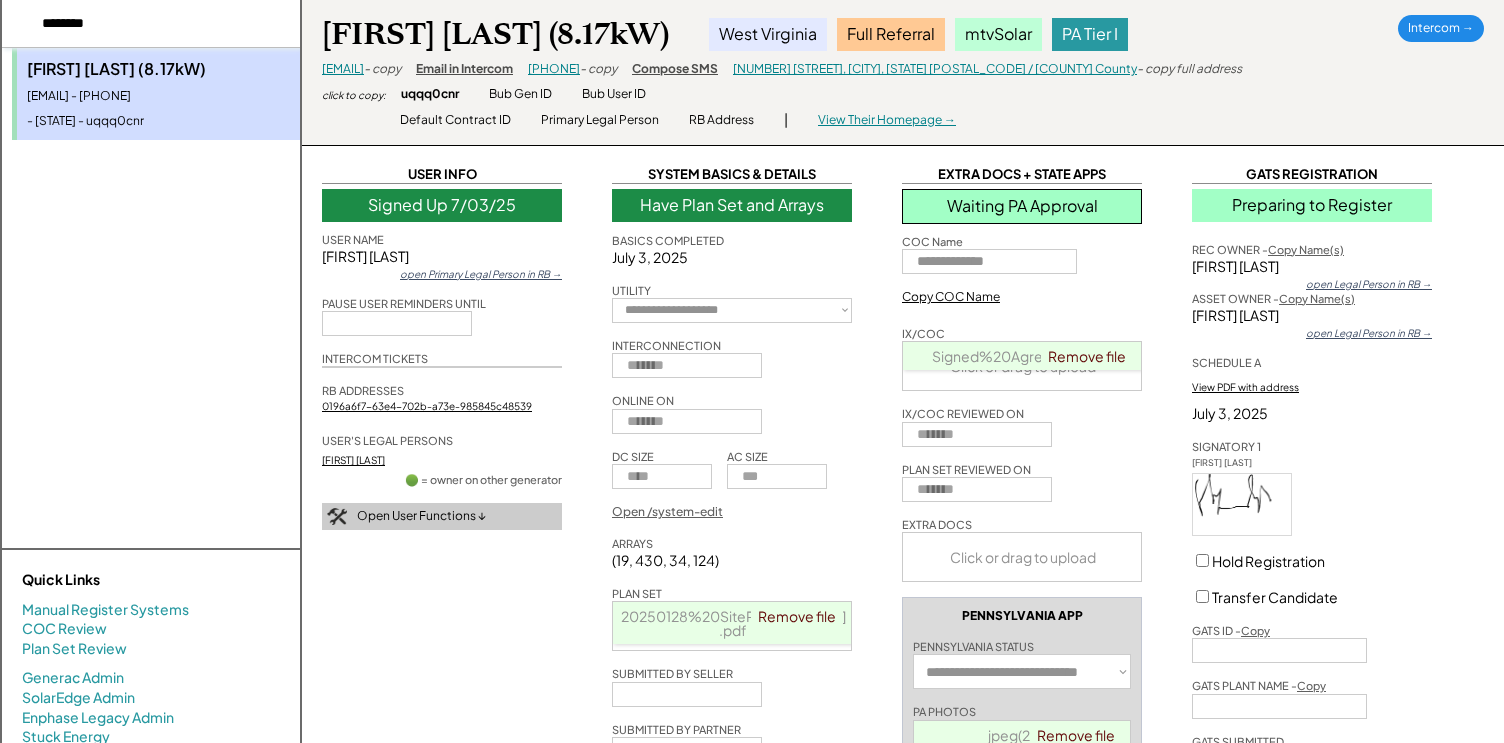 click at bounding box center (151, 24) 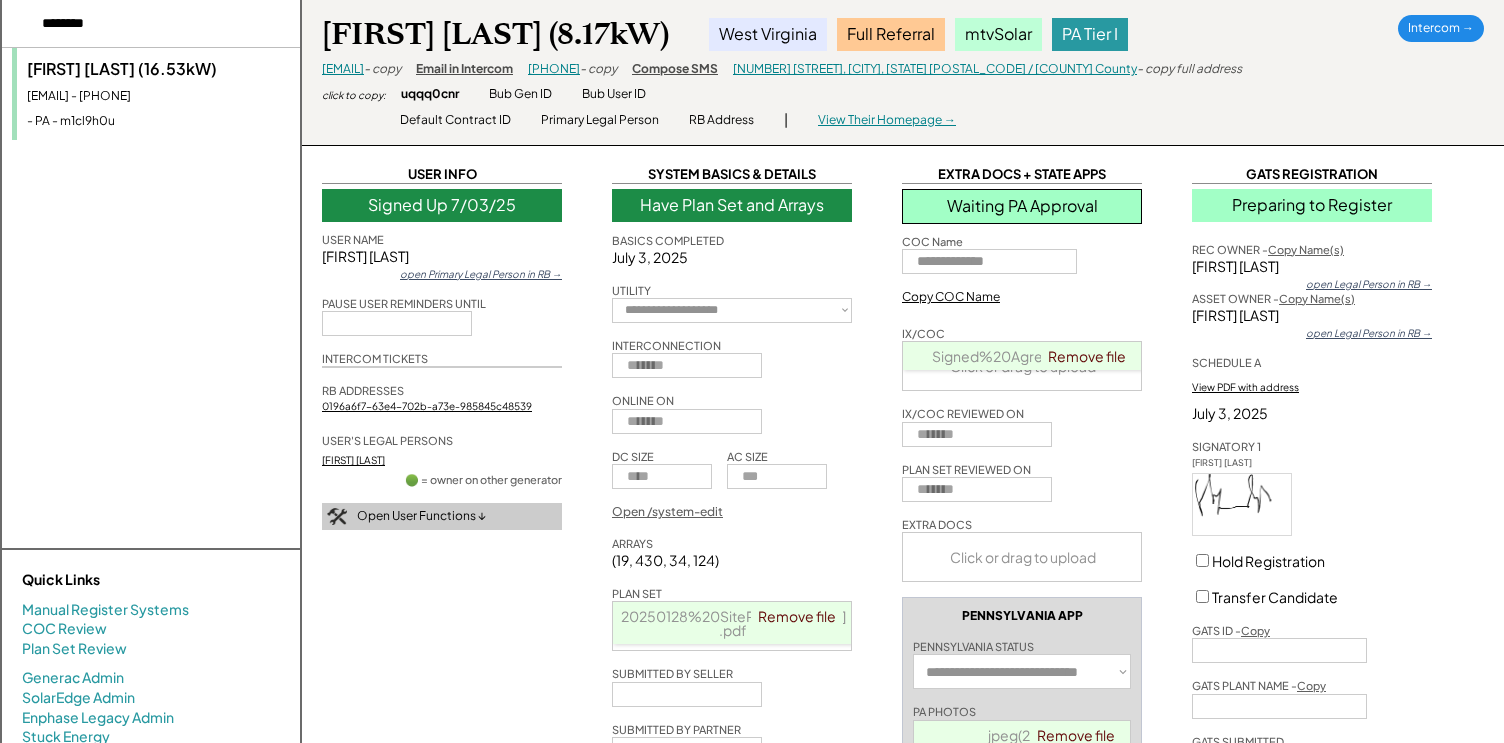 click on "eric.siegel3@gmail.com - 3023837500" at bounding box center [158, 96] 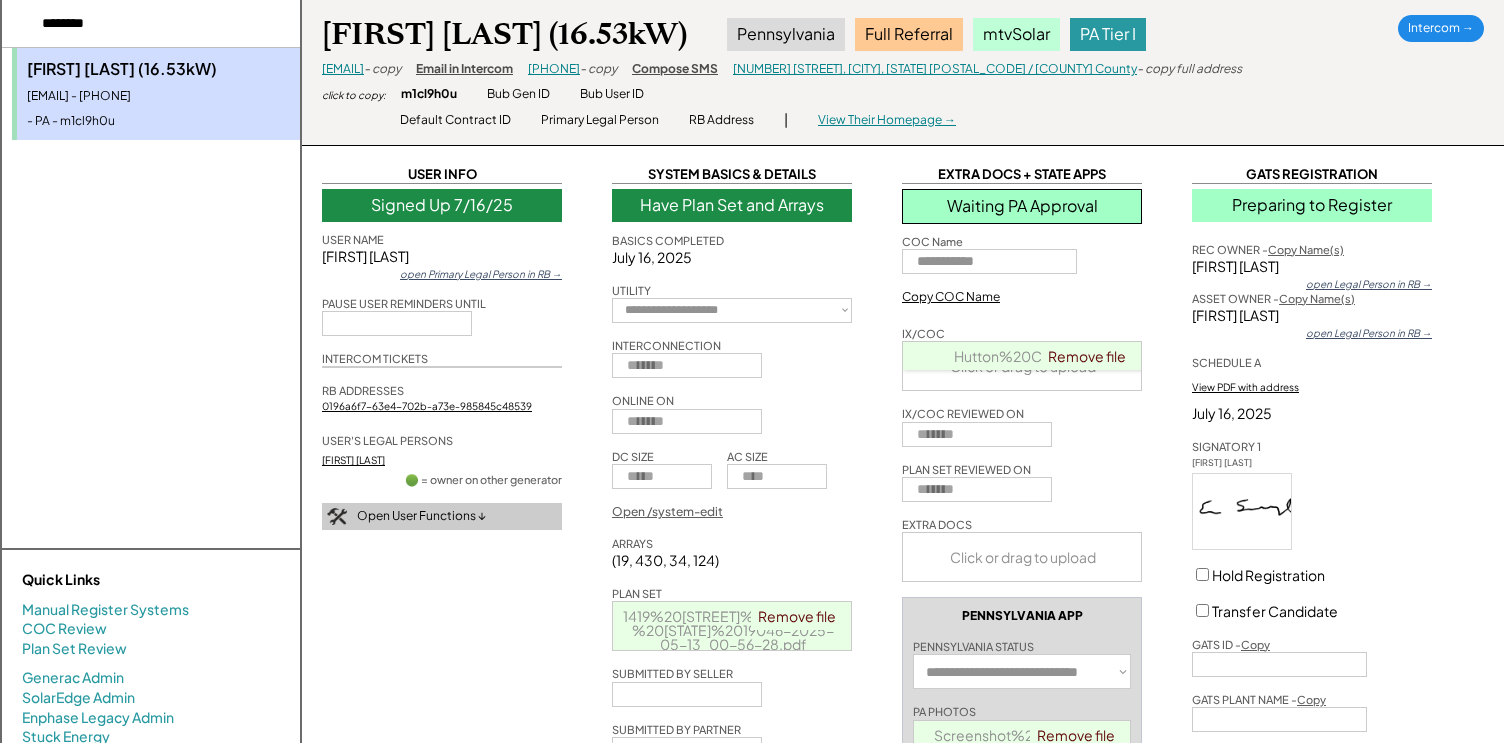 select on "**********" 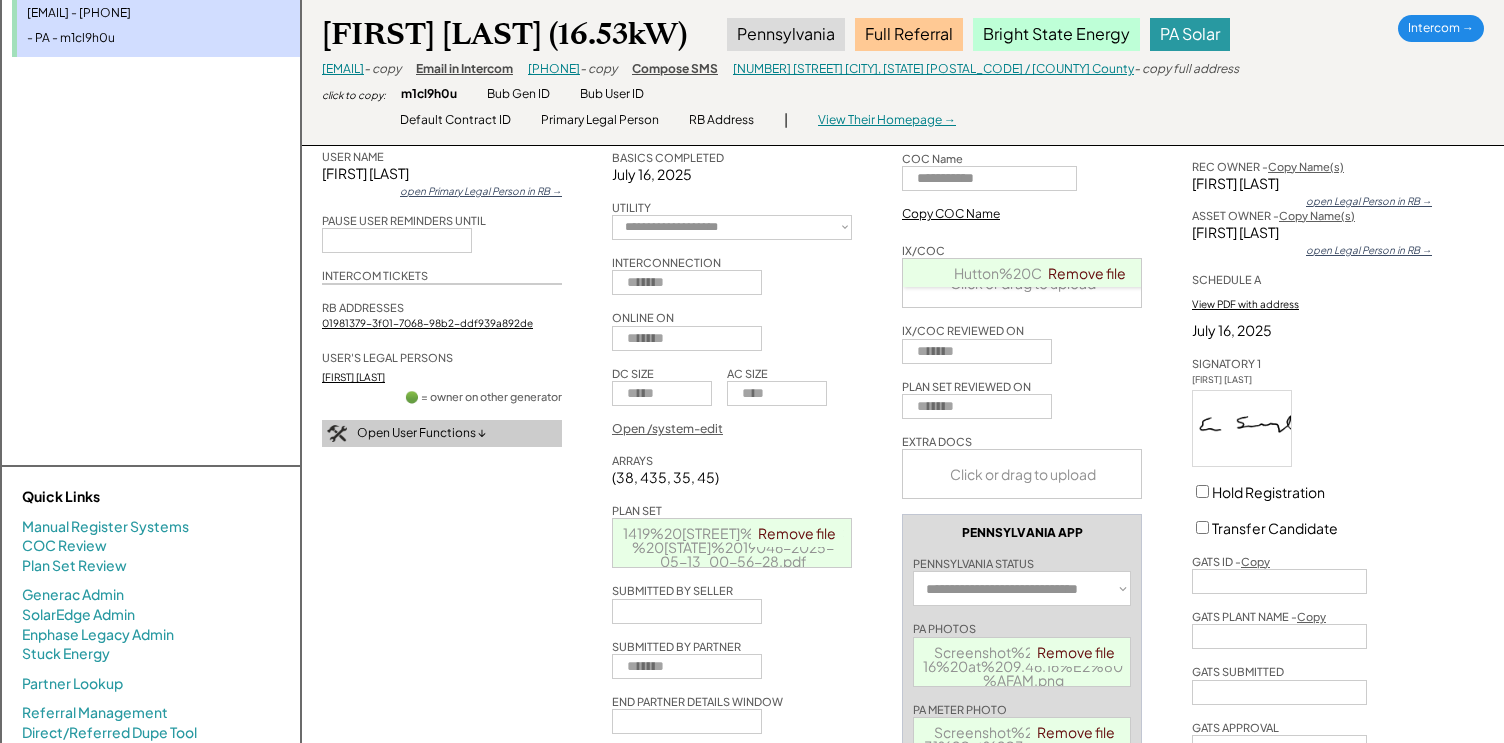 scroll, scrollTop: 0, scrollLeft: 0, axis: both 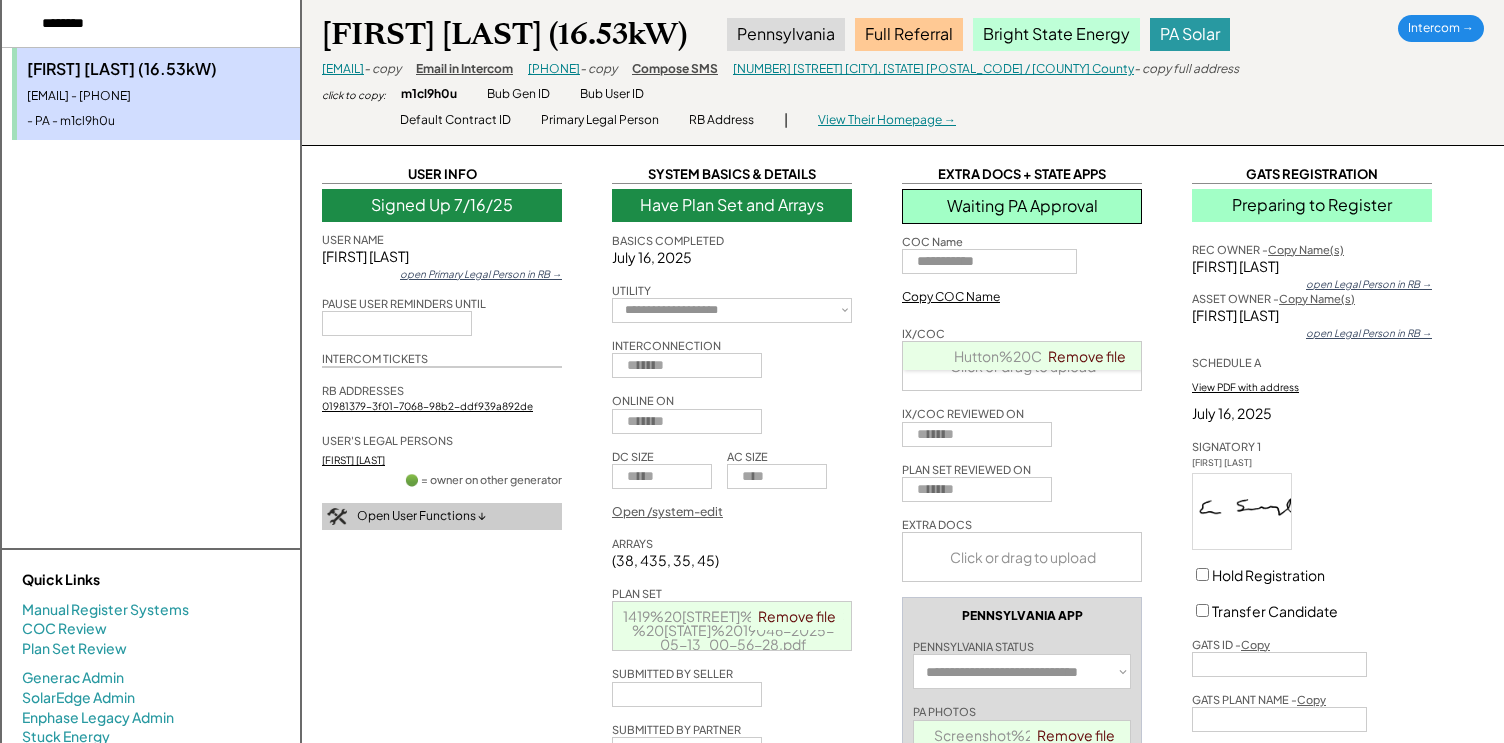 click on "Email in Intercom" at bounding box center [464, 69] 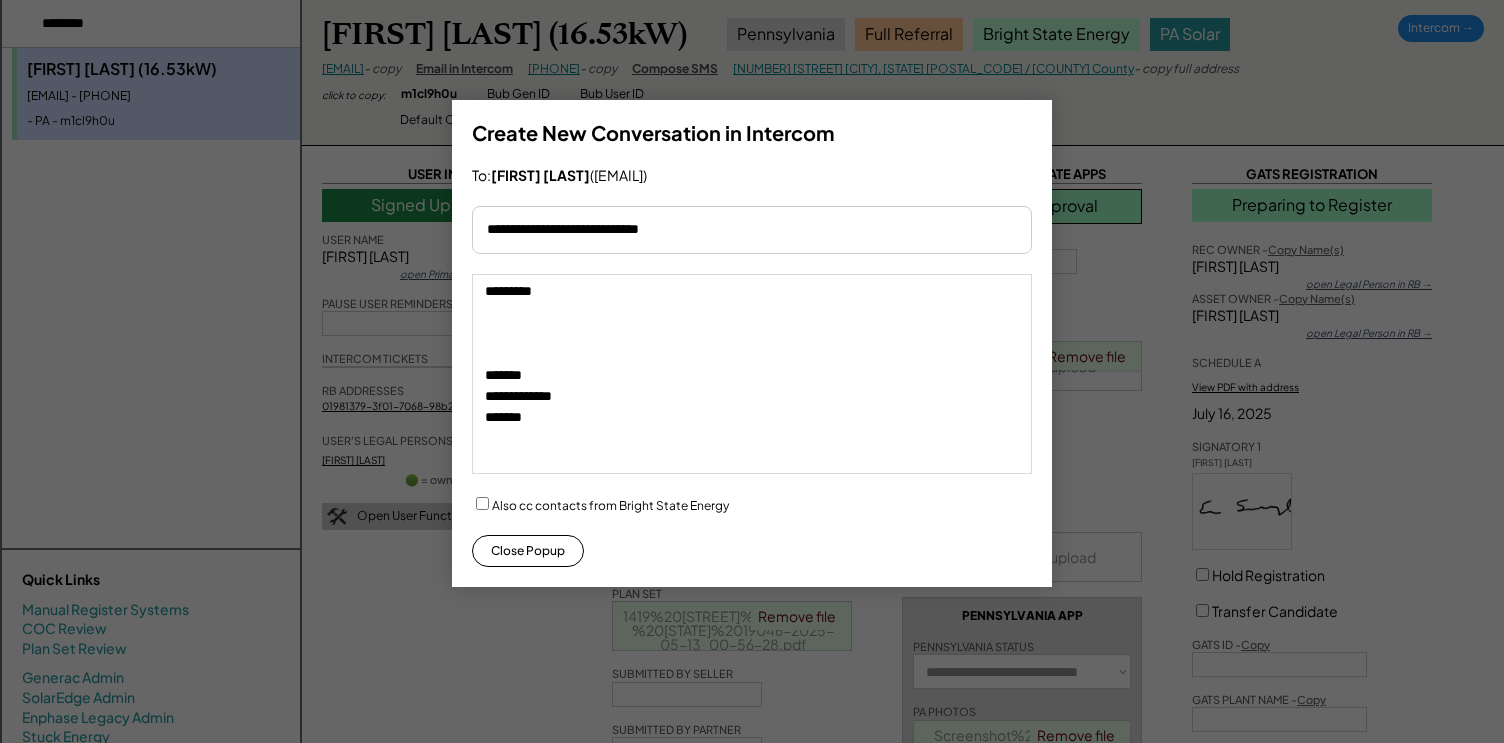 click on "**********" at bounding box center [752, 374] 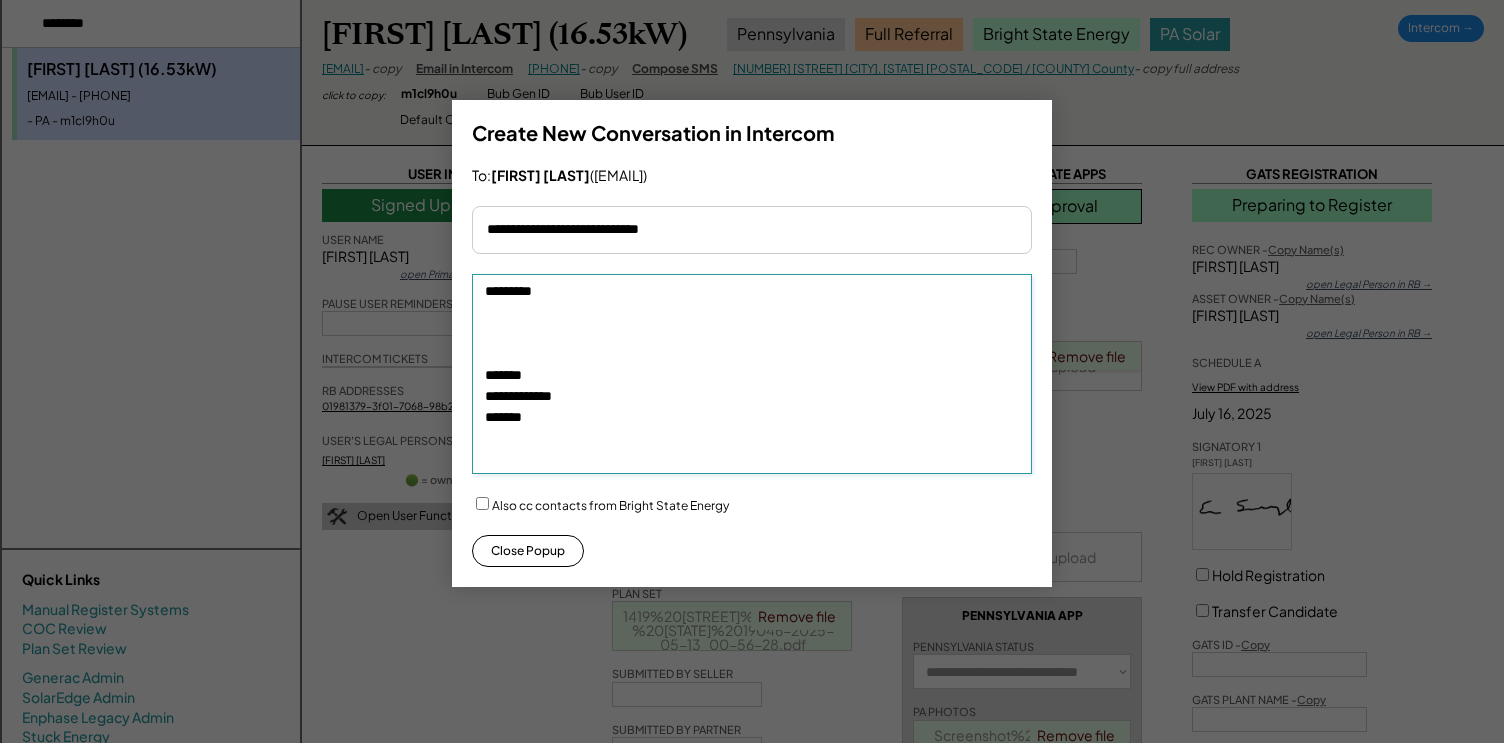 paste on "**********" 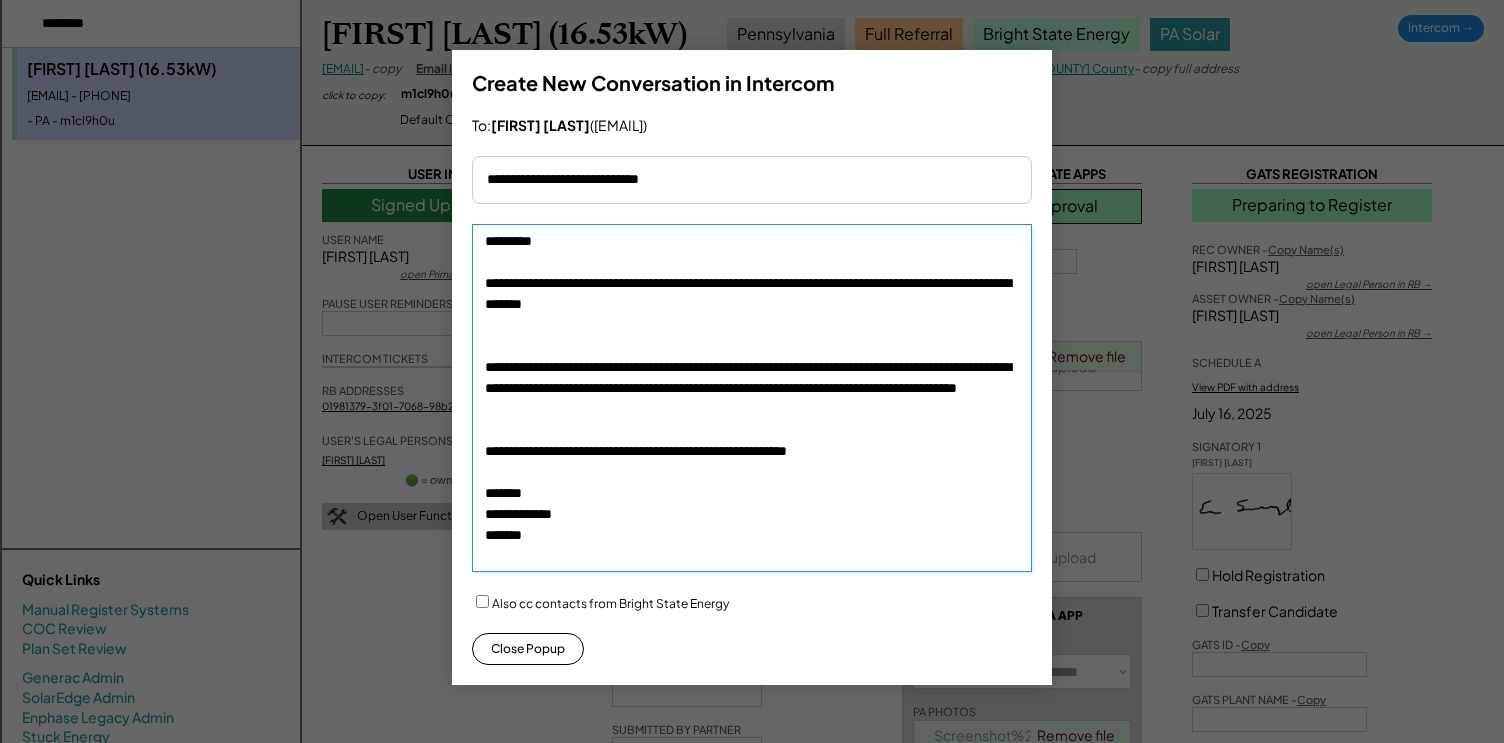click on "**********" at bounding box center (752, 398) 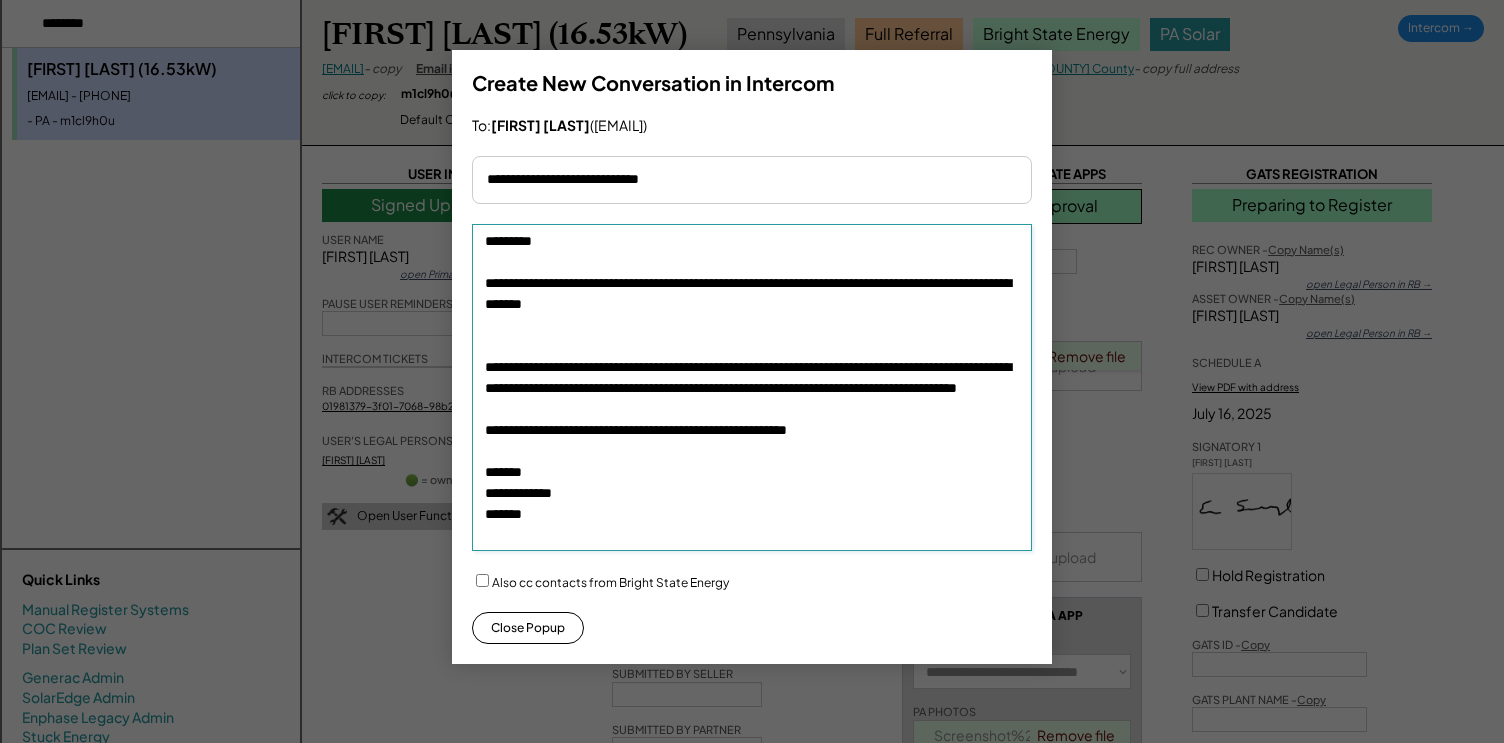 click on "**********" at bounding box center (752, 387) 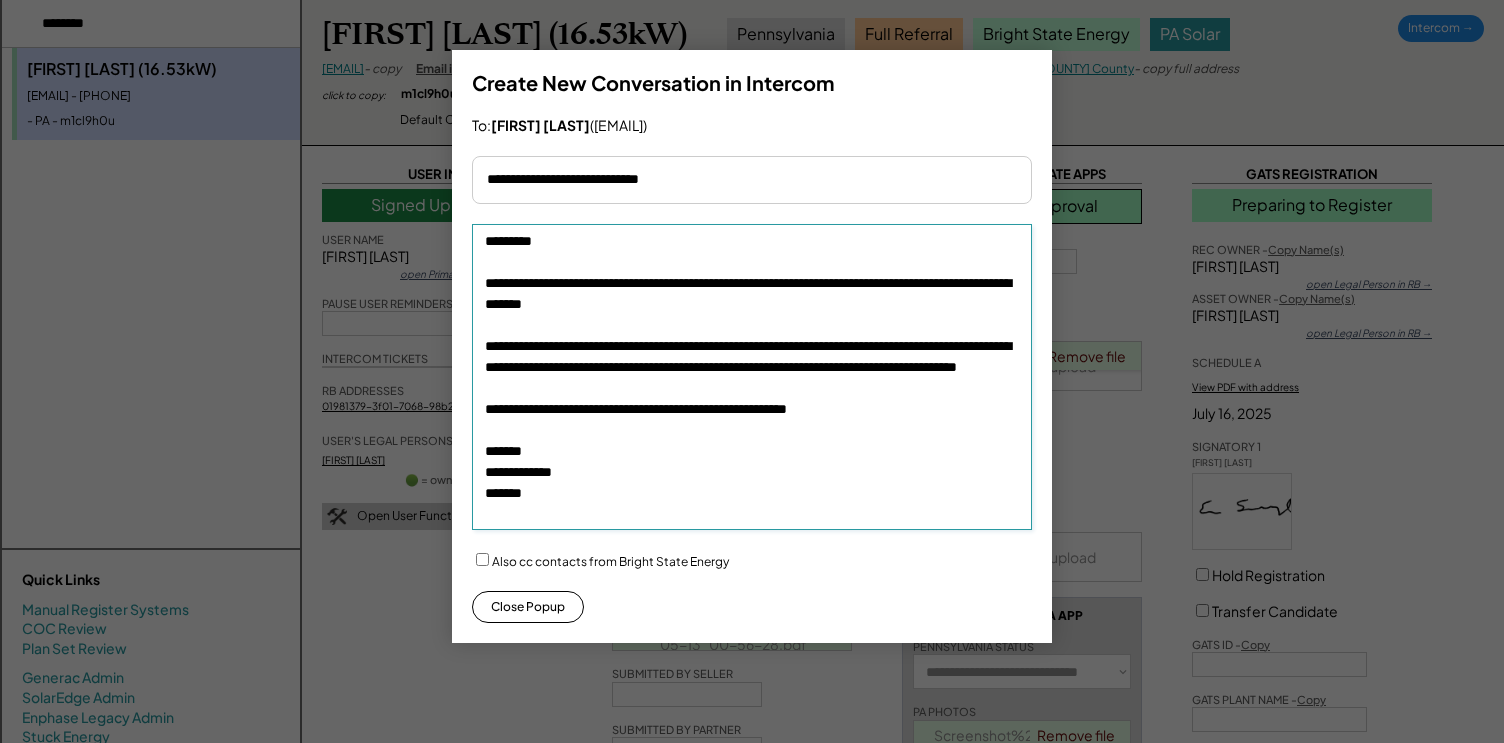 click on "**********" at bounding box center [752, 377] 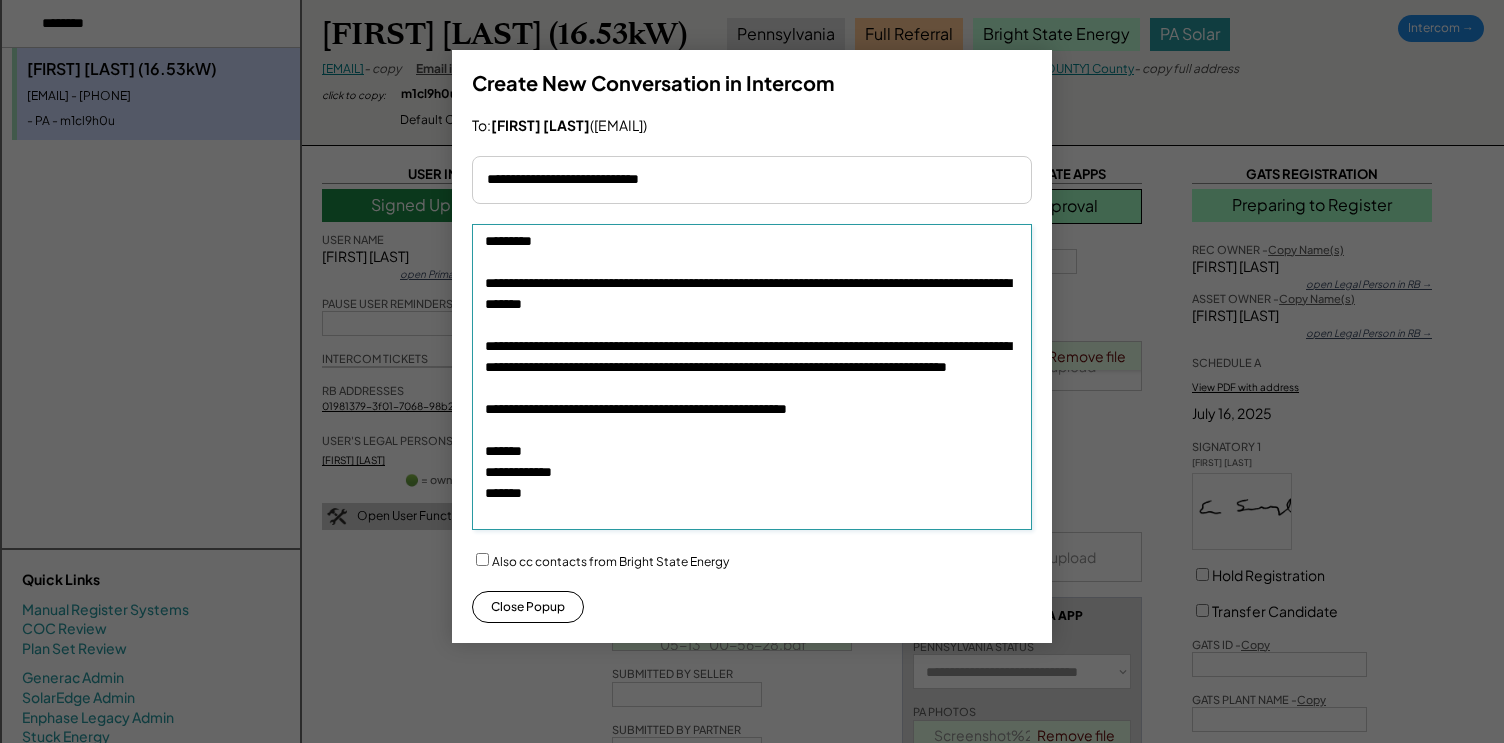 click on "**********" at bounding box center (752, 377) 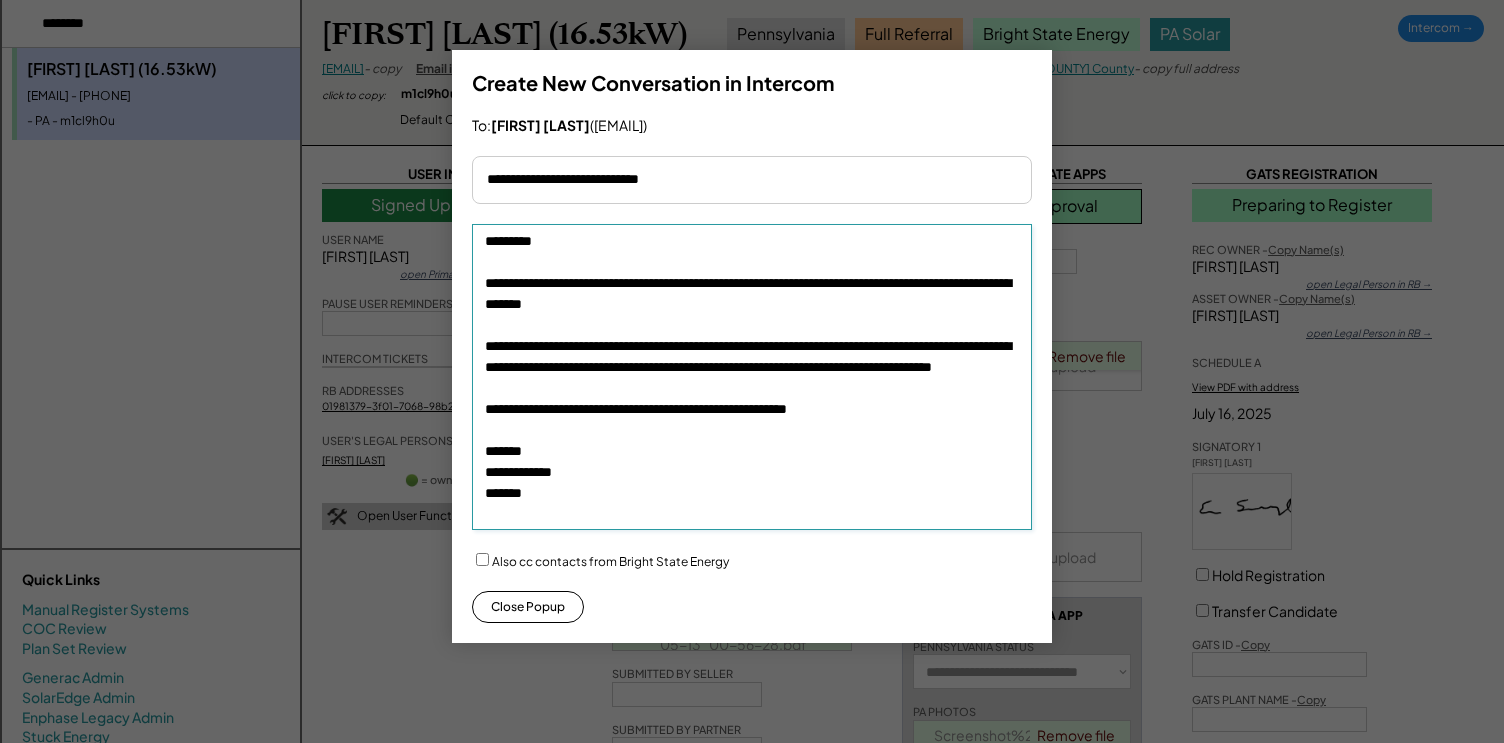 click on "**********" at bounding box center (752, 377) 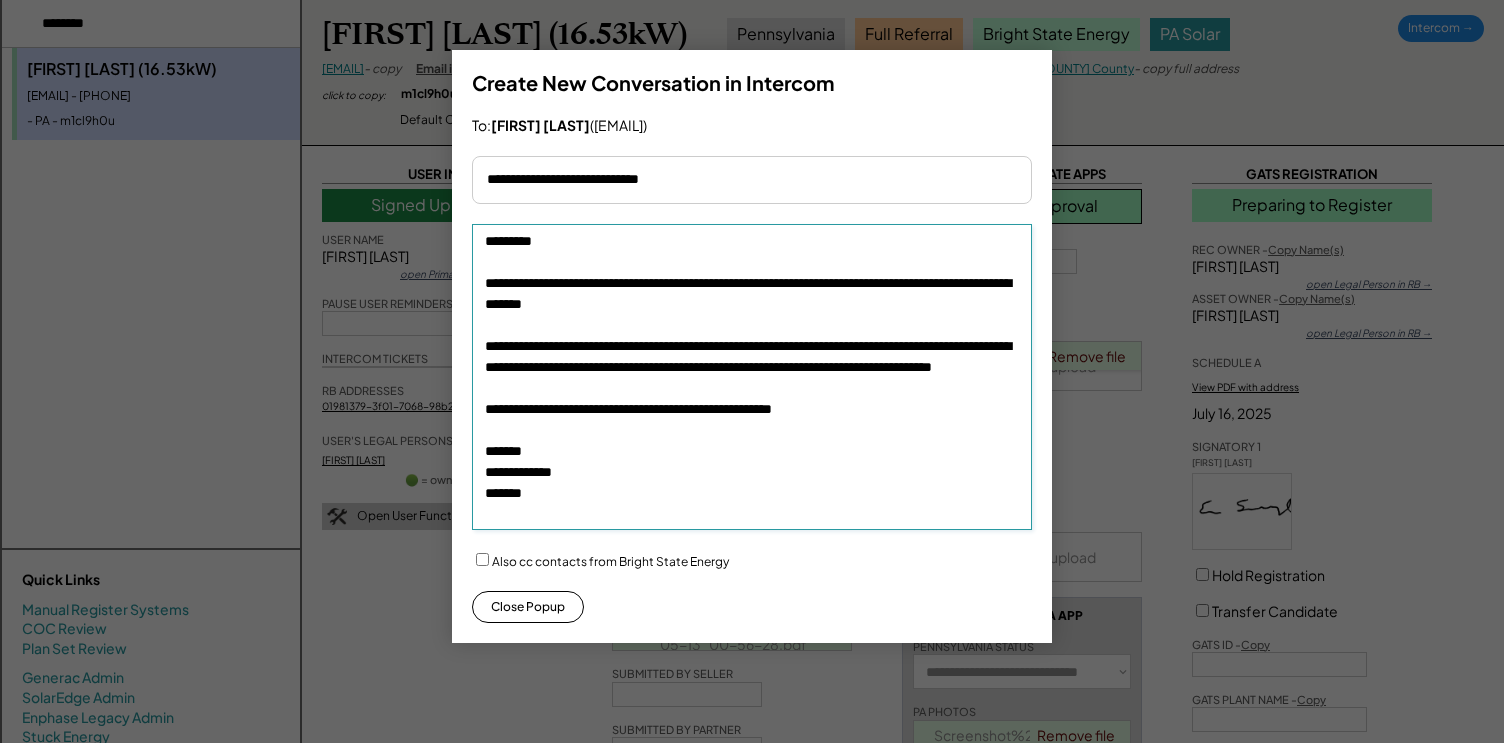 click on "**********" at bounding box center (752, 377) 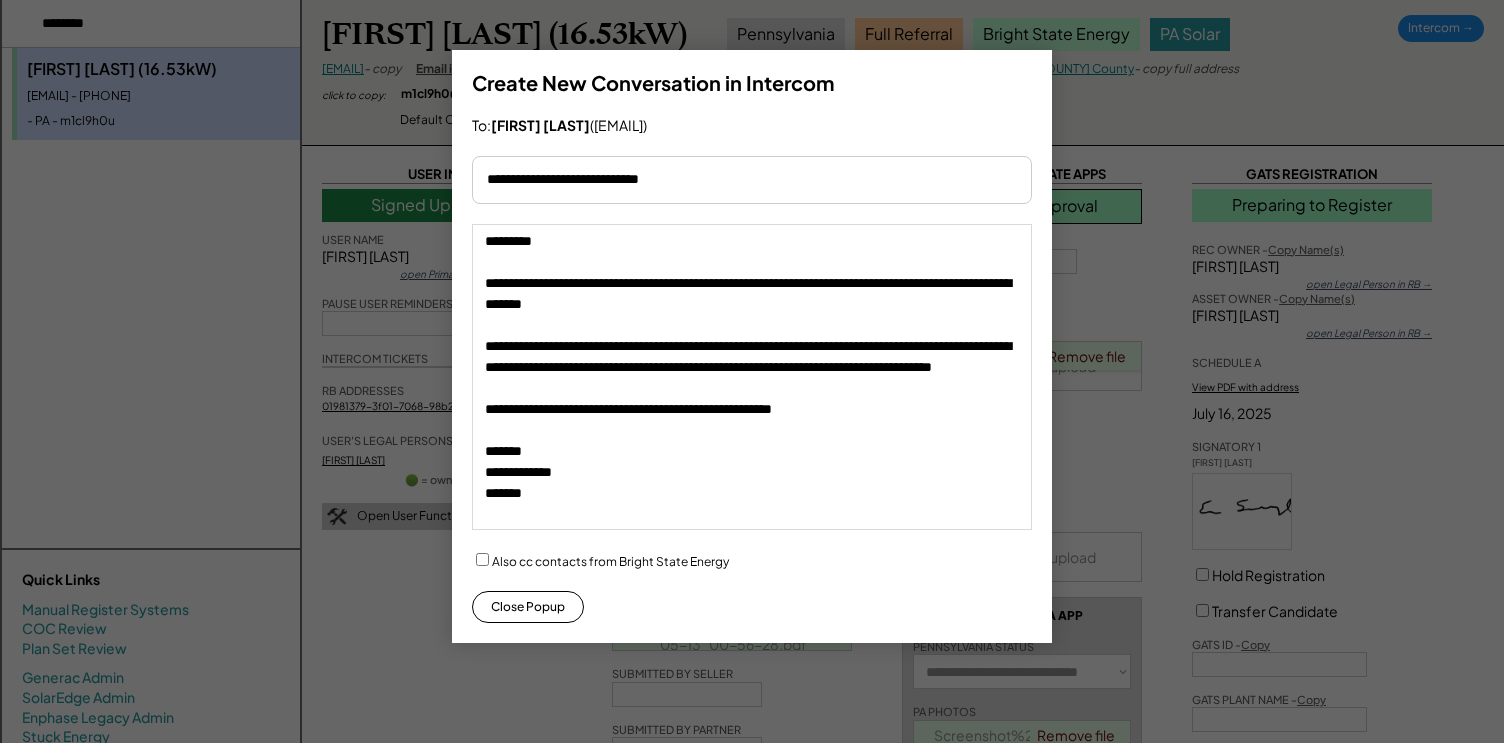 click at bounding box center (752, 180) 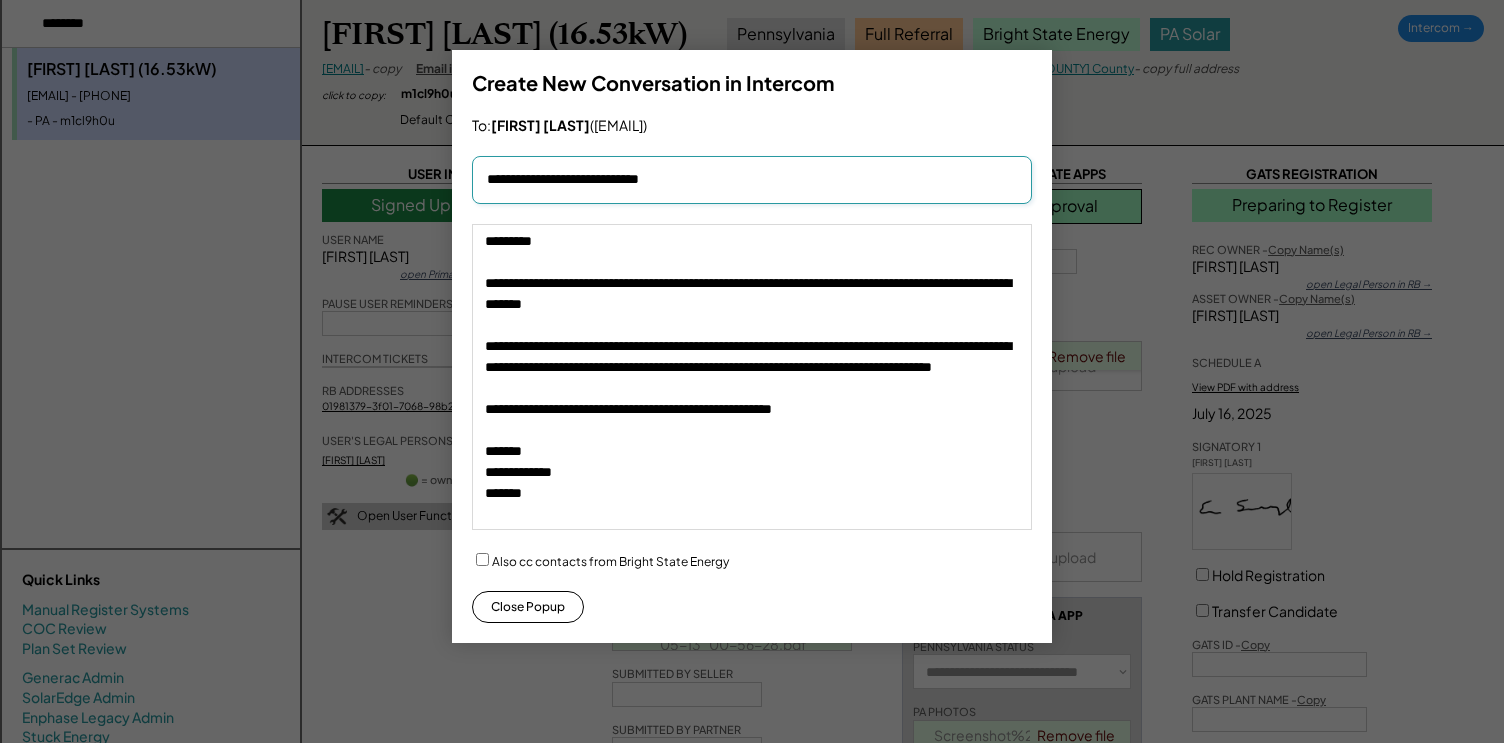 click at bounding box center (752, 180) 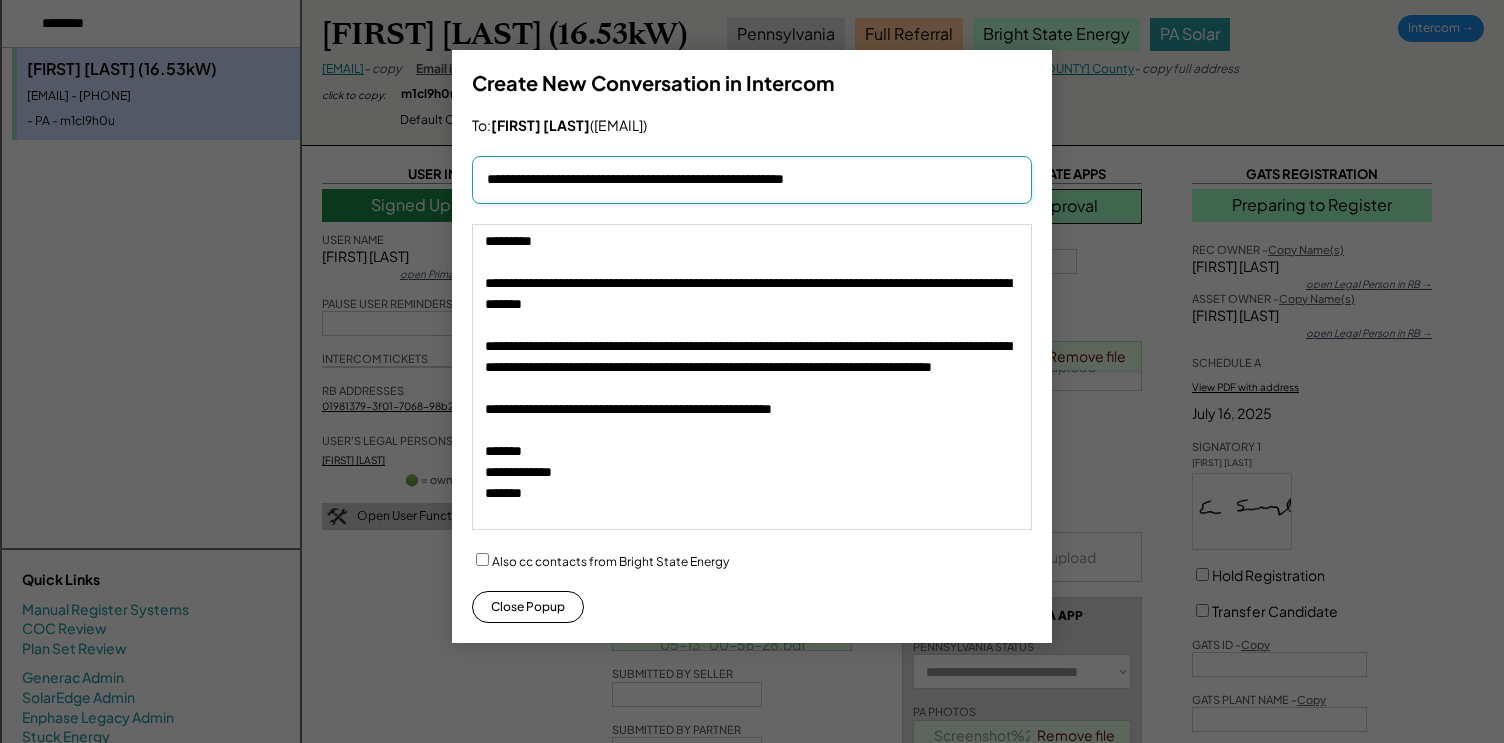 type on "**********" 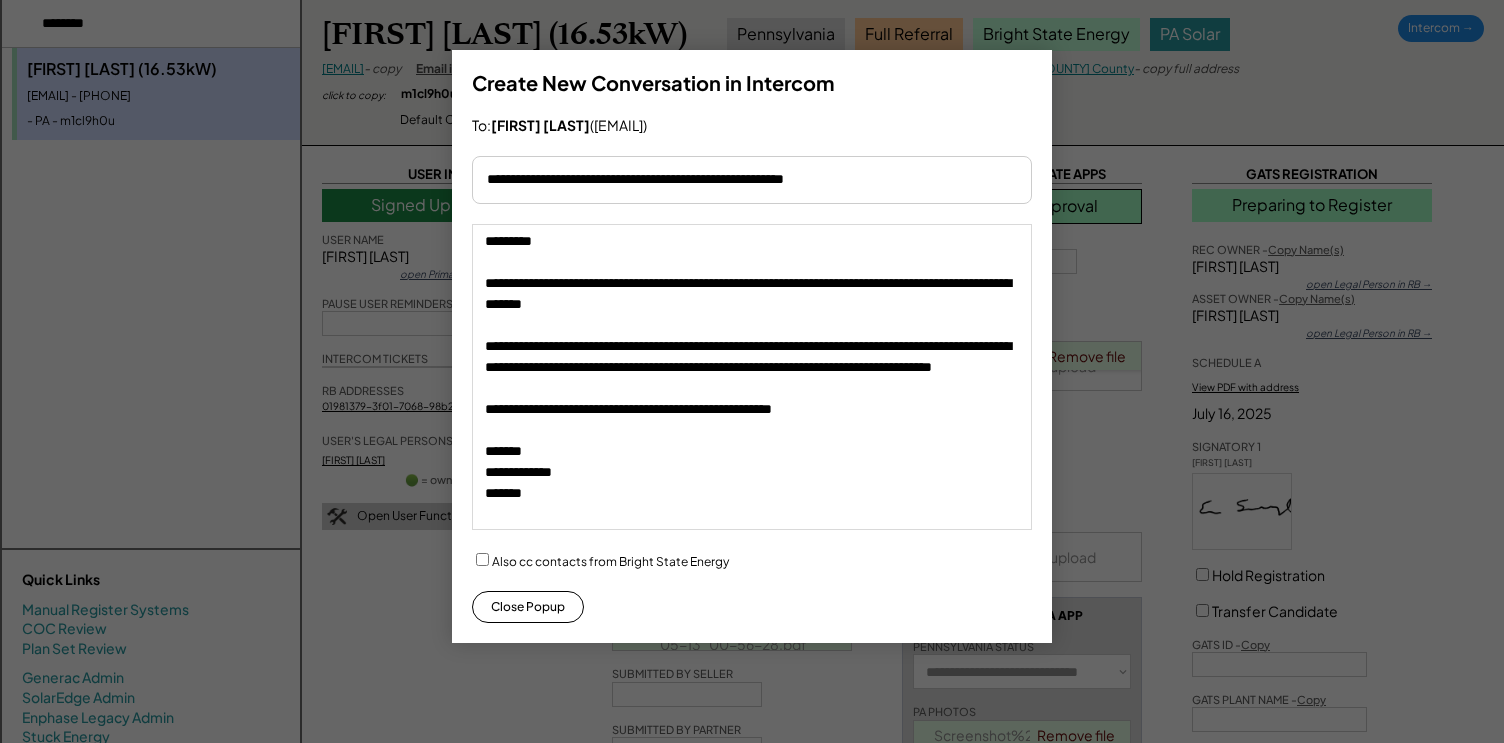 click on "**********" at bounding box center [752, 377] 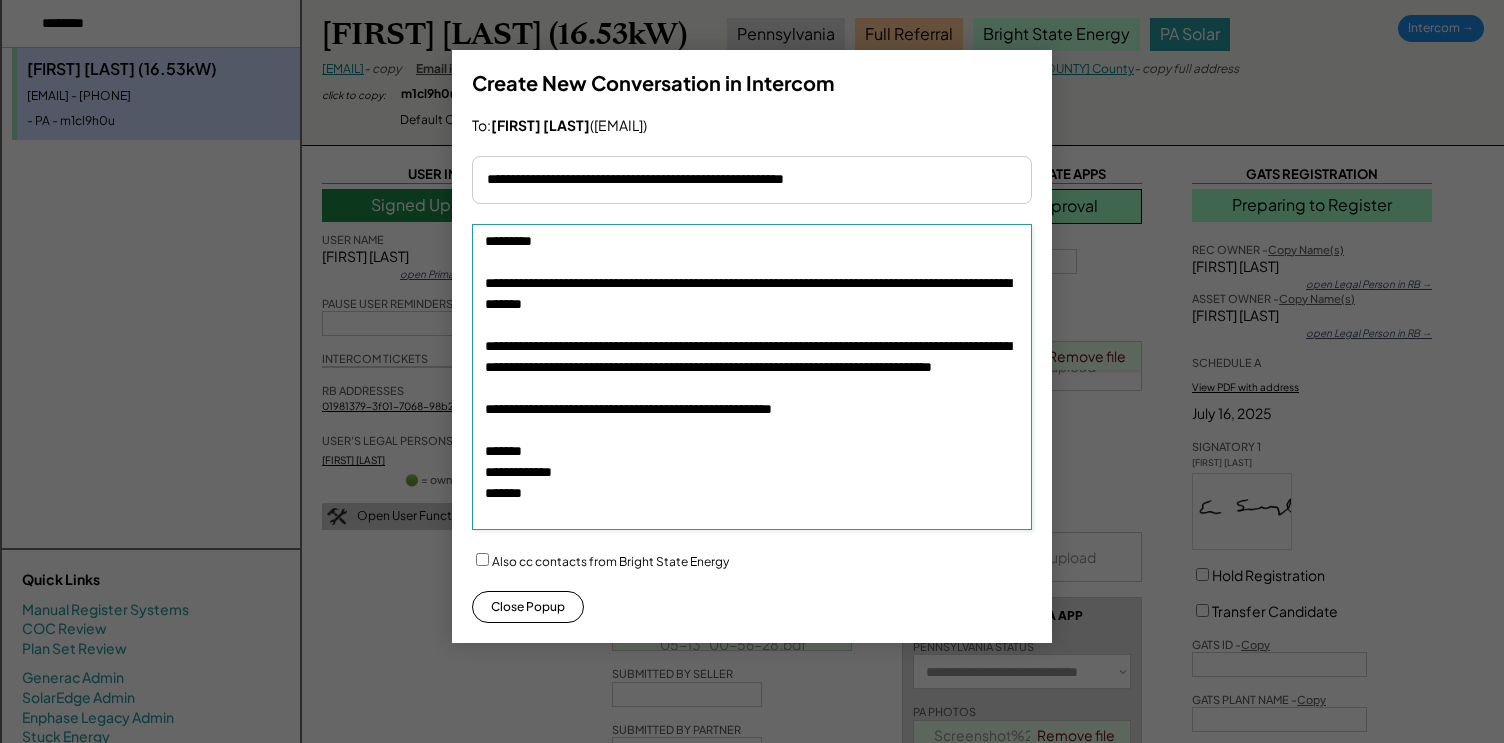 click on "**********" at bounding box center (752, 346) 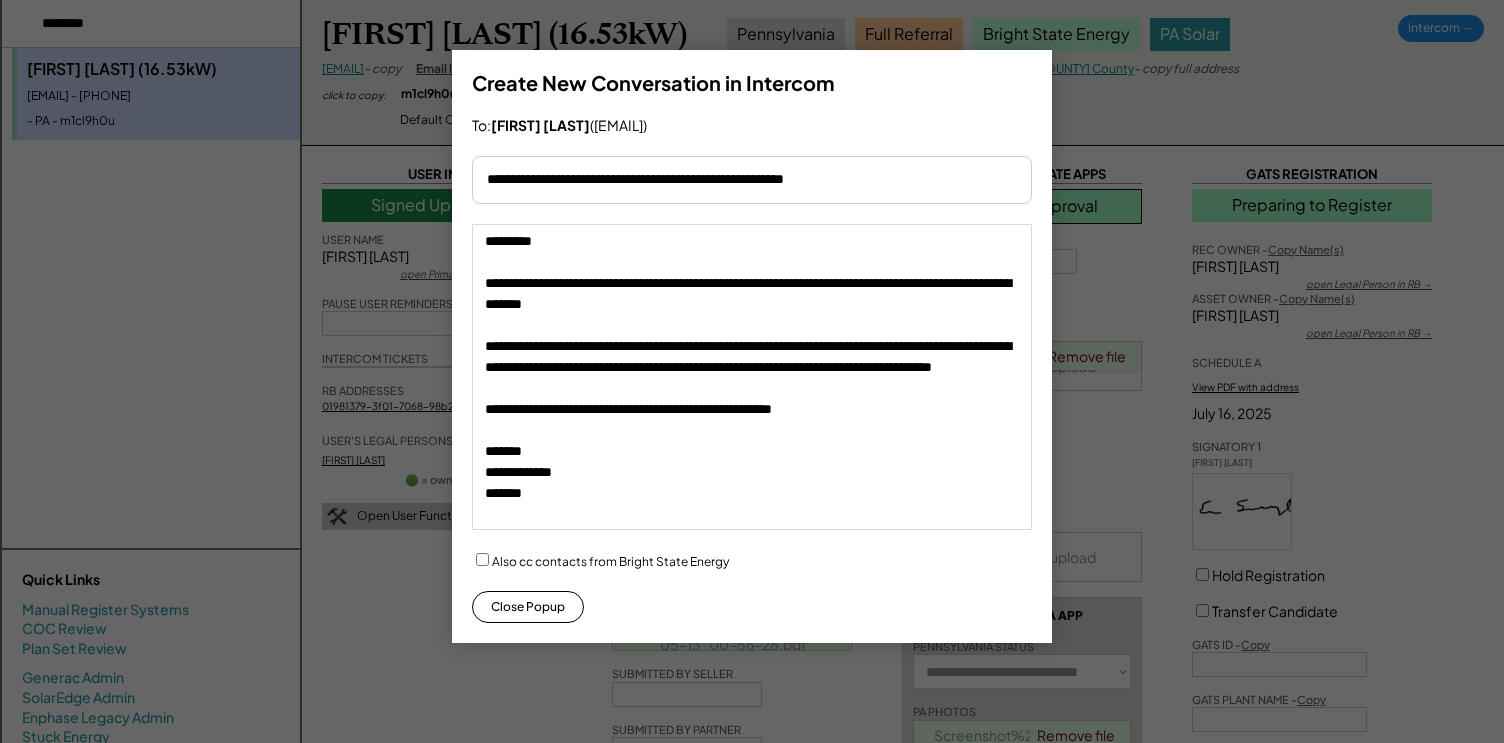 click on "**********" at bounding box center [752, 377] 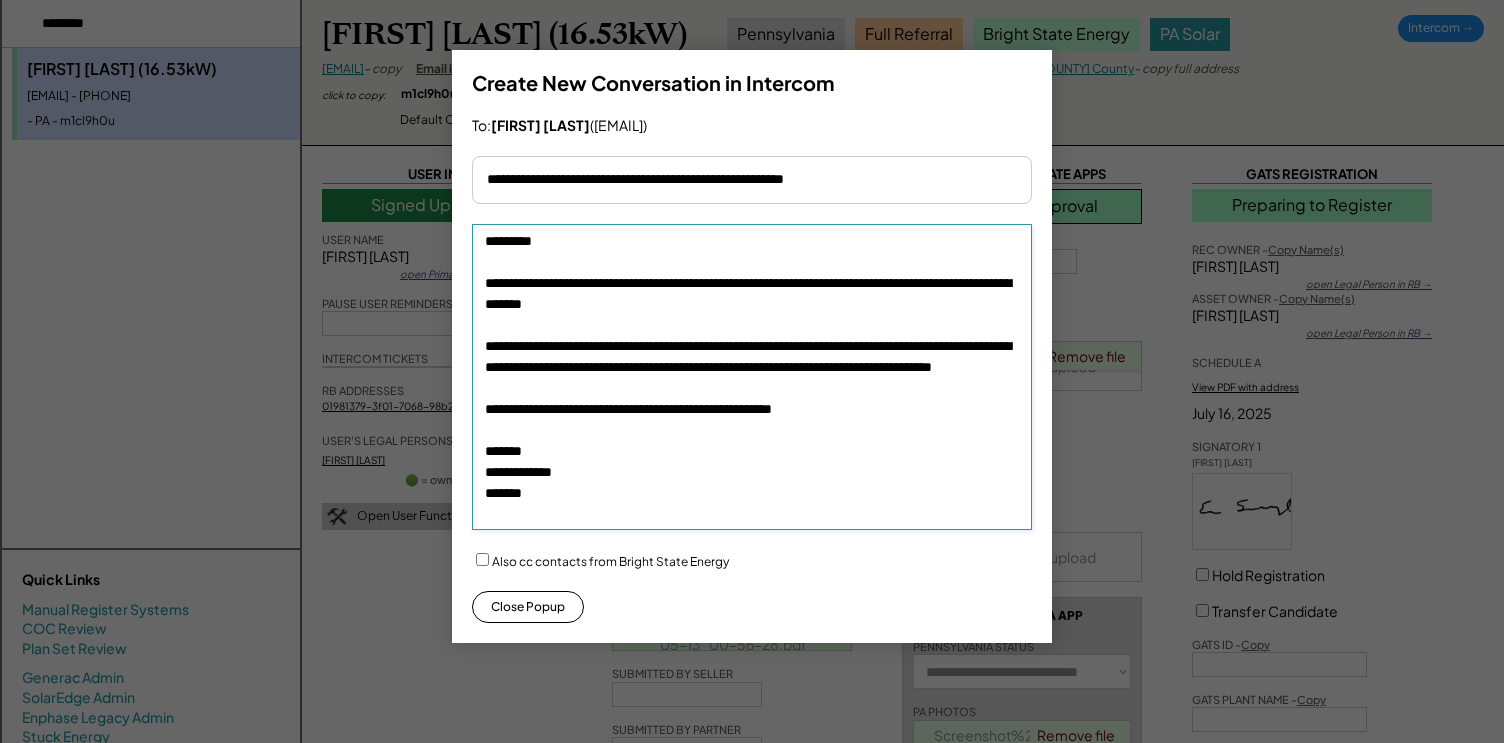click on "**********" at bounding box center (752, 377) 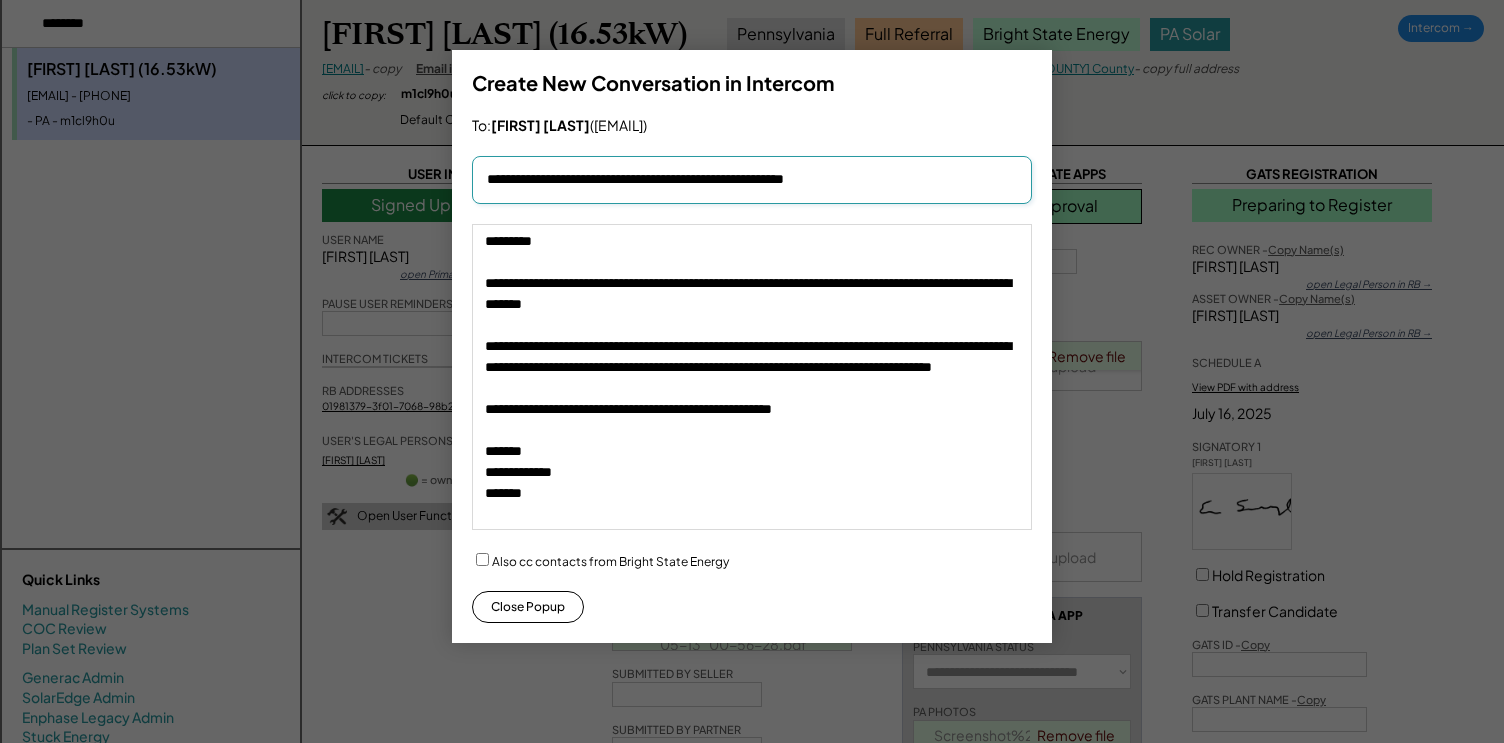 click at bounding box center (752, 180) 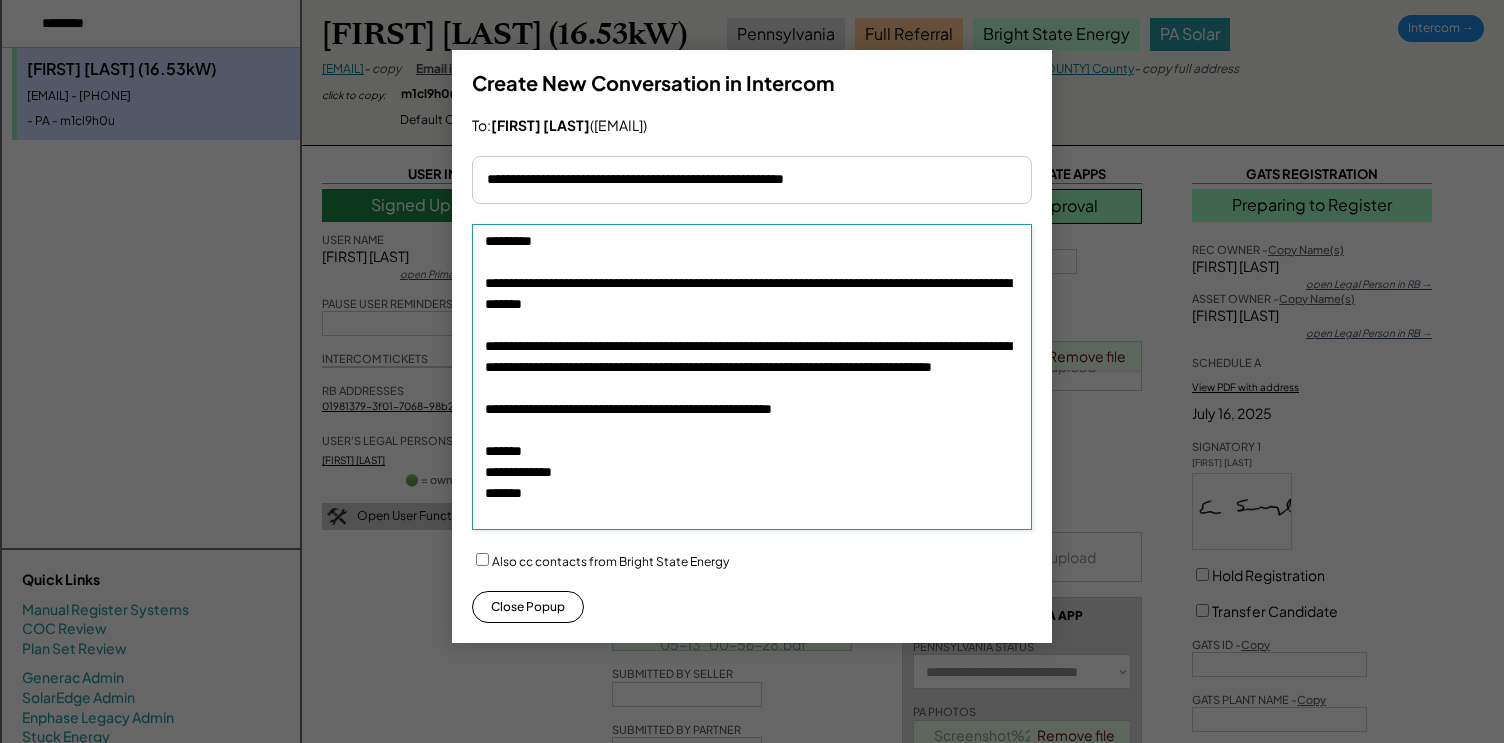 click on "**********" at bounding box center [752, 346] 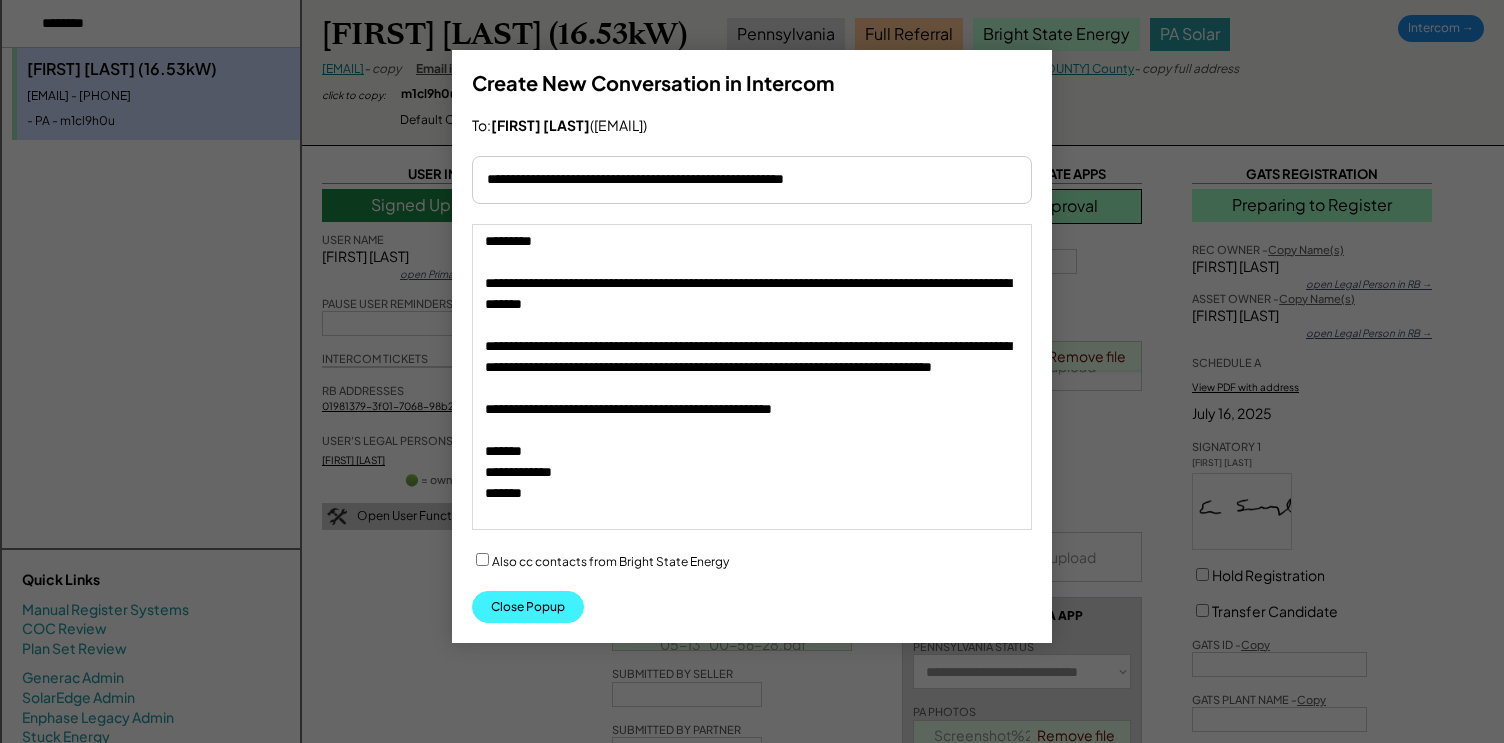 click on "Close Popup" at bounding box center [528, 607] 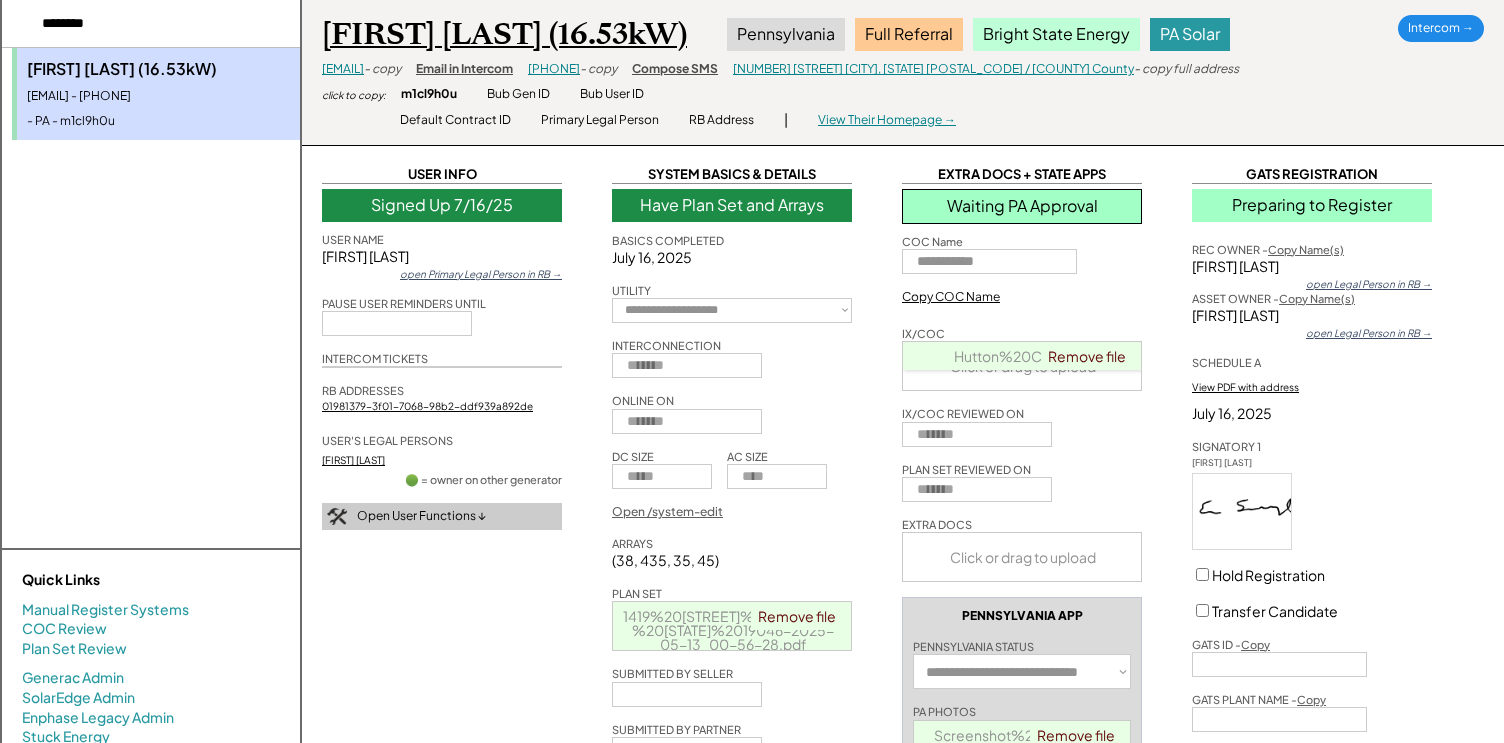 click on "Eric Siegel (16.53kW)" at bounding box center (504, 34) 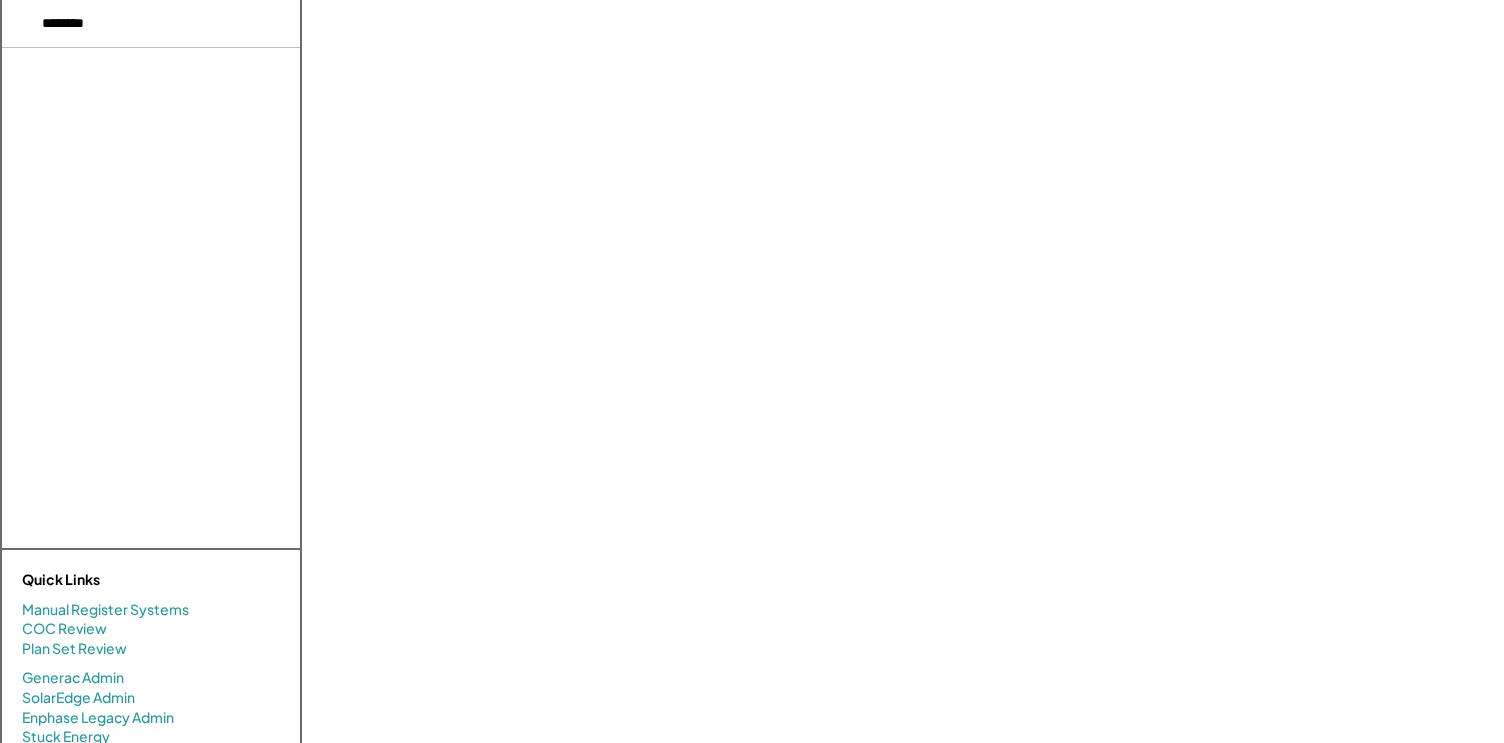 scroll, scrollTop: 0, scrollLeft: 0, axis: both 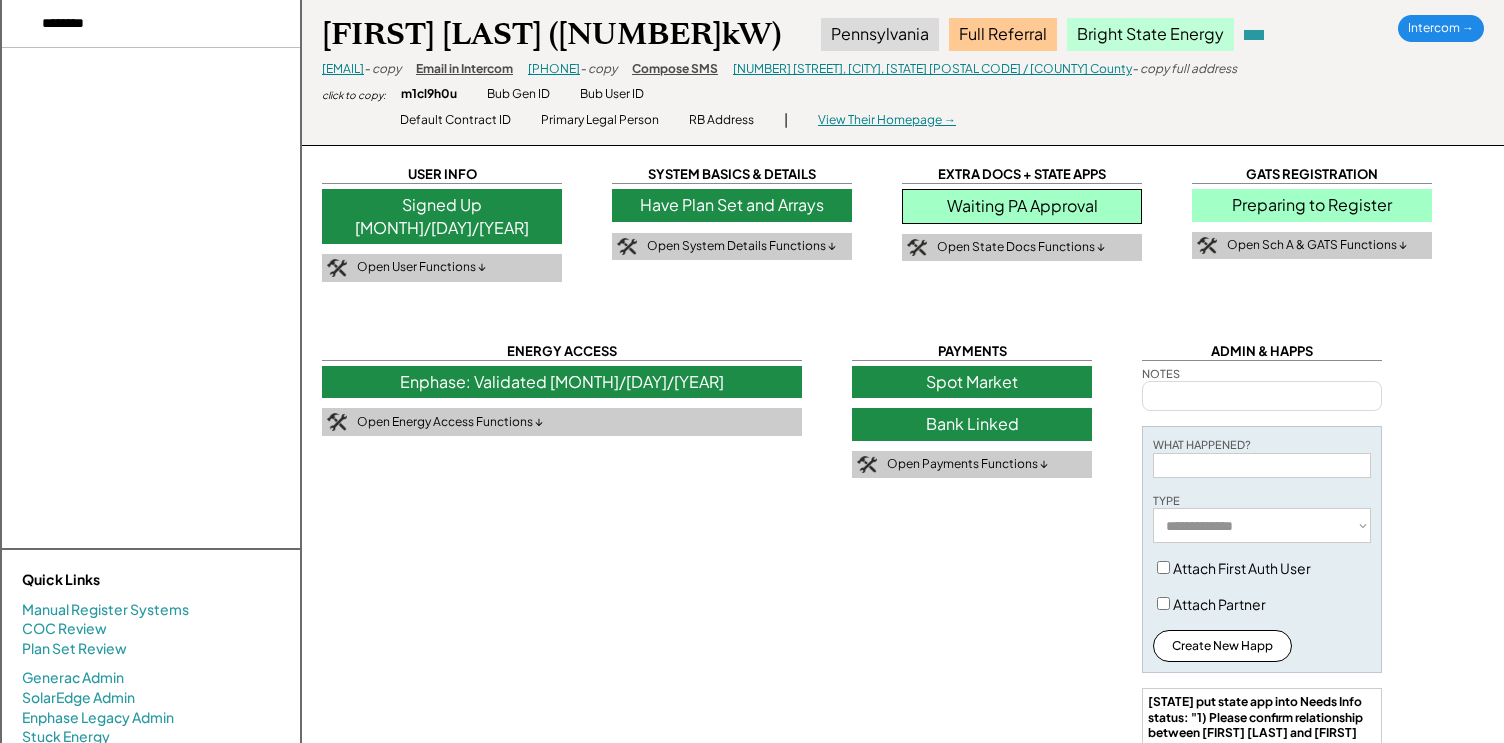 click on "Email in Intercom" at bounding box center (464, 69) 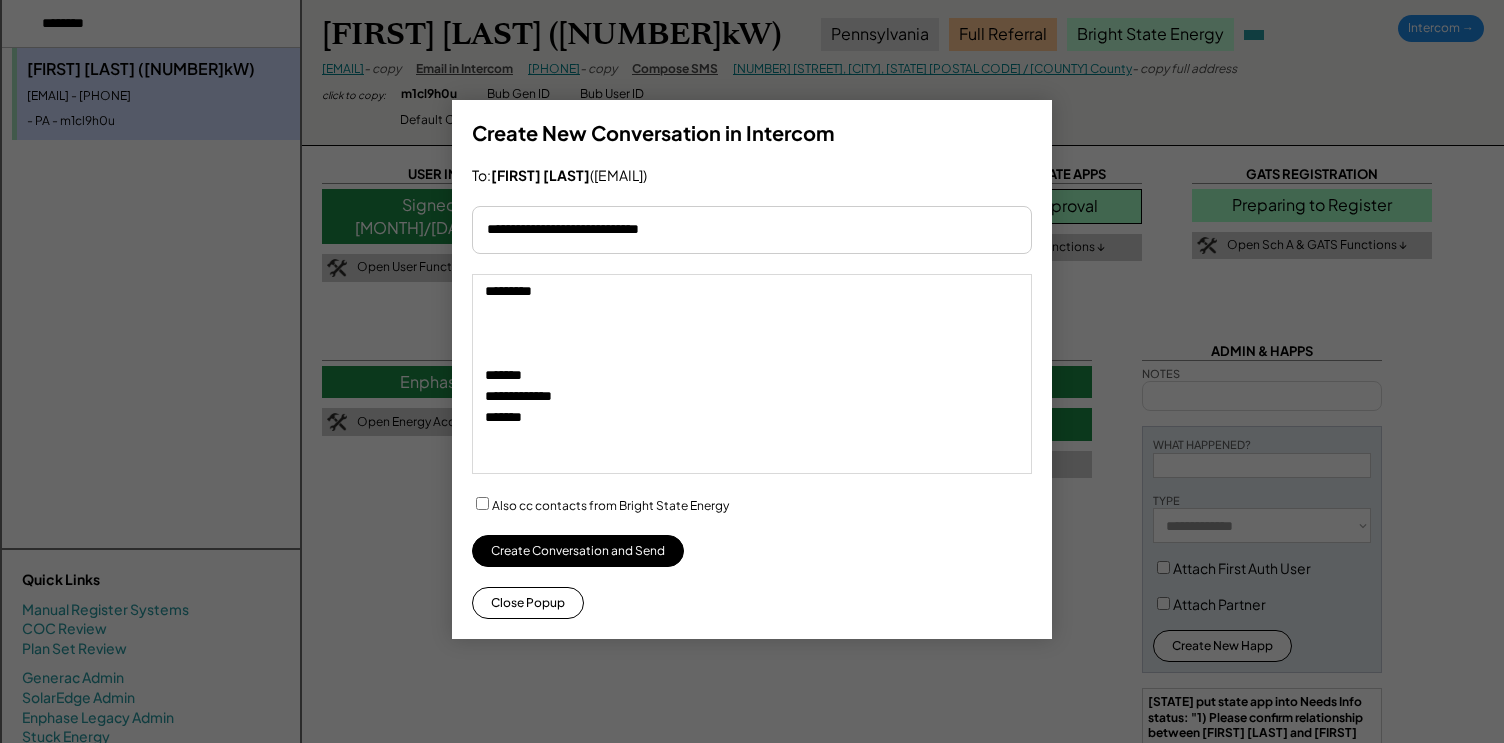 click on "**********" at bounding box center (752, 374) 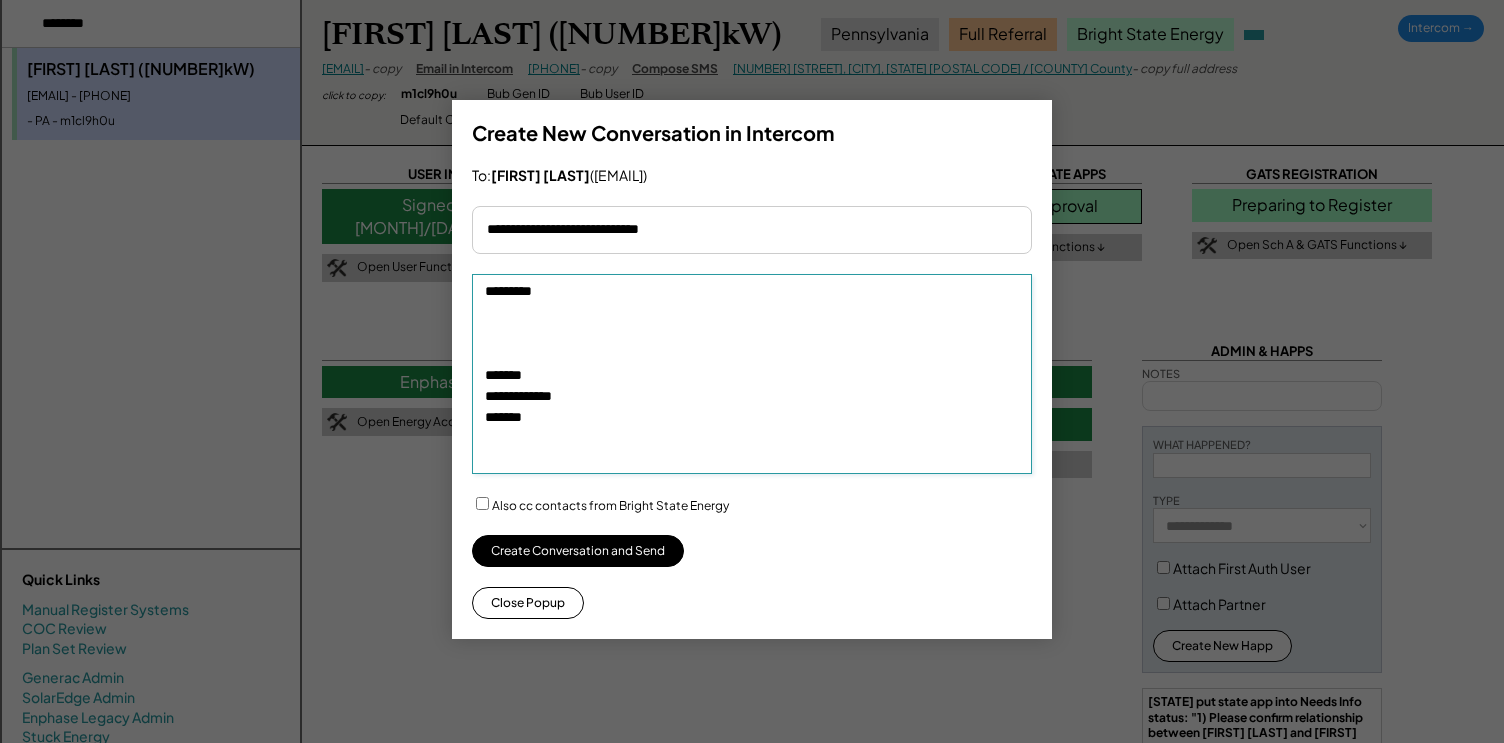 paste on "**********" 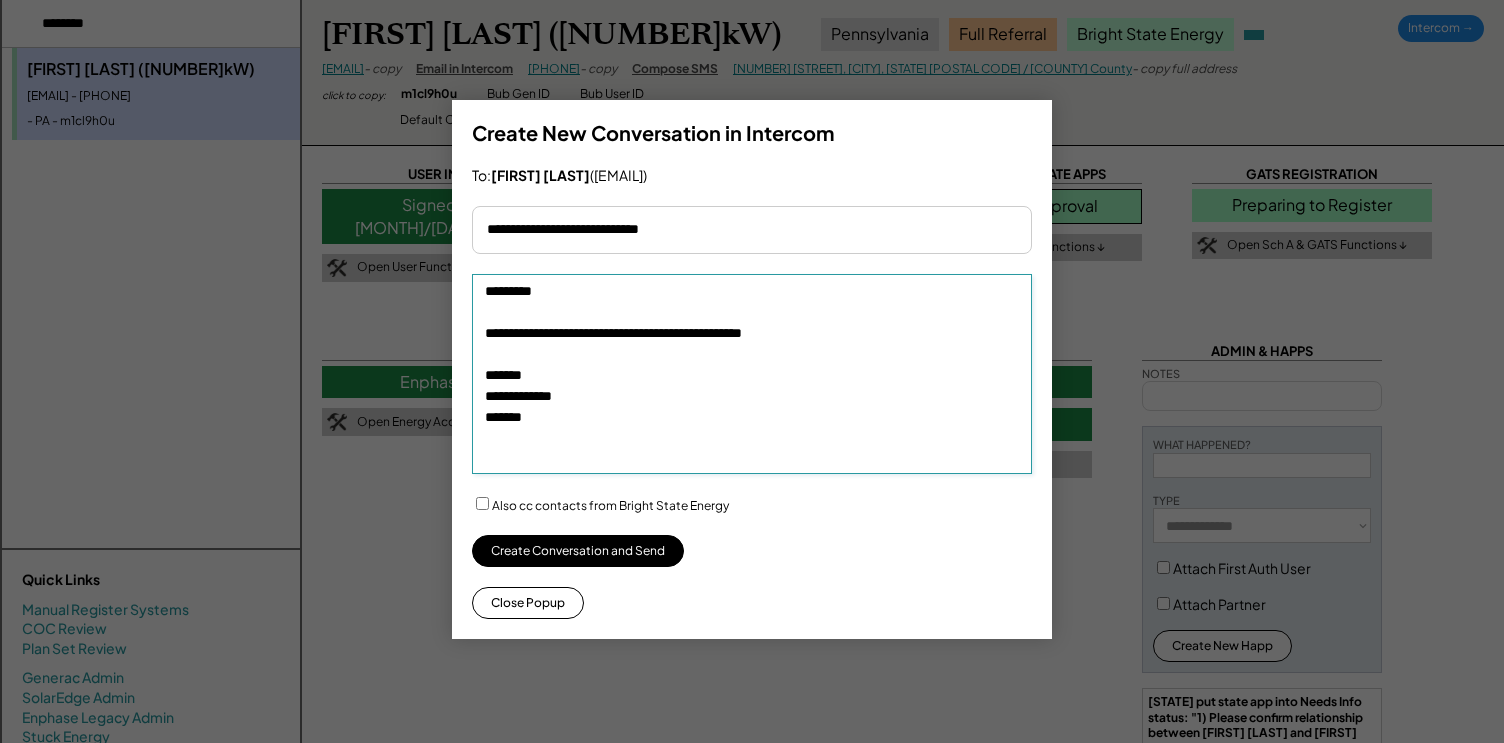click on "**********" at bounding box center [752, 374] 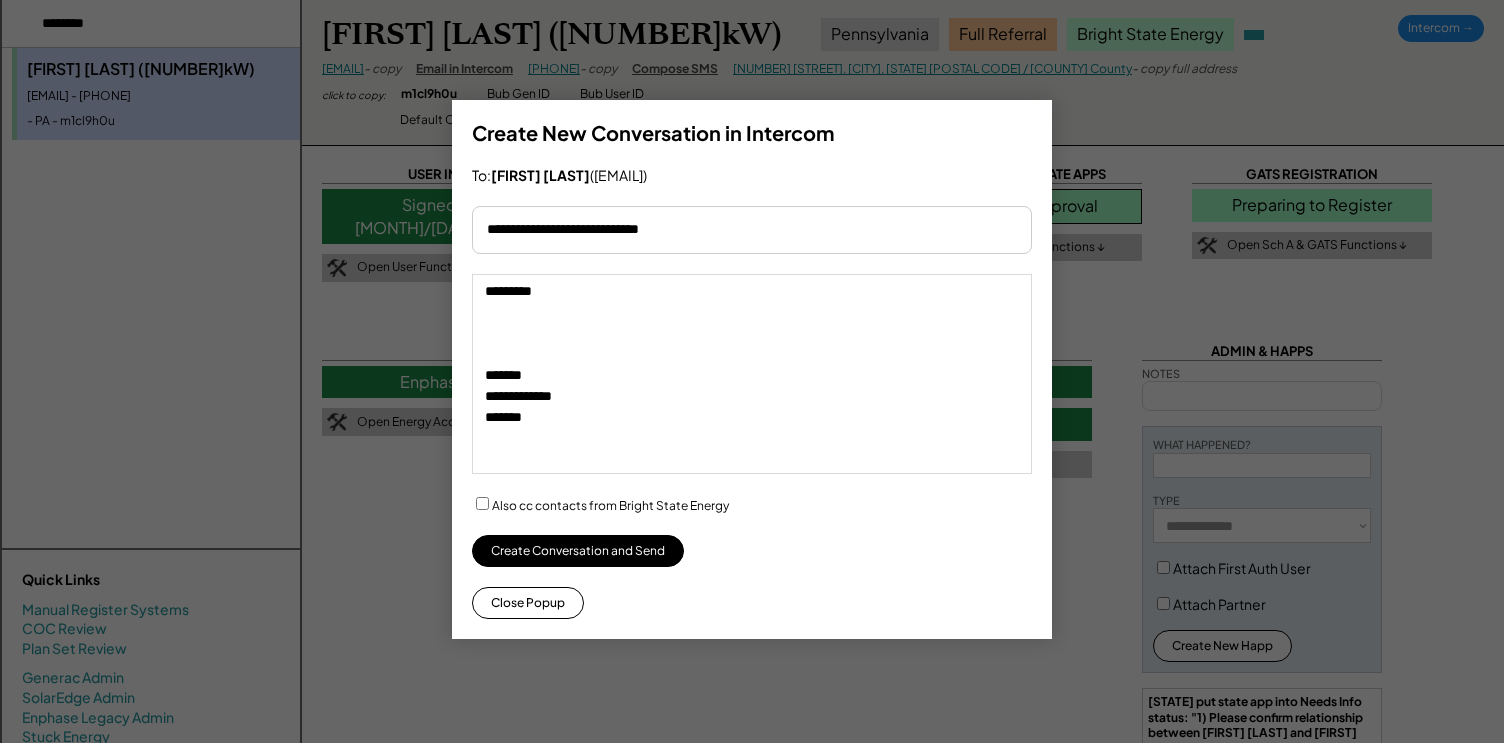click on "**********" at bounding box center [752, 374] 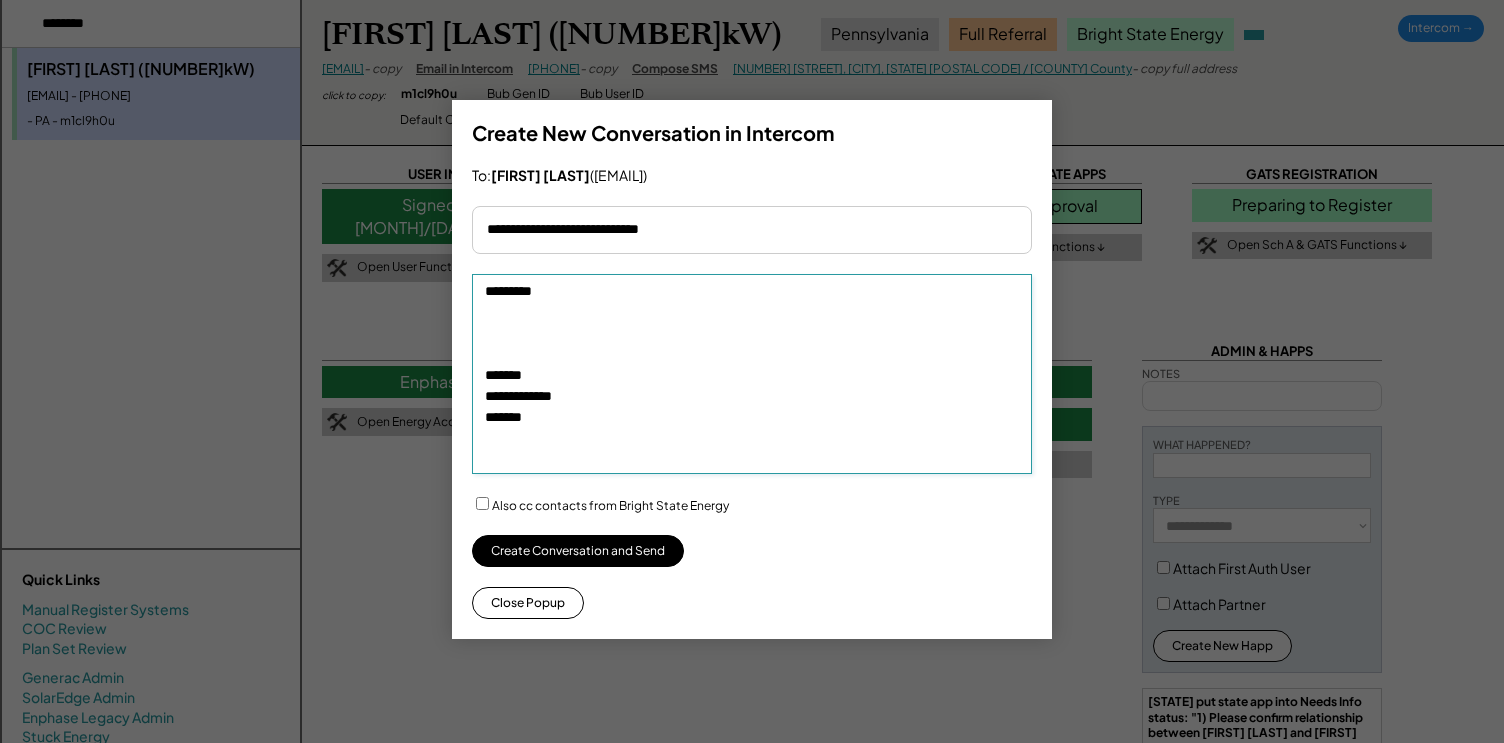 paste on "**********" 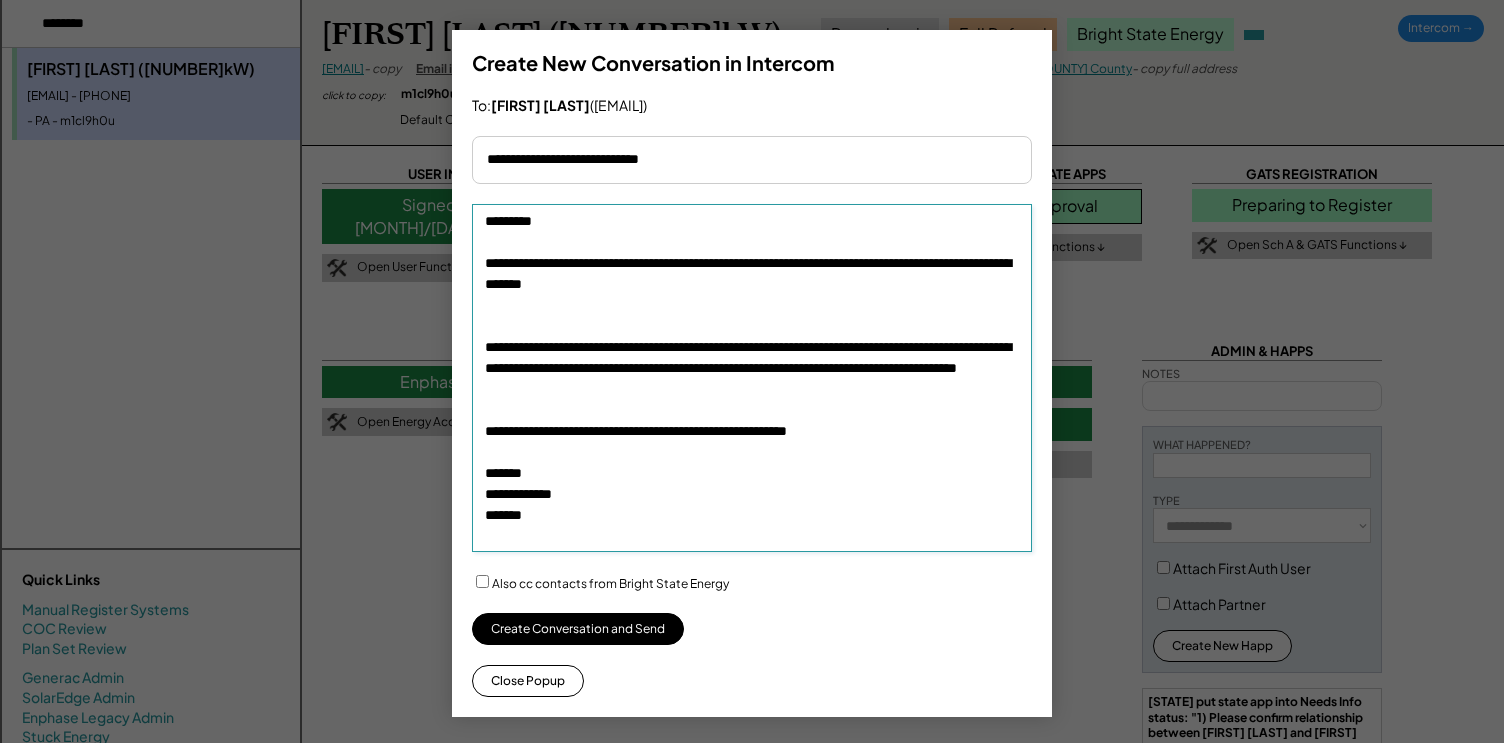 click on "**********" at bounding box center [752, 378] 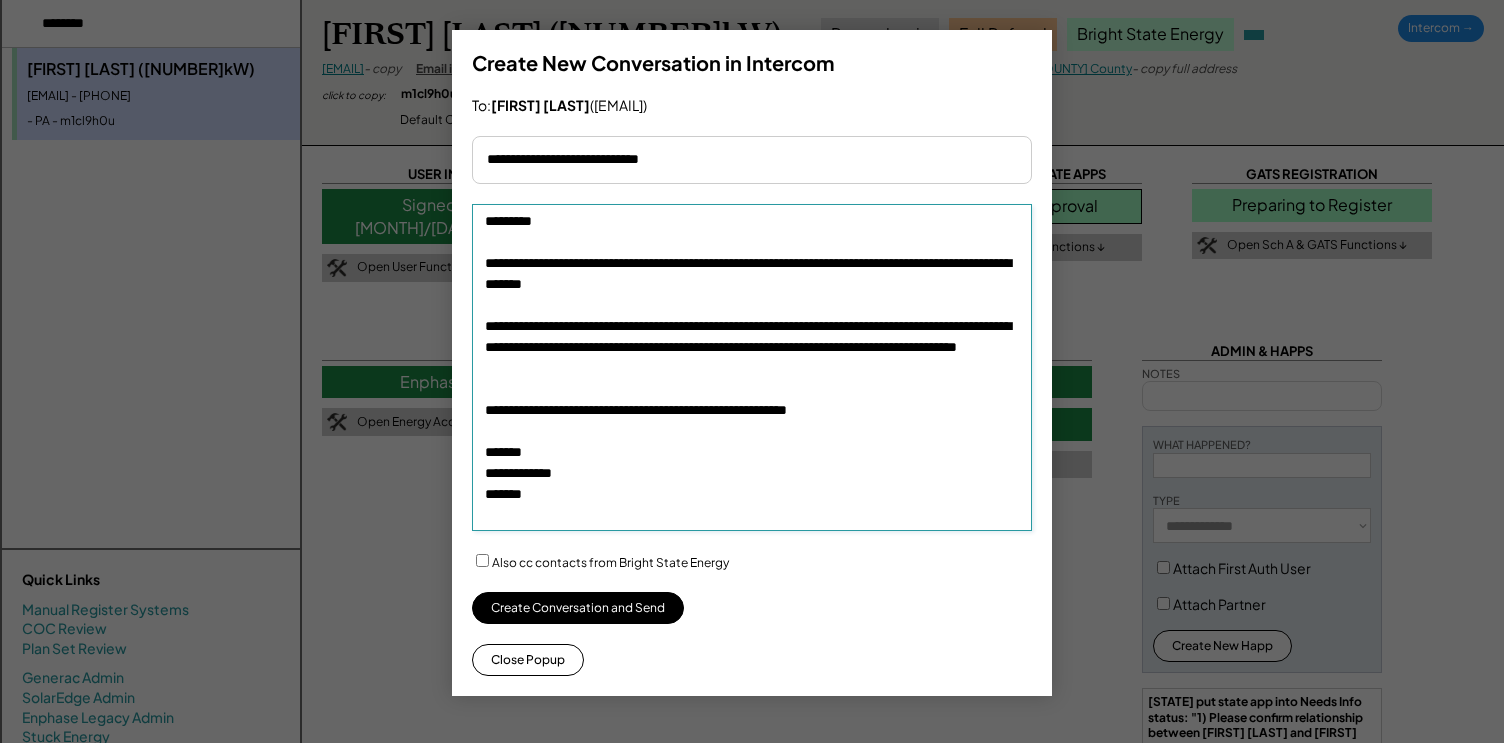 click on "**********" at bounding box center [752, 367] 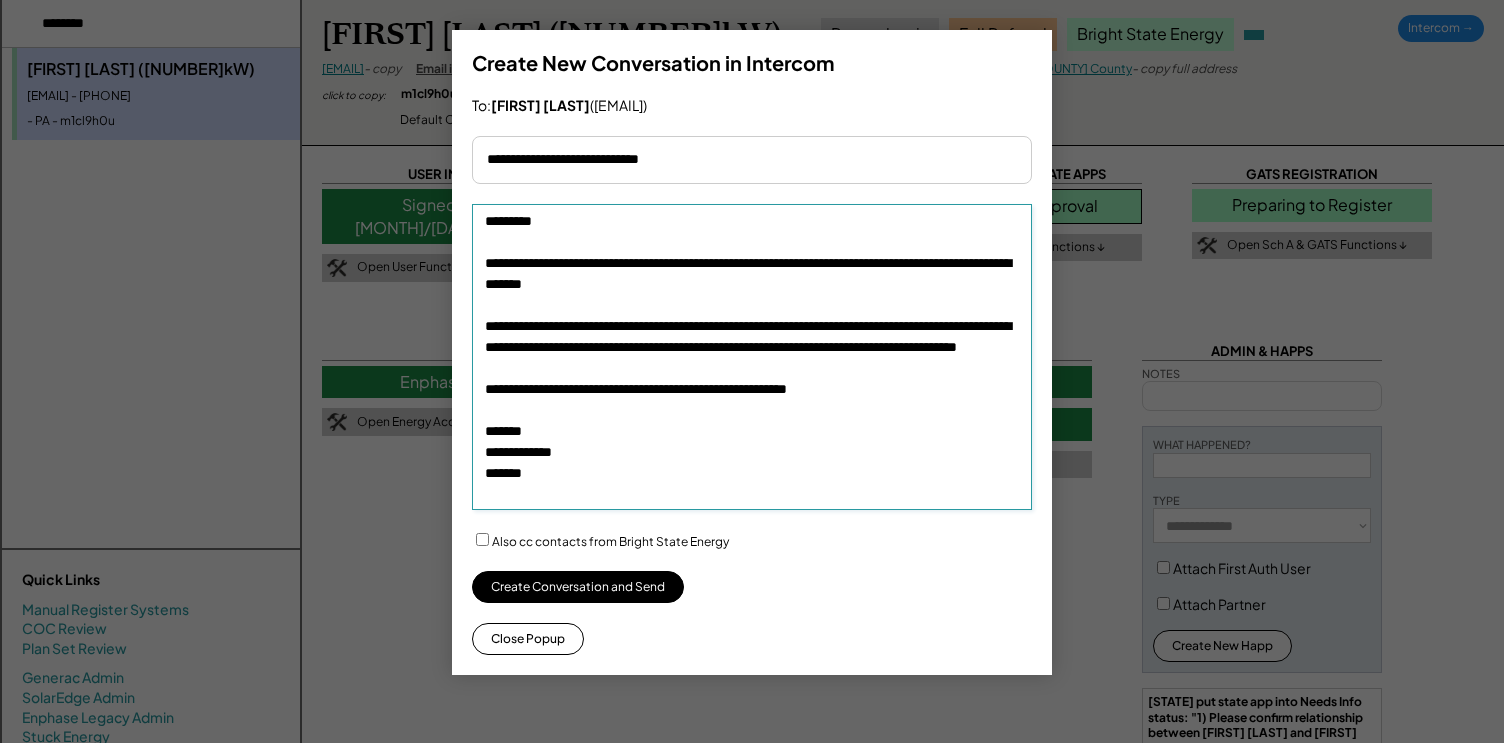 click on "**********" at bounding box center (752, 357) 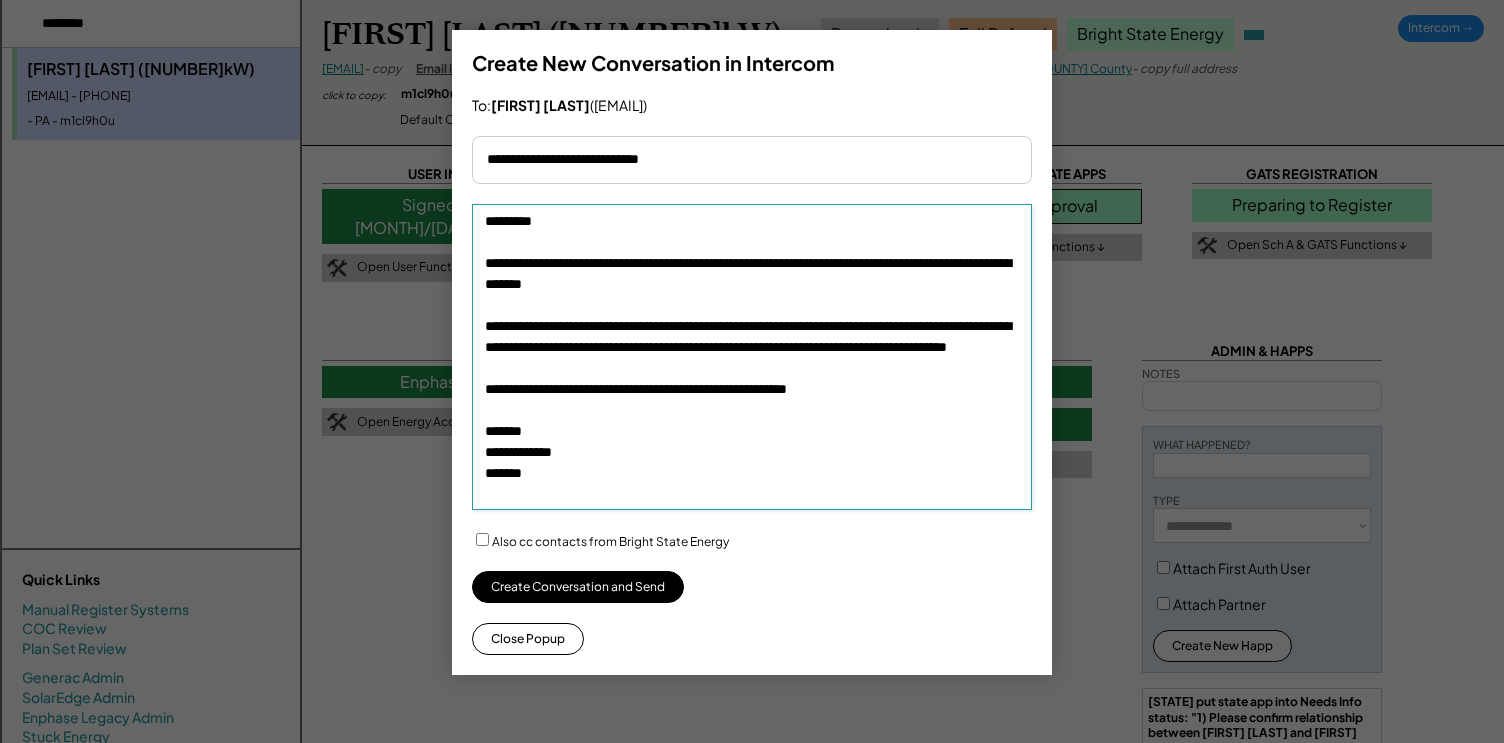 click on "**********" at bounding box center [752, 357] 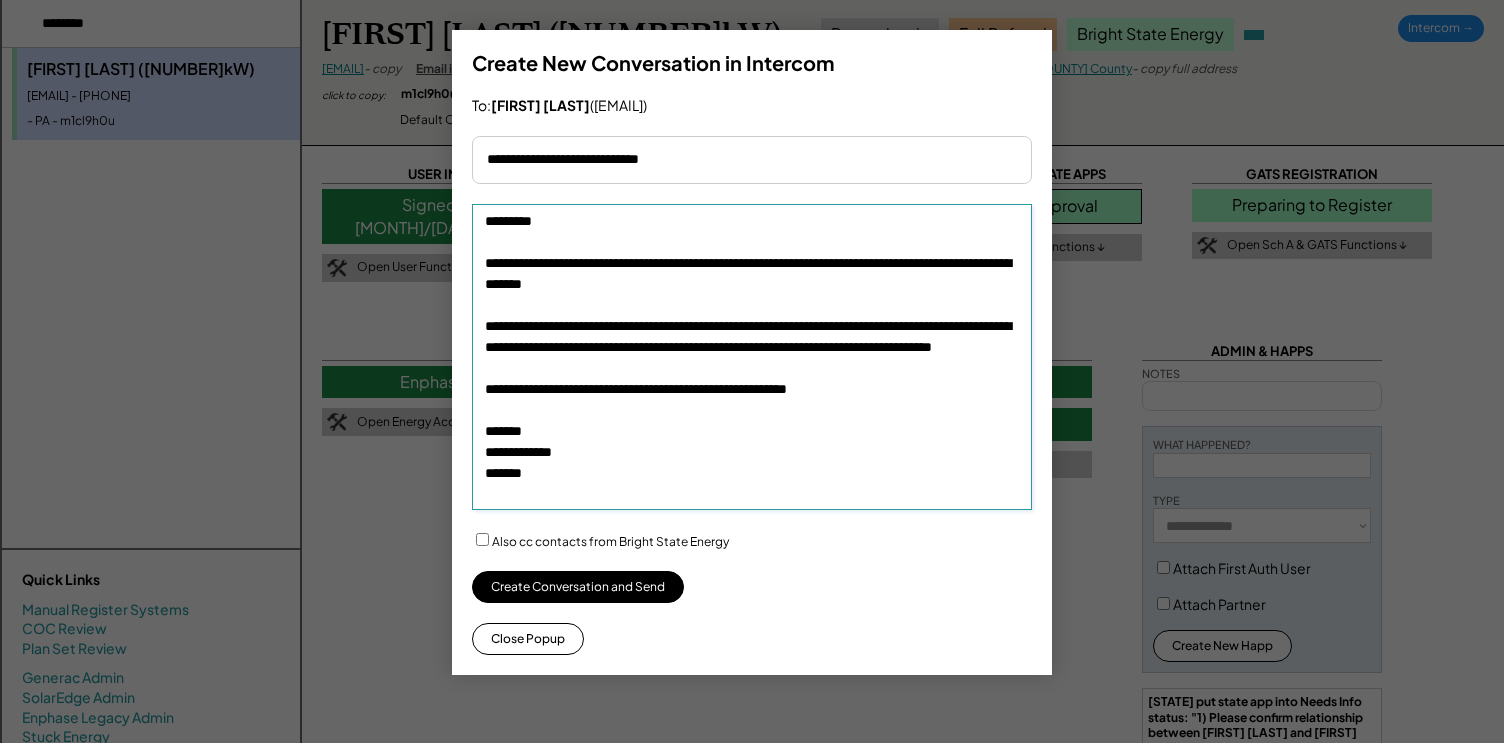 click on "**********" at bounding box center (752, 357) 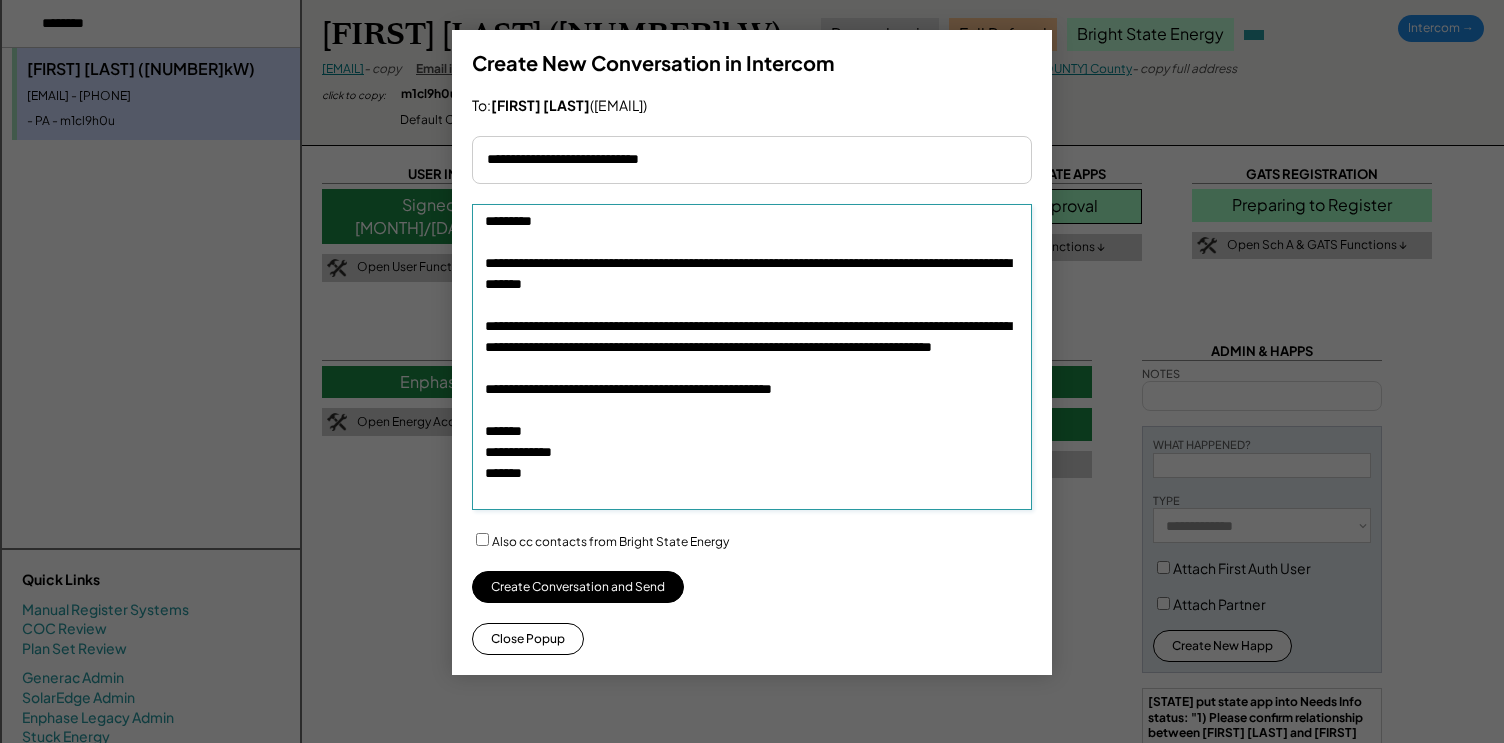 click on "**********" at bounding box center [752, 357] 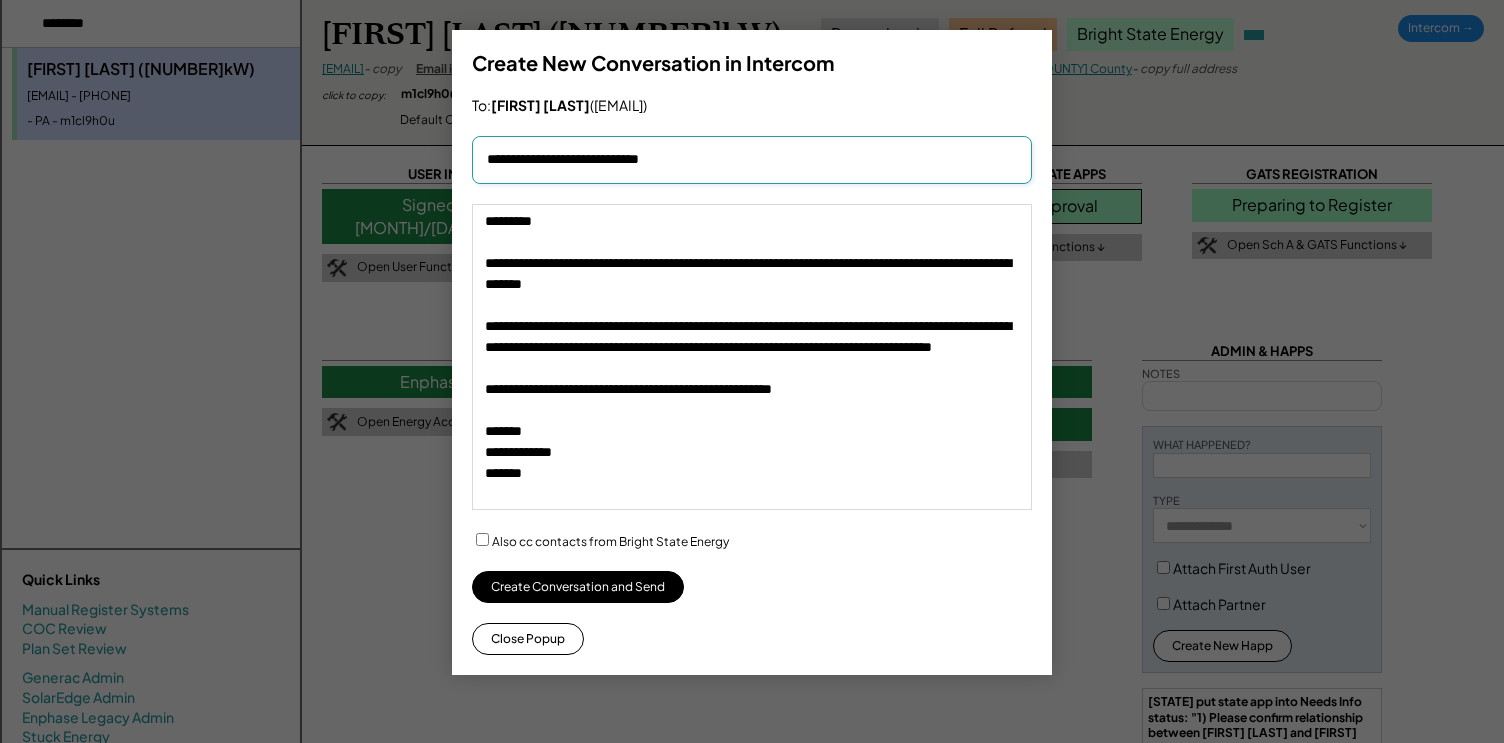 click at bounding box center (752, 160) 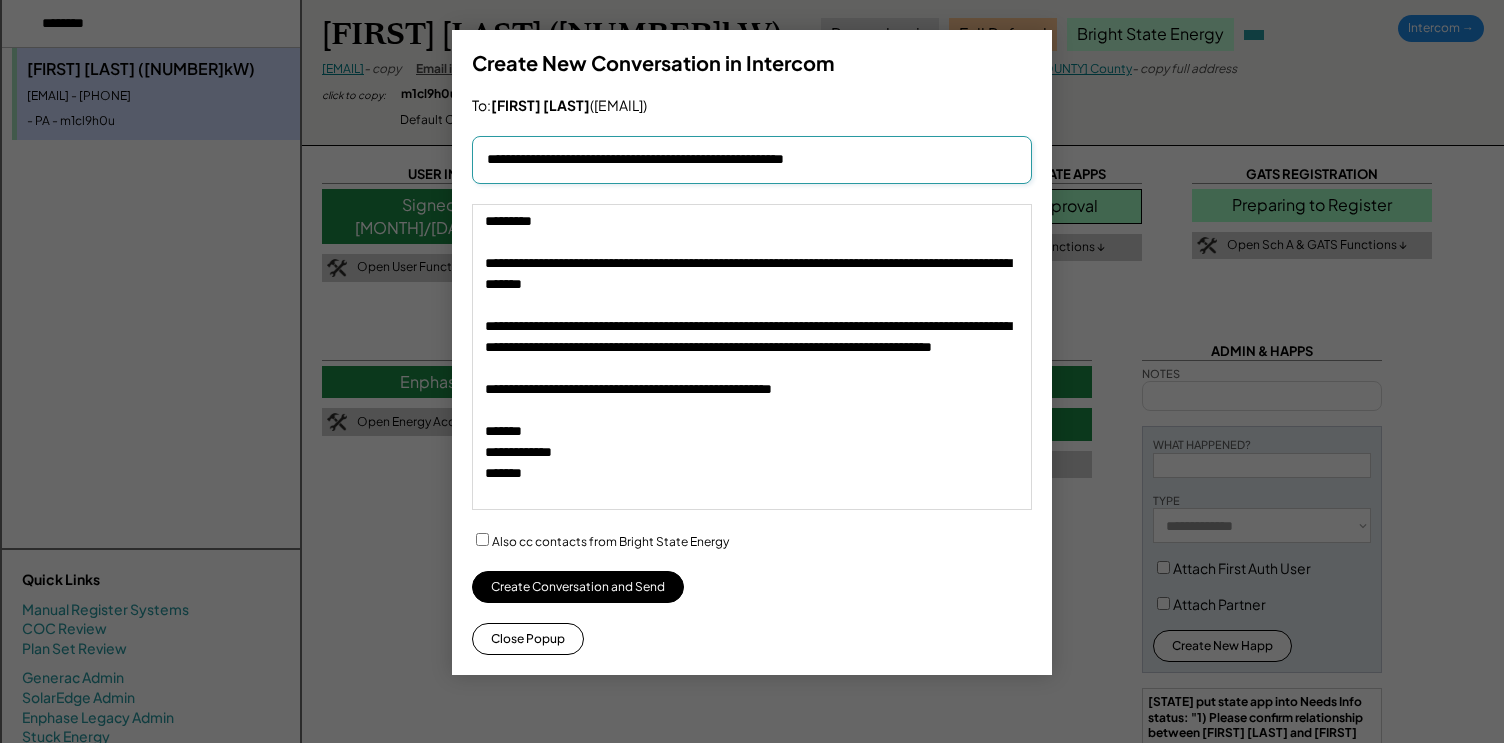 click on "**********" at bounding box center [752, 352] 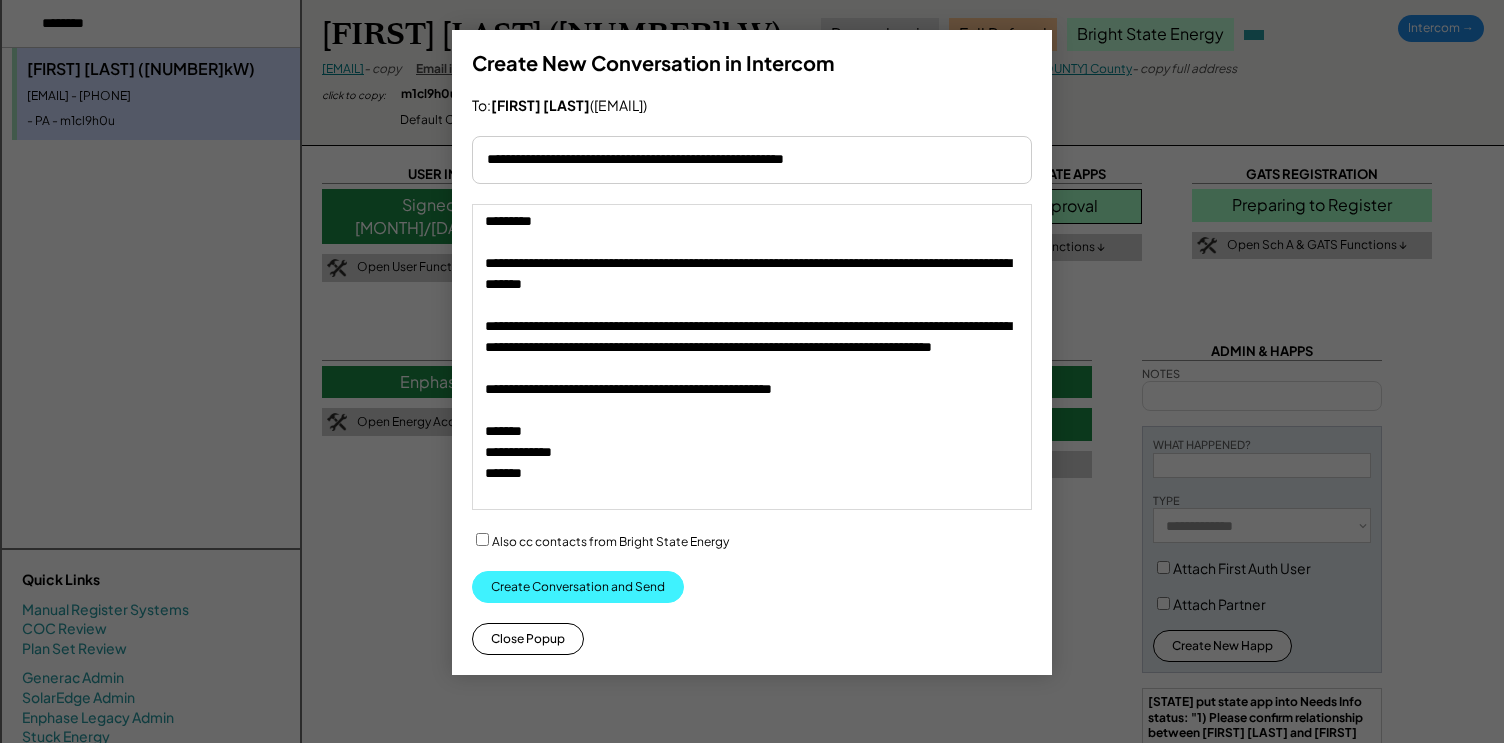 click on "Create Conversation and Send" at bounding box center (578, 587) 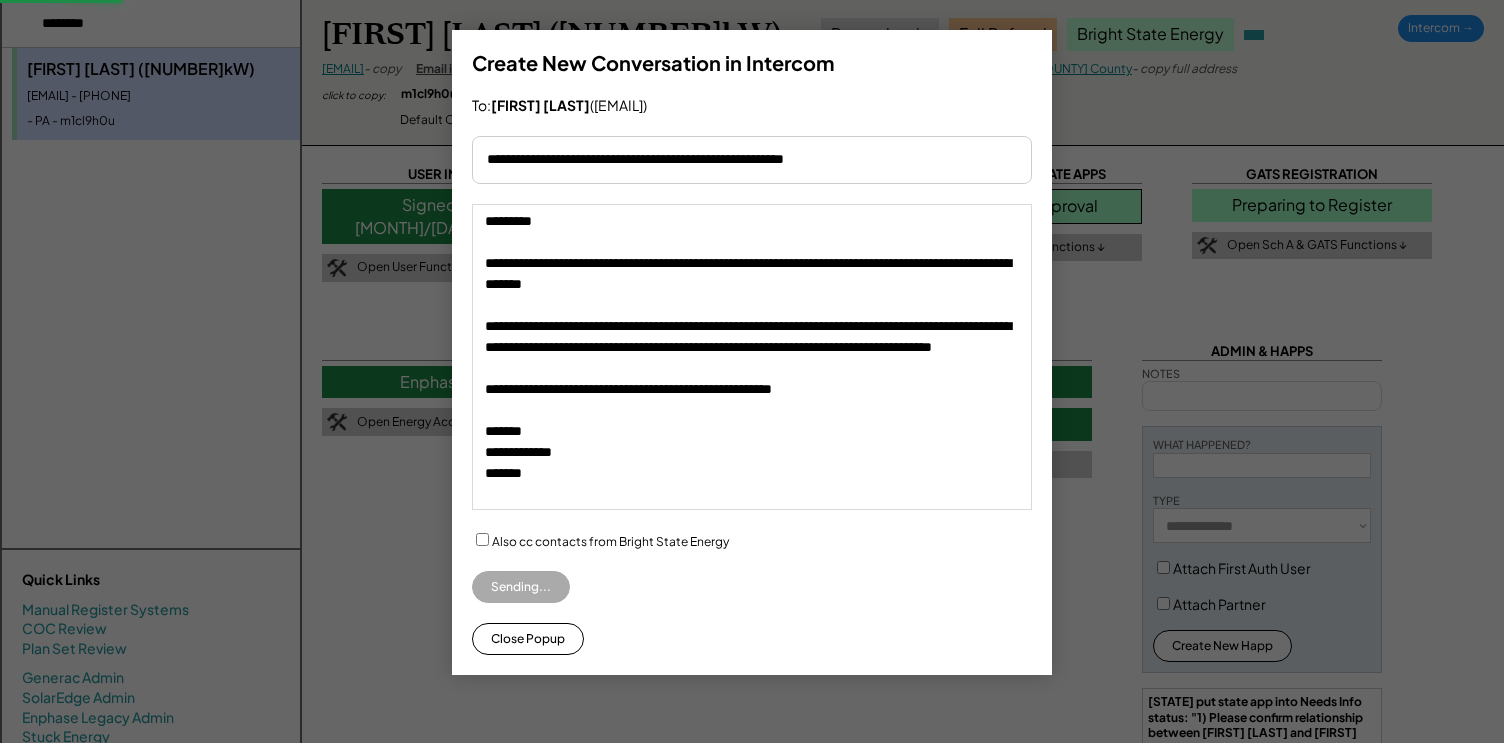 type on "**********" 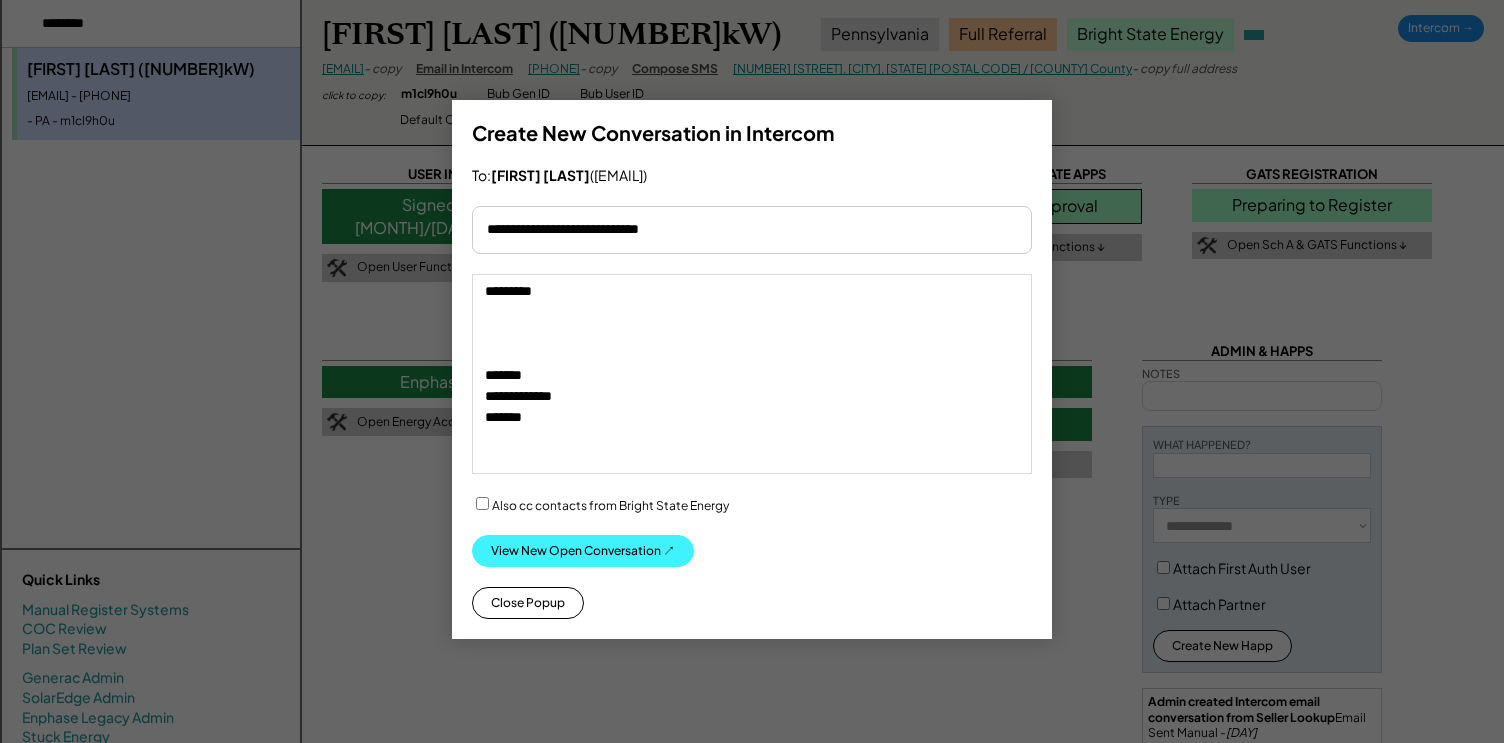click on "View New Open Conversation ↗" at bounding box center (583, 551) 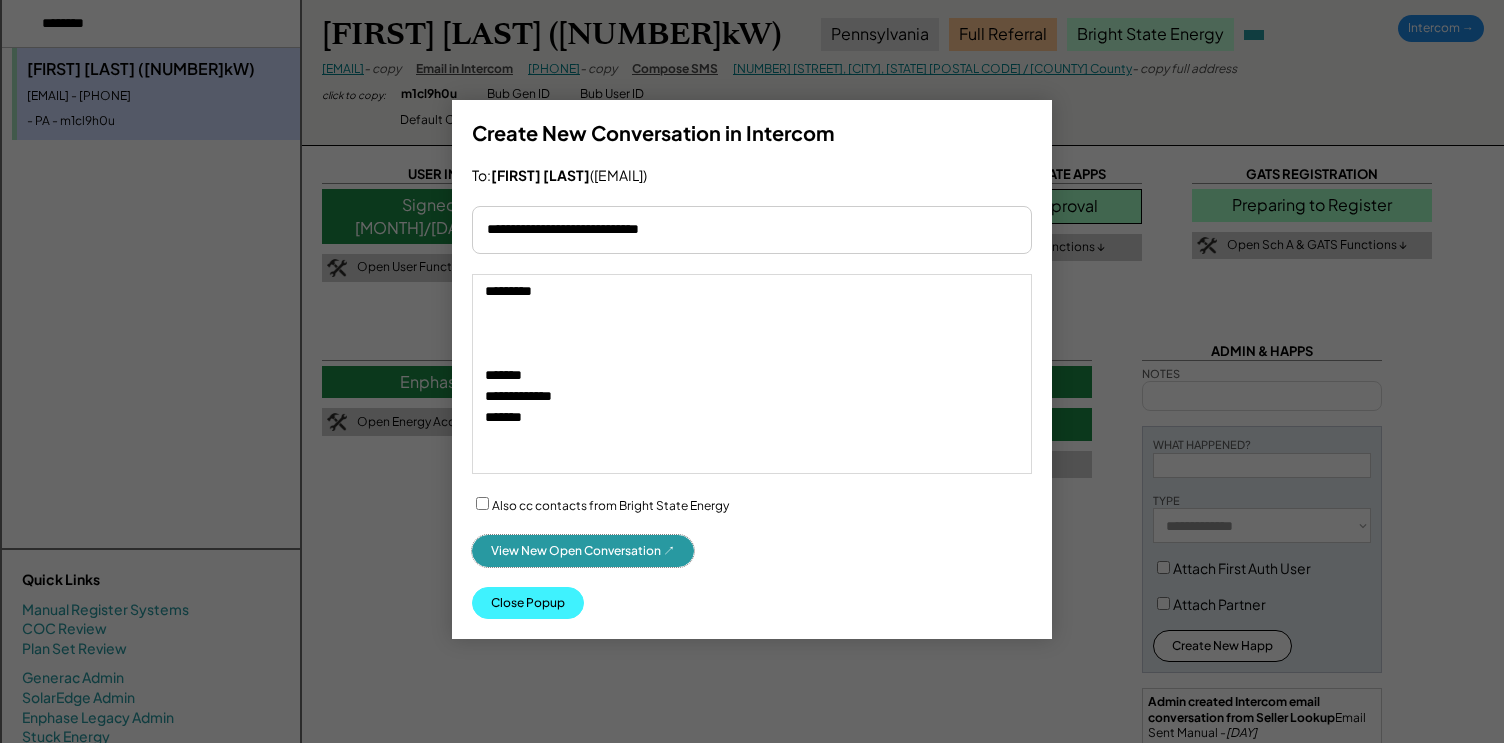click on "Close Popup" at bounding box center [528, 603] 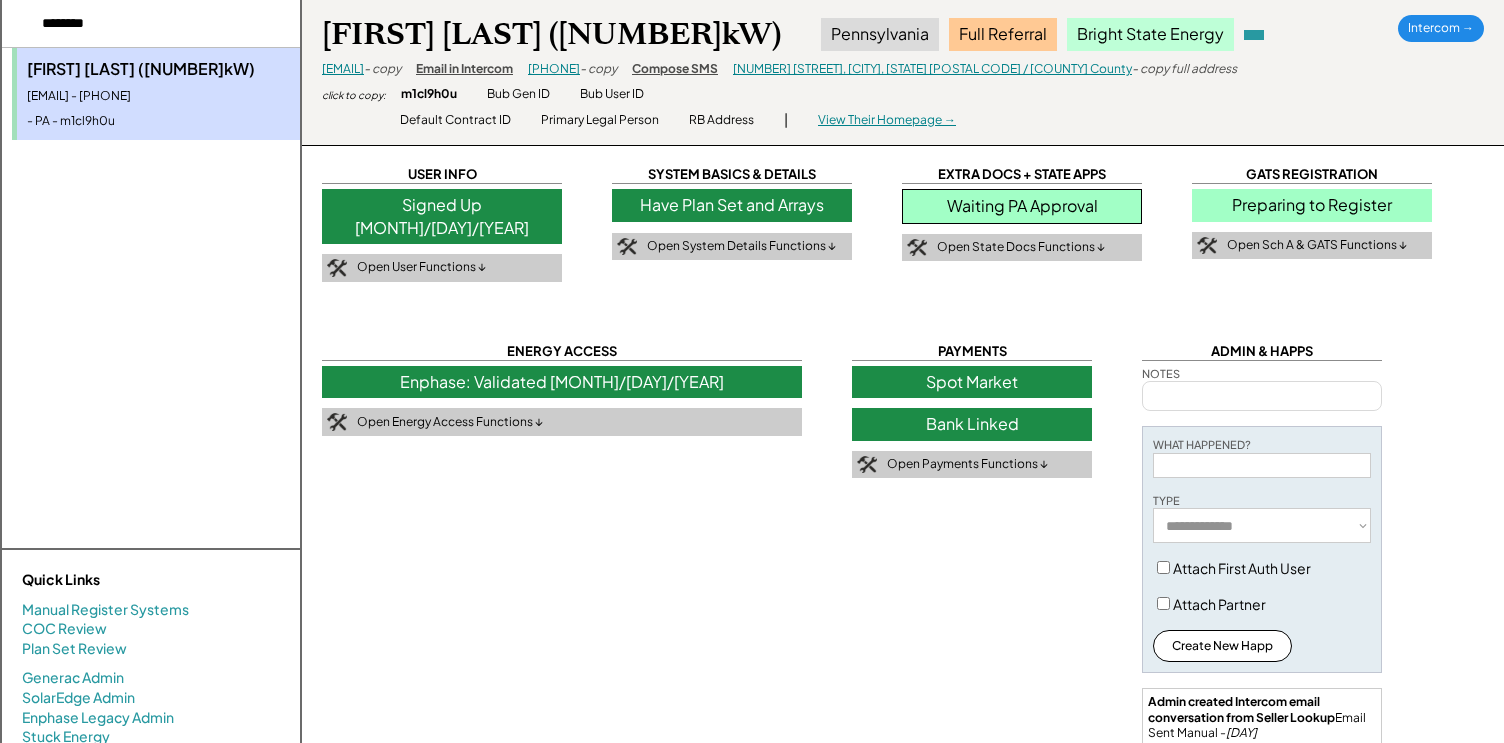 click at bounding box center (151, 24) 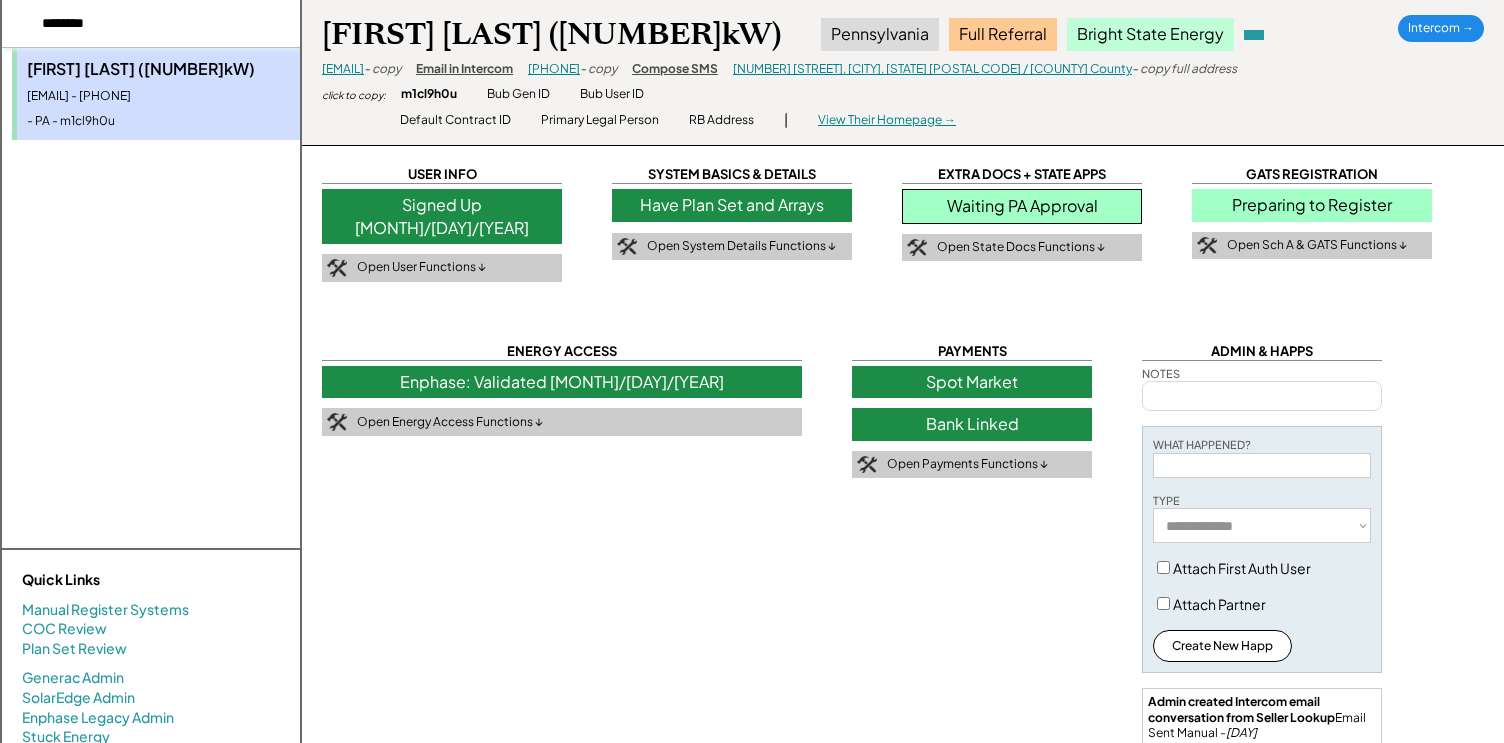 click at bounding box center [151, 24] 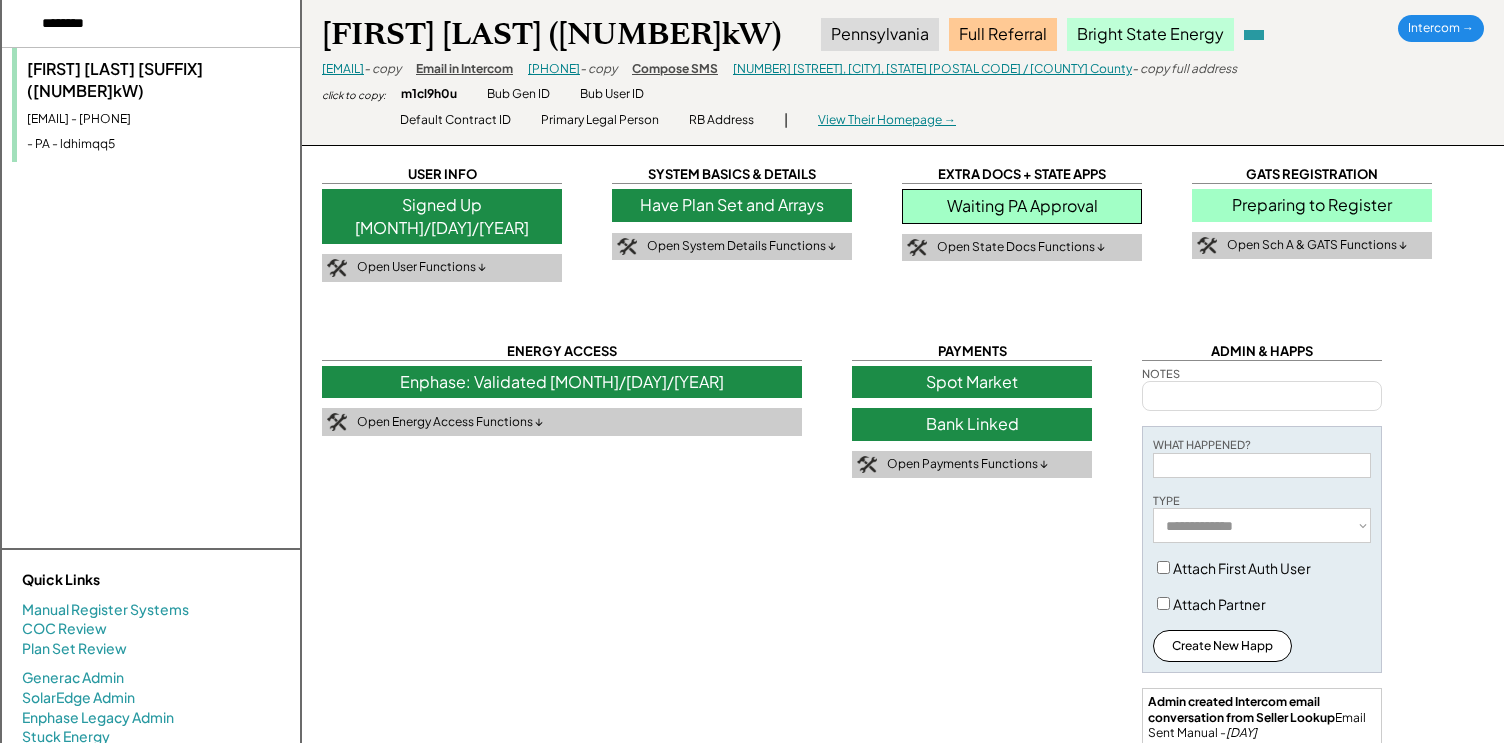 click on "- PA - ldhimqq5" at bounding box center [158, 144] 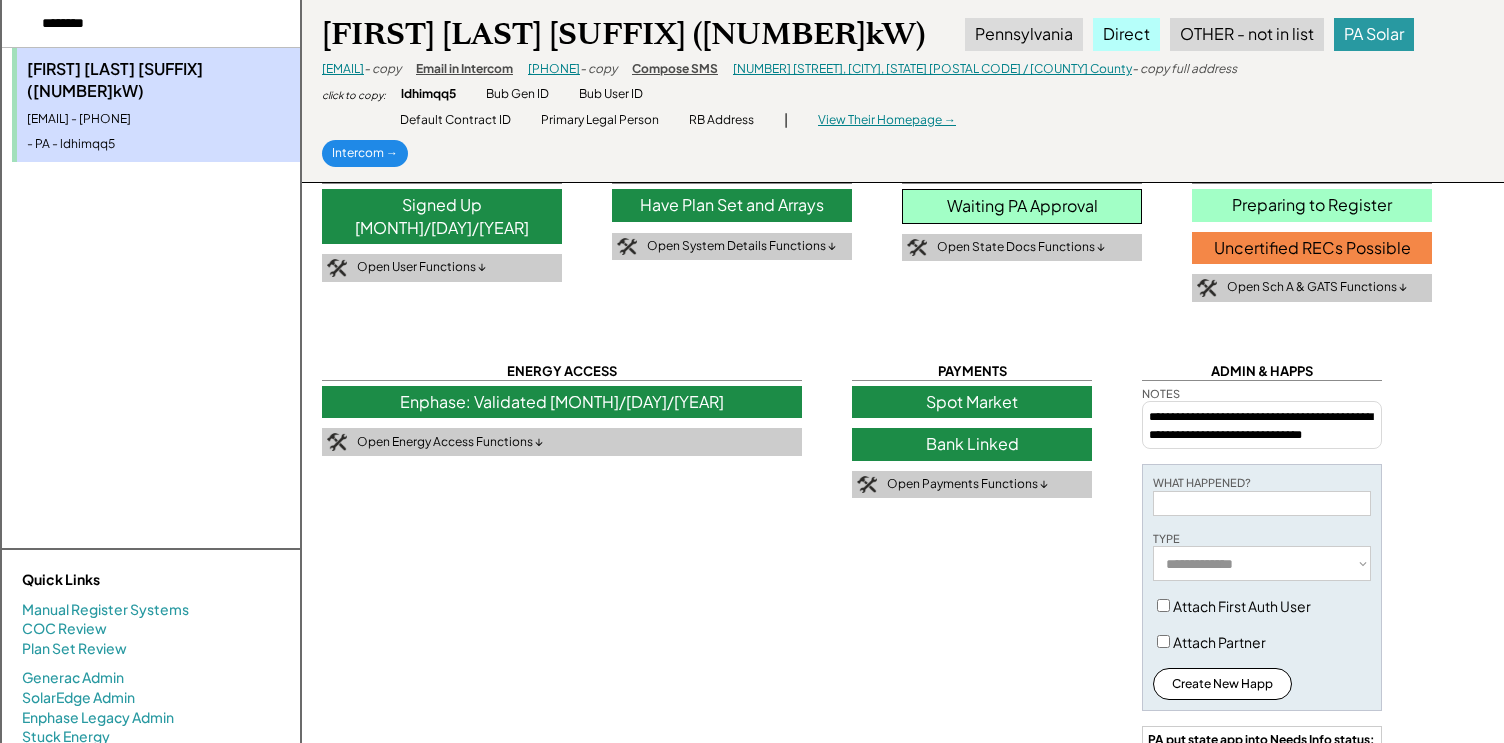 click at bounding box center (151, 24) 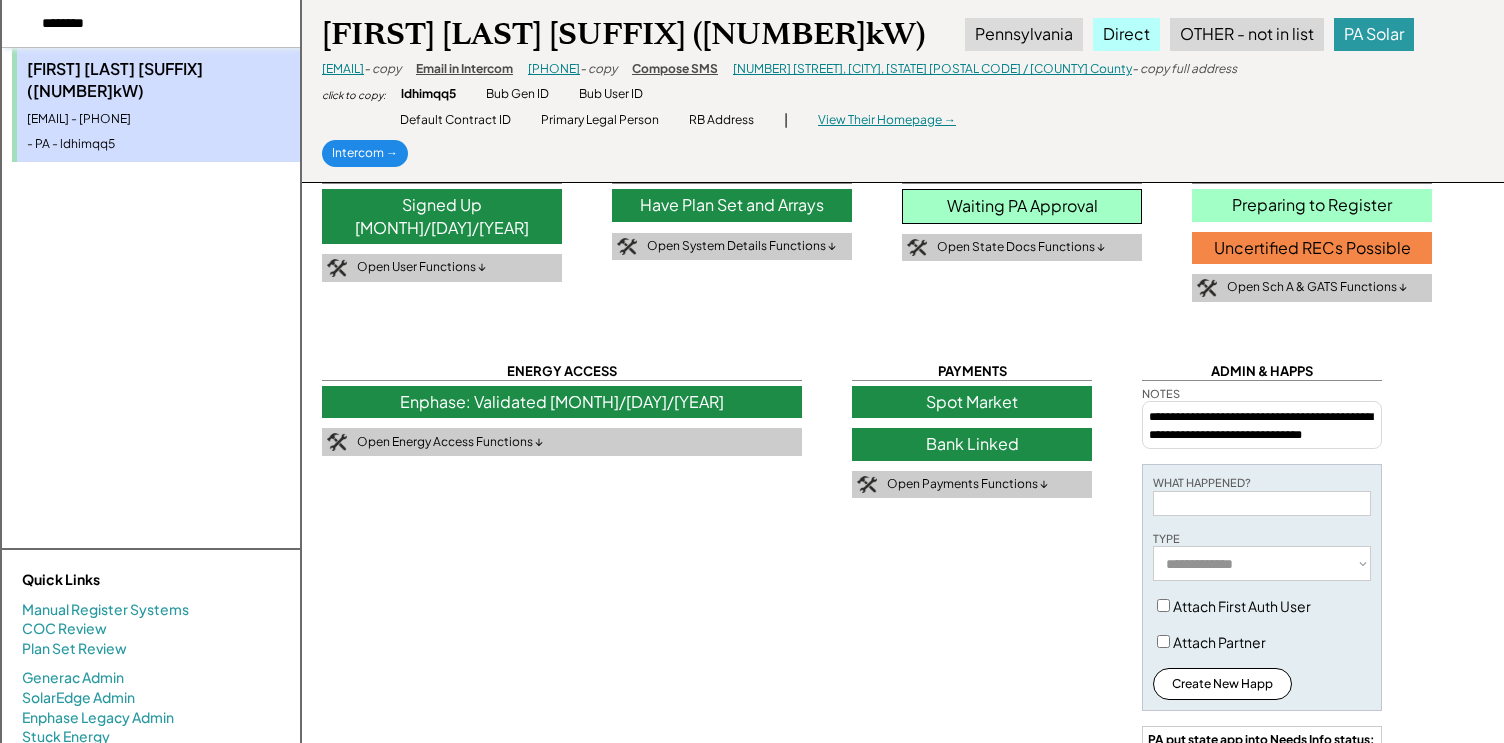 click at bounding box center (151, 24) 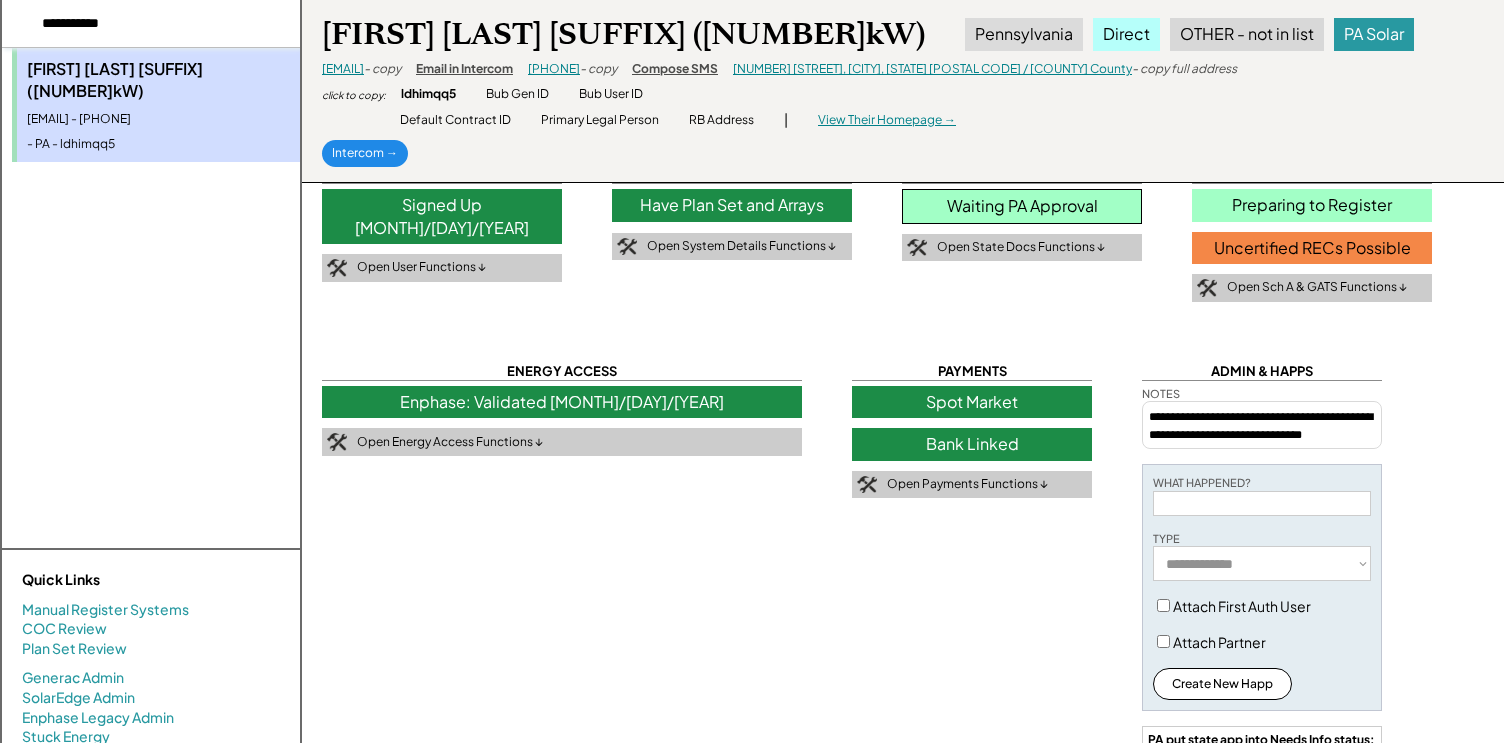 type on "**********" 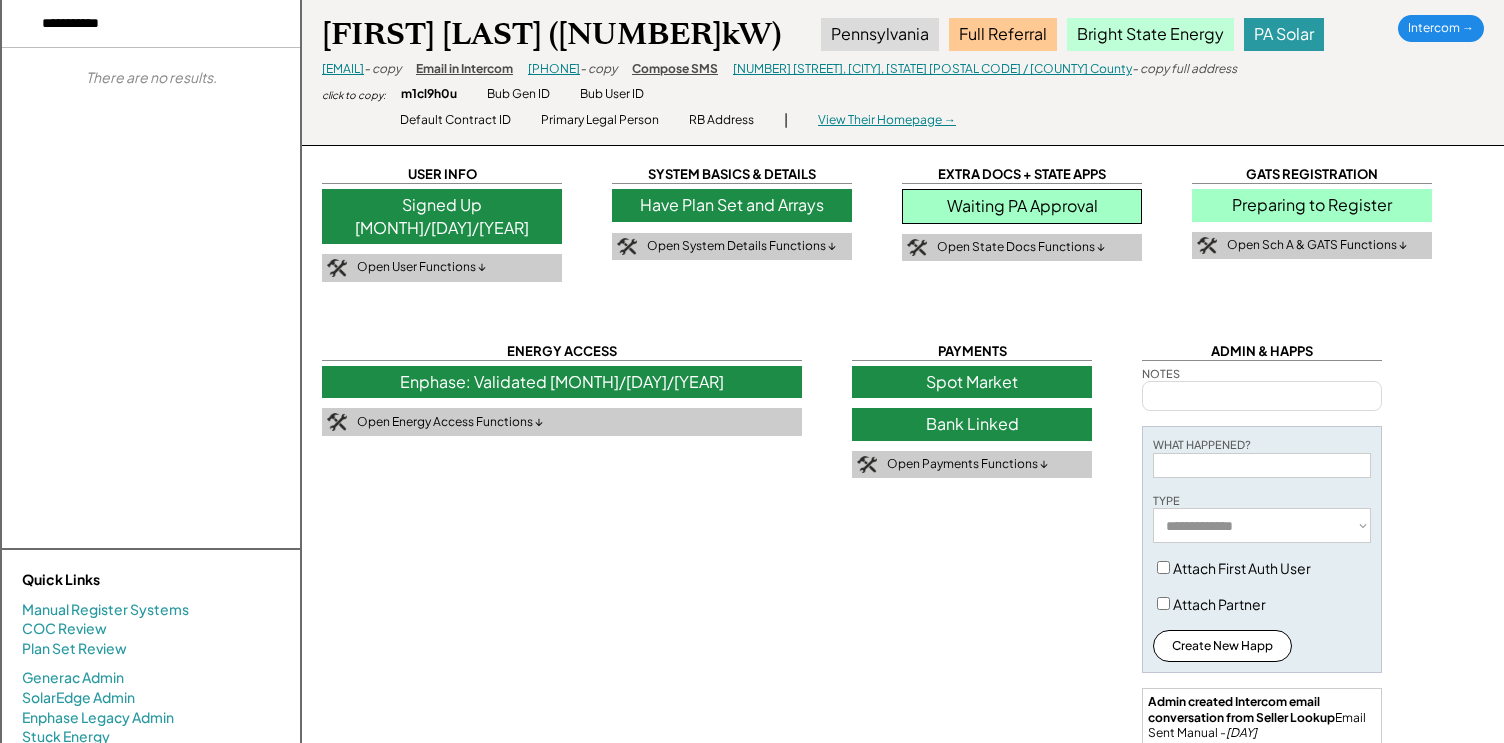 click at bounding box center [151, 24] 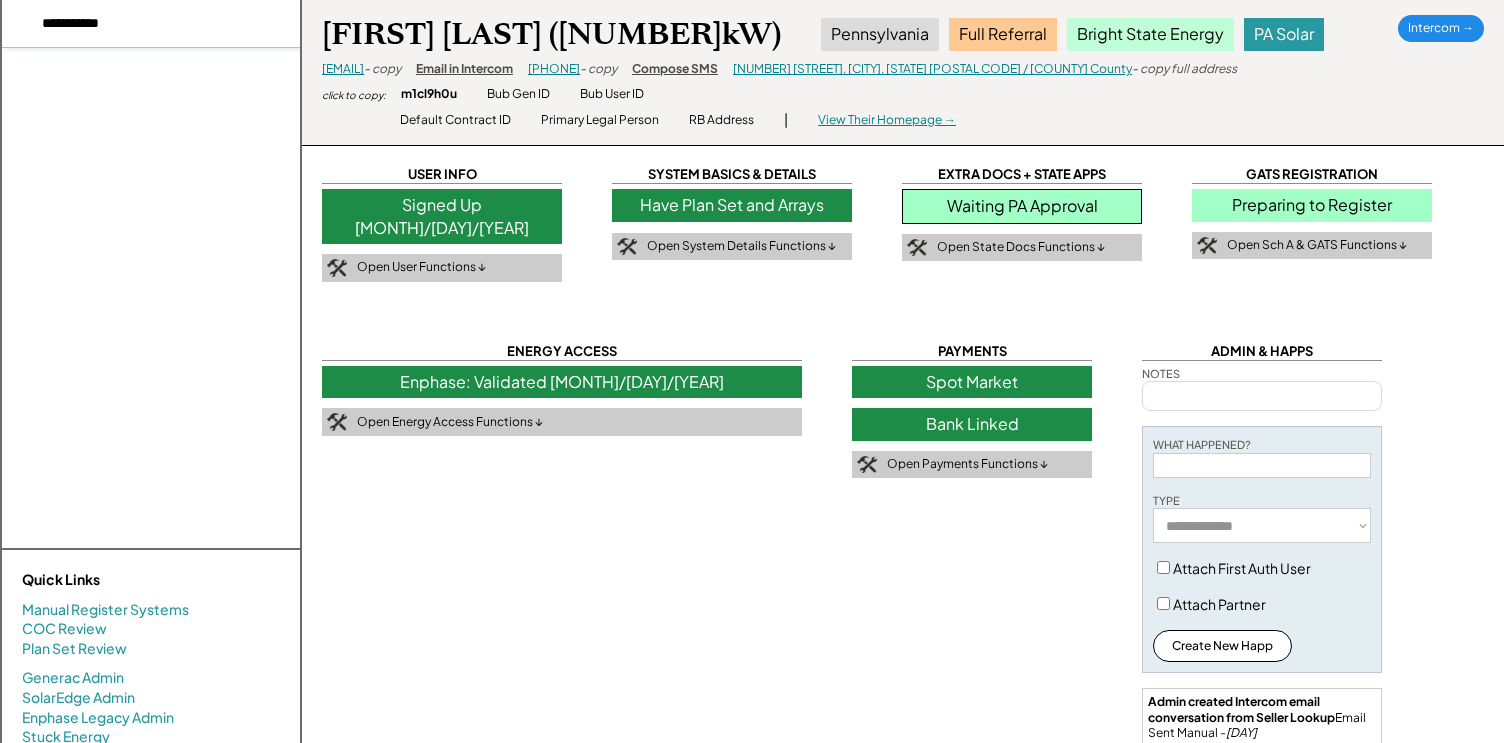 type on "**********" 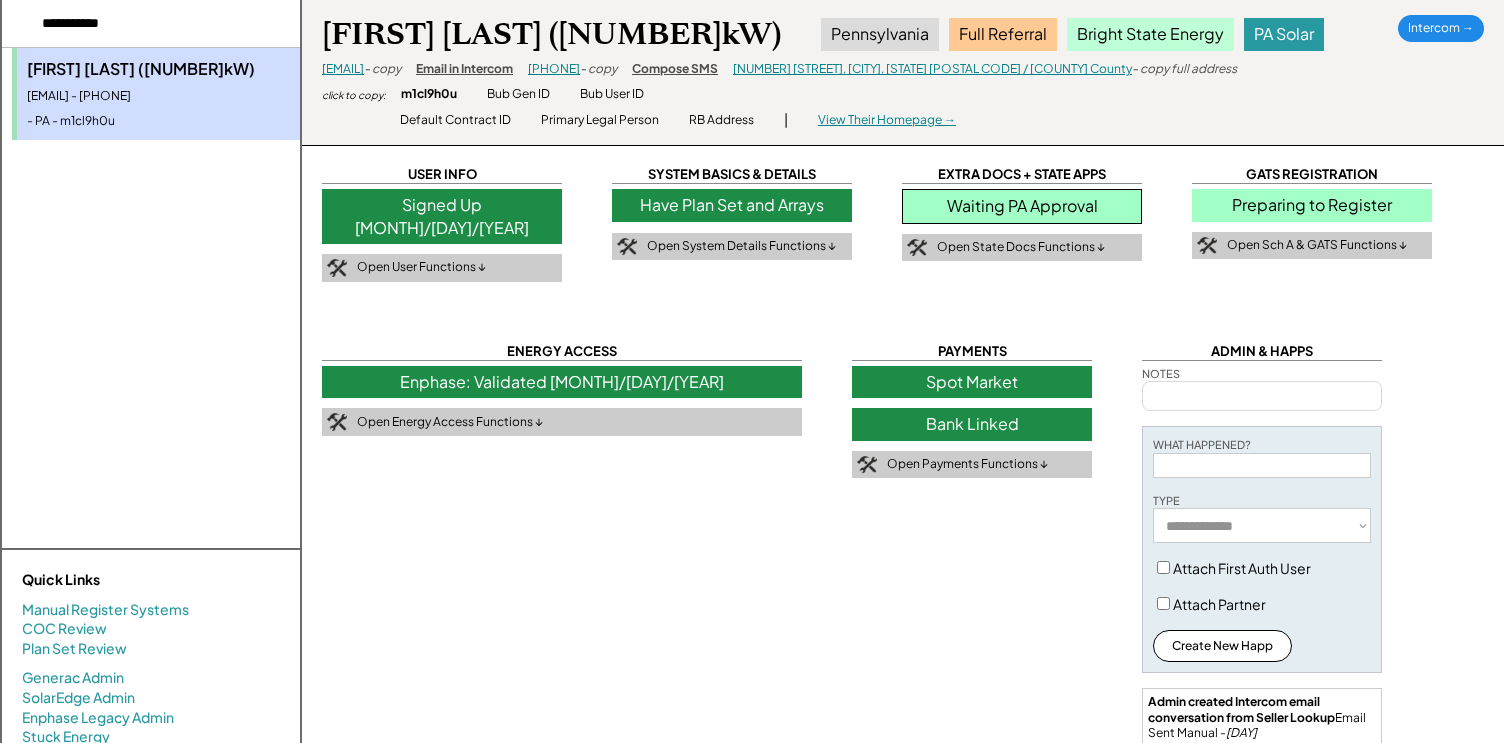 click on "click to copy: m1cl9h0u Bub Gen ID Bub User ID |" at bounding box center [498, 94] 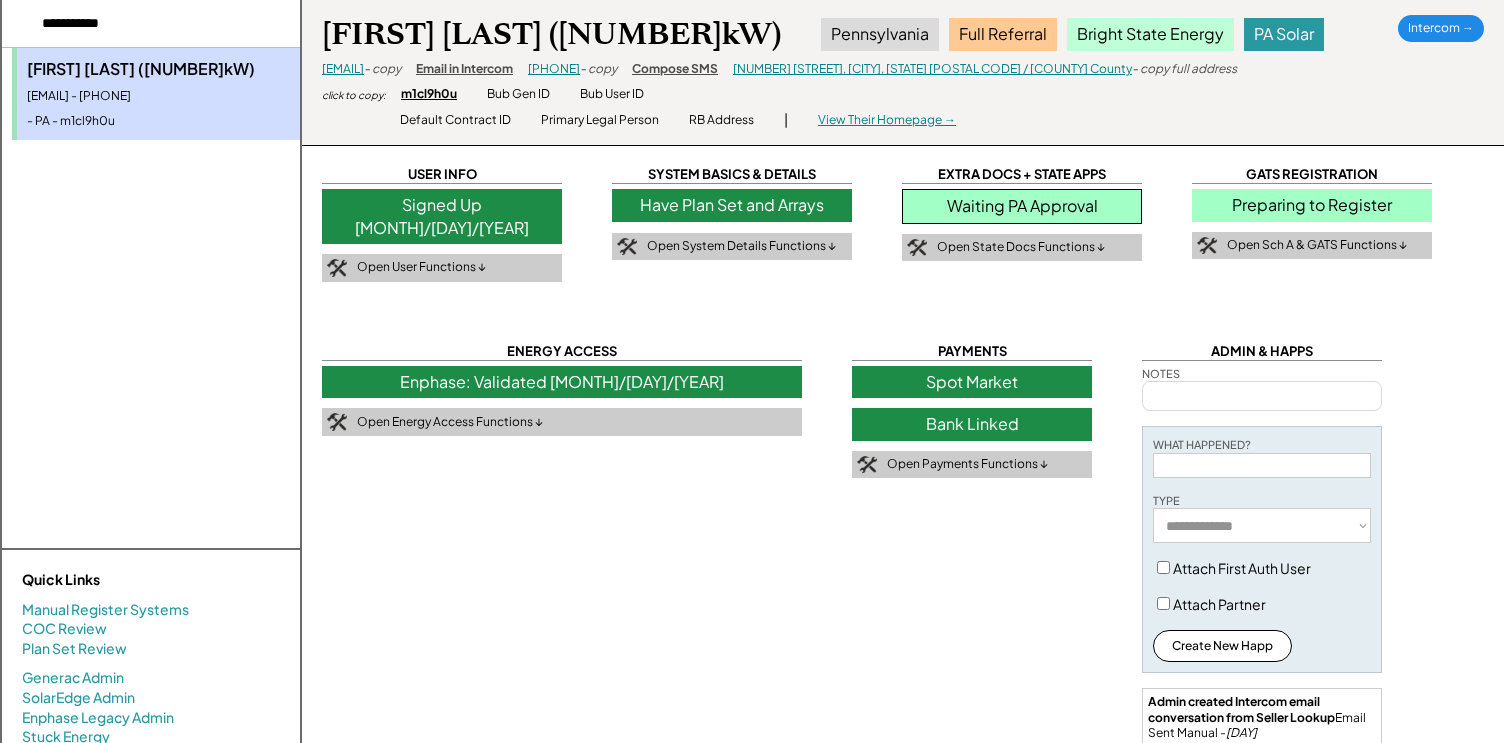 click on "m1cl9h0u" at bounding box center (429, 94) 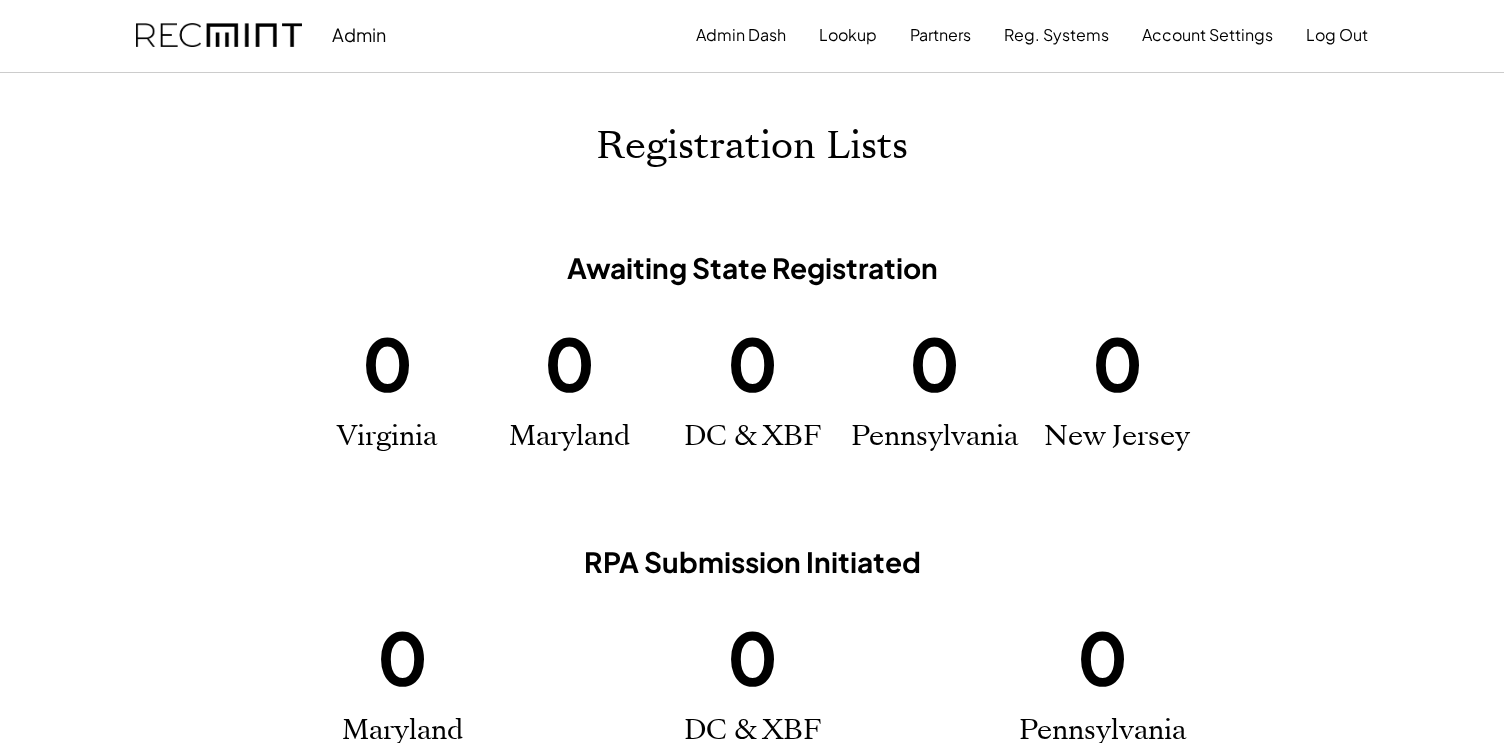 scroll, scrollTop: 243, scrollLeft: 0, axis: vertical 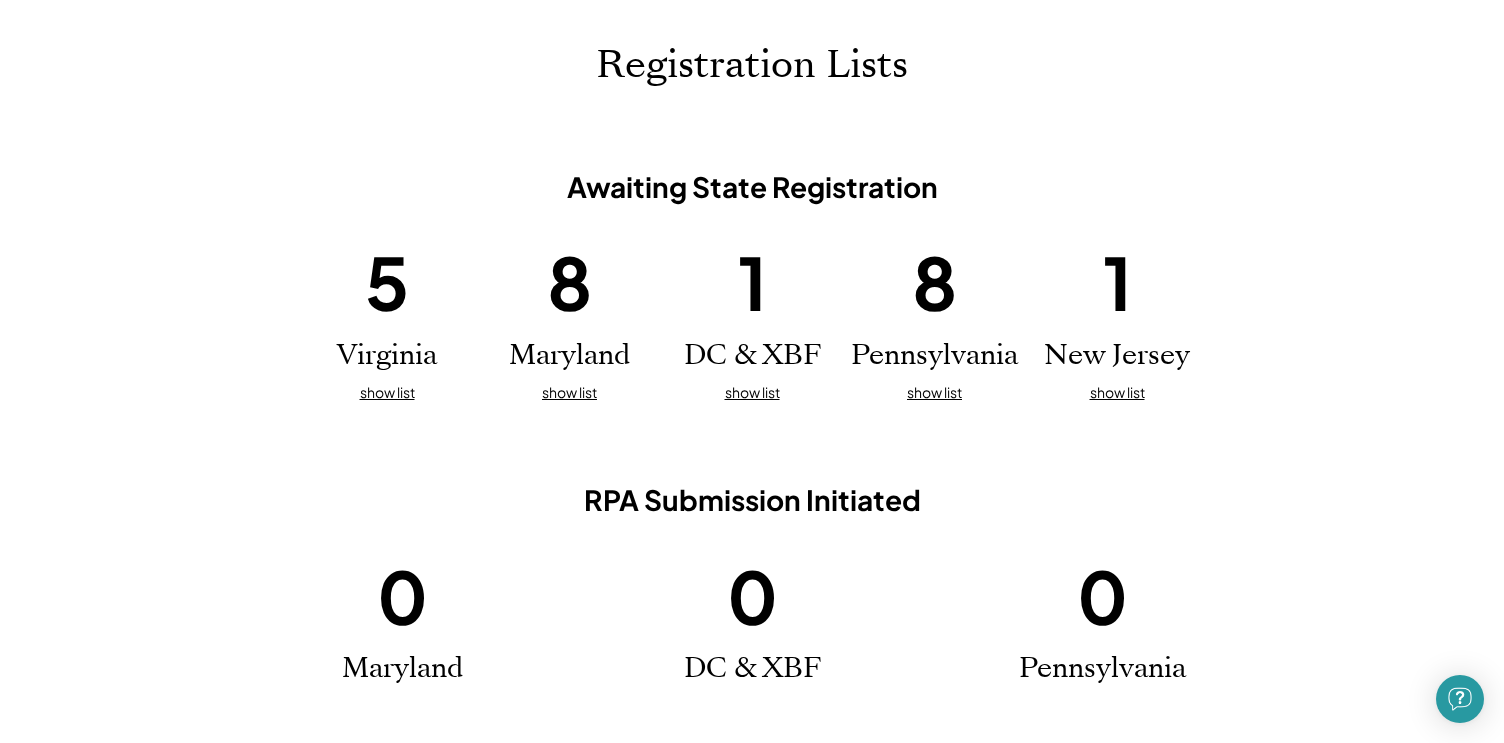 click on "show list" at bounding box center [934, 393] 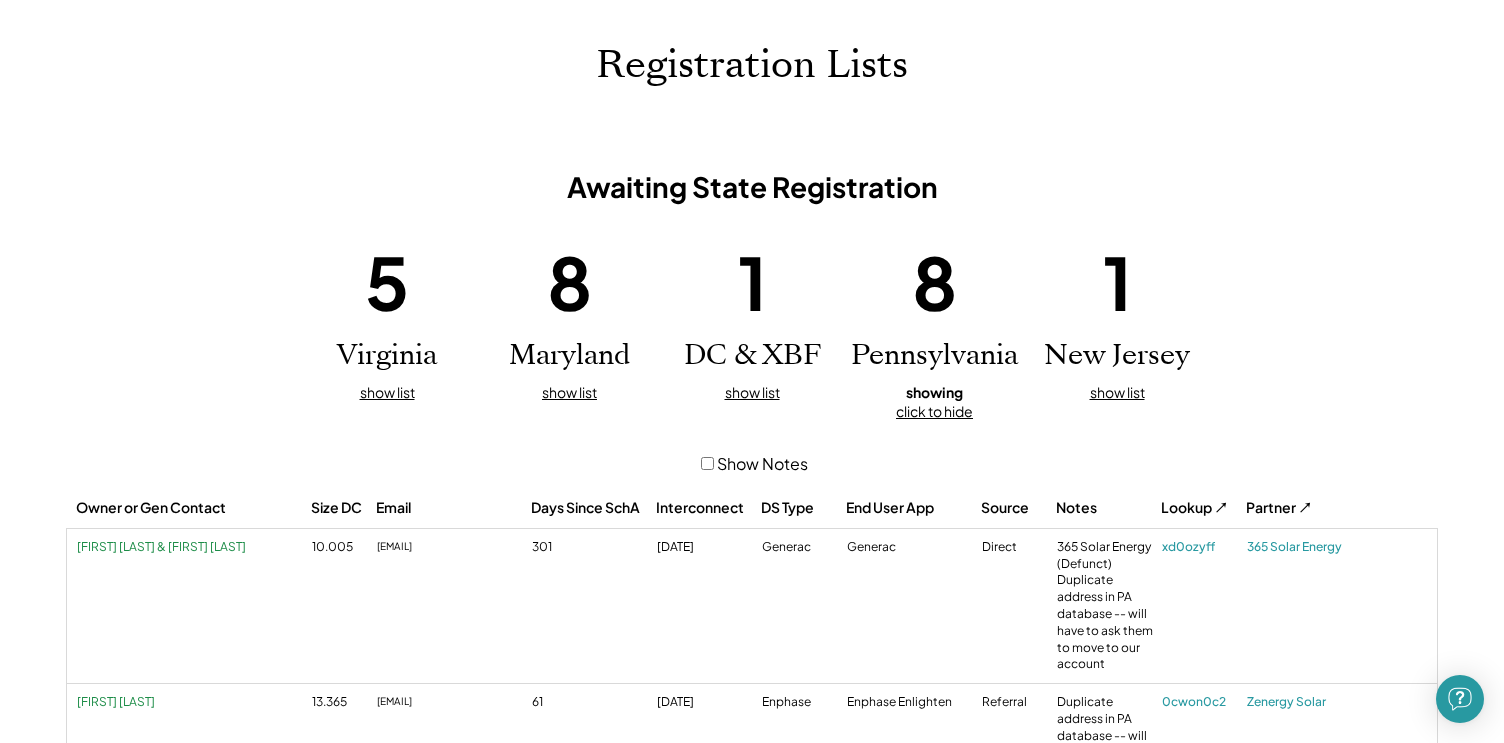 click on "showing
click to hide" at bounding box center [934, 402] 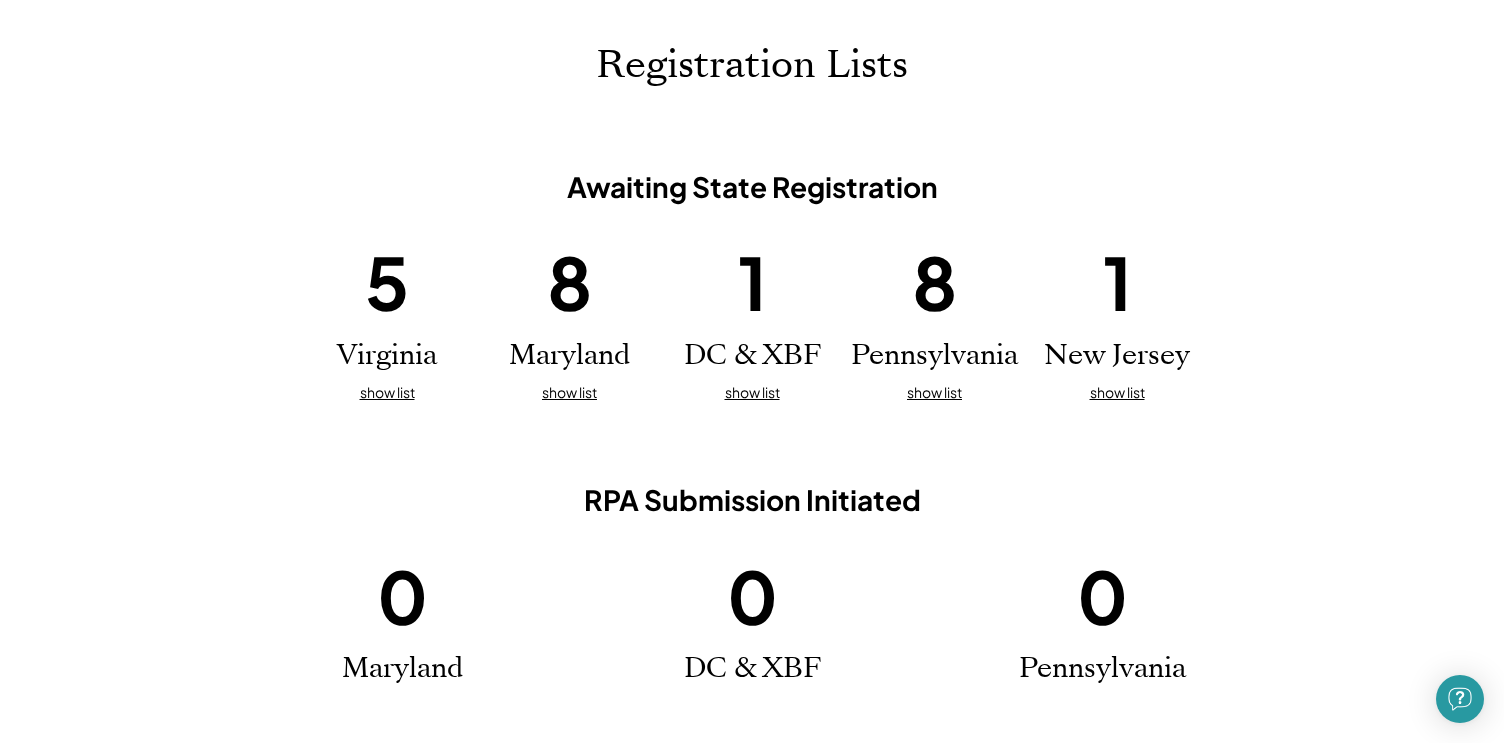click on "1 DC & XBF show list" at bounding box center (752, 318) 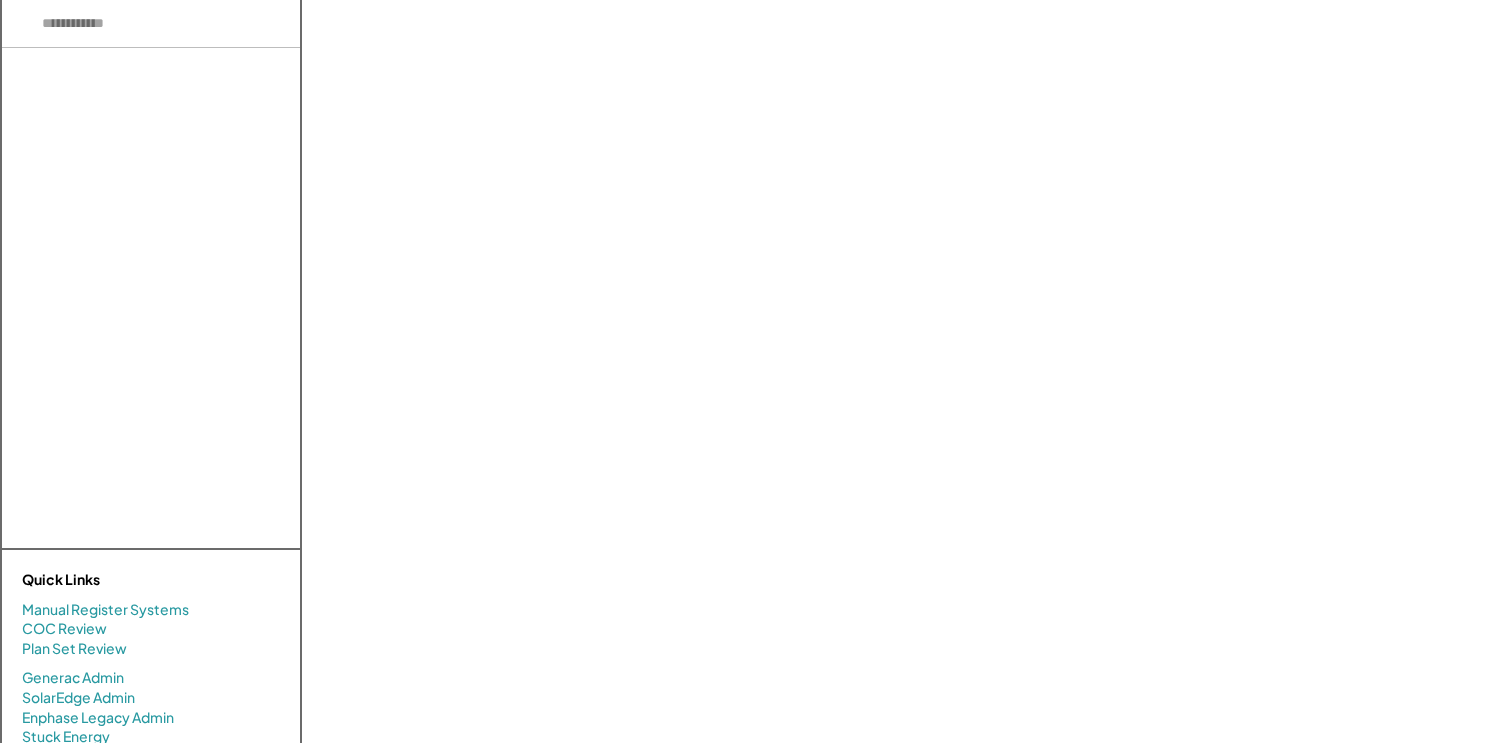 scroll, scrollTop: 0, scrollLeft: 0, axis: both 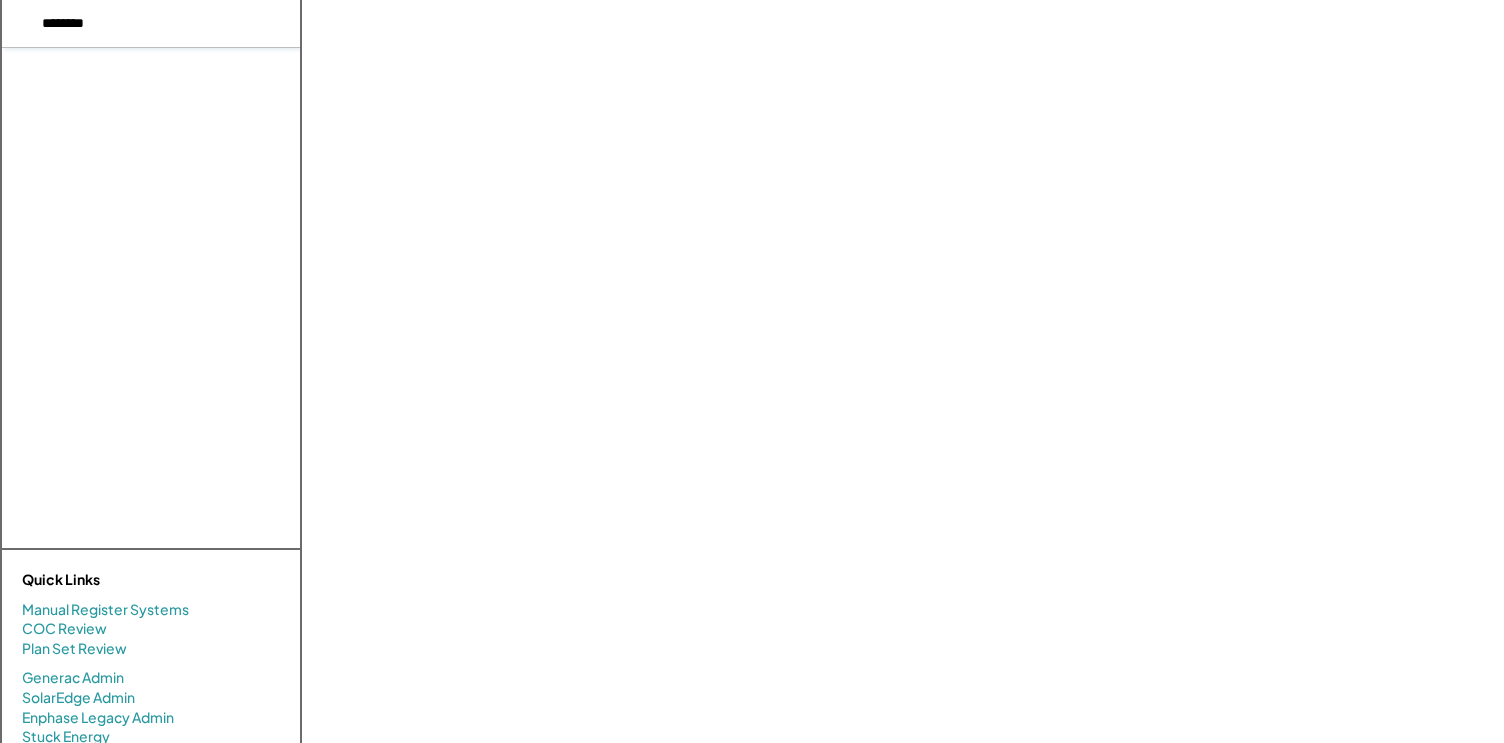 type on "********" 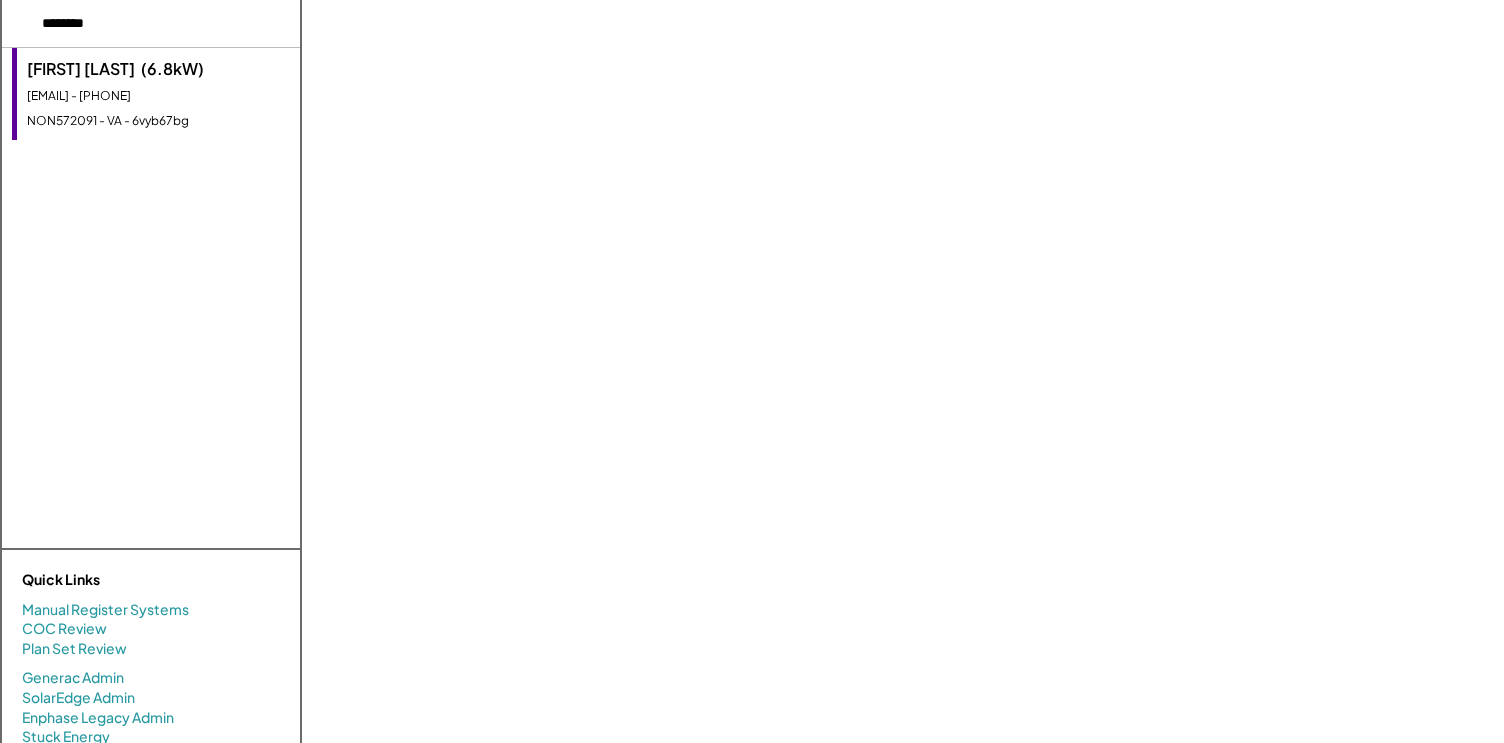 click on "[FIRST] [LAST]  (6.8kW) [EMAIL] - [PHONE] [ID] - [STATE] - [ID]" at bounding box center [156, 94] 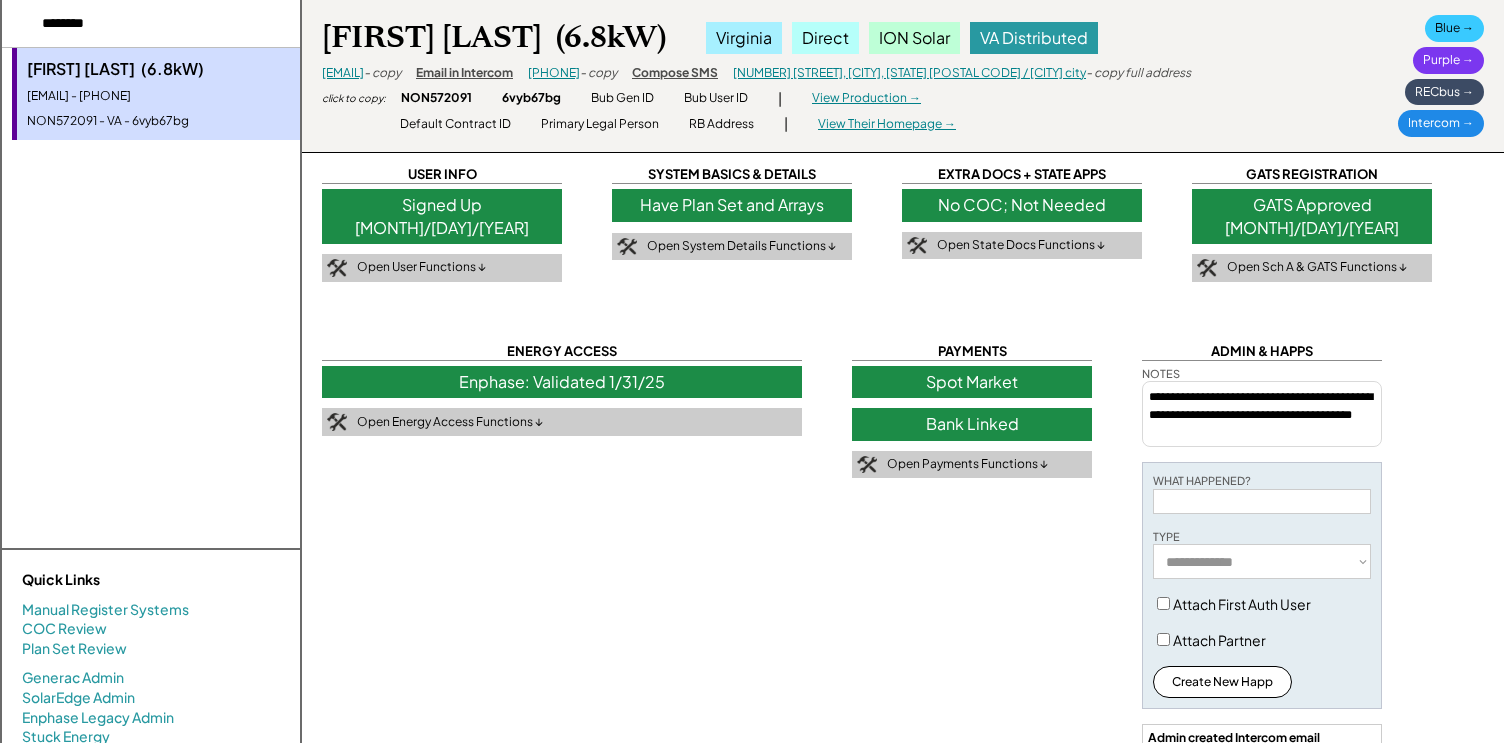 click on "Have Plan Set and Arrays" at bounding box center (732, 205) 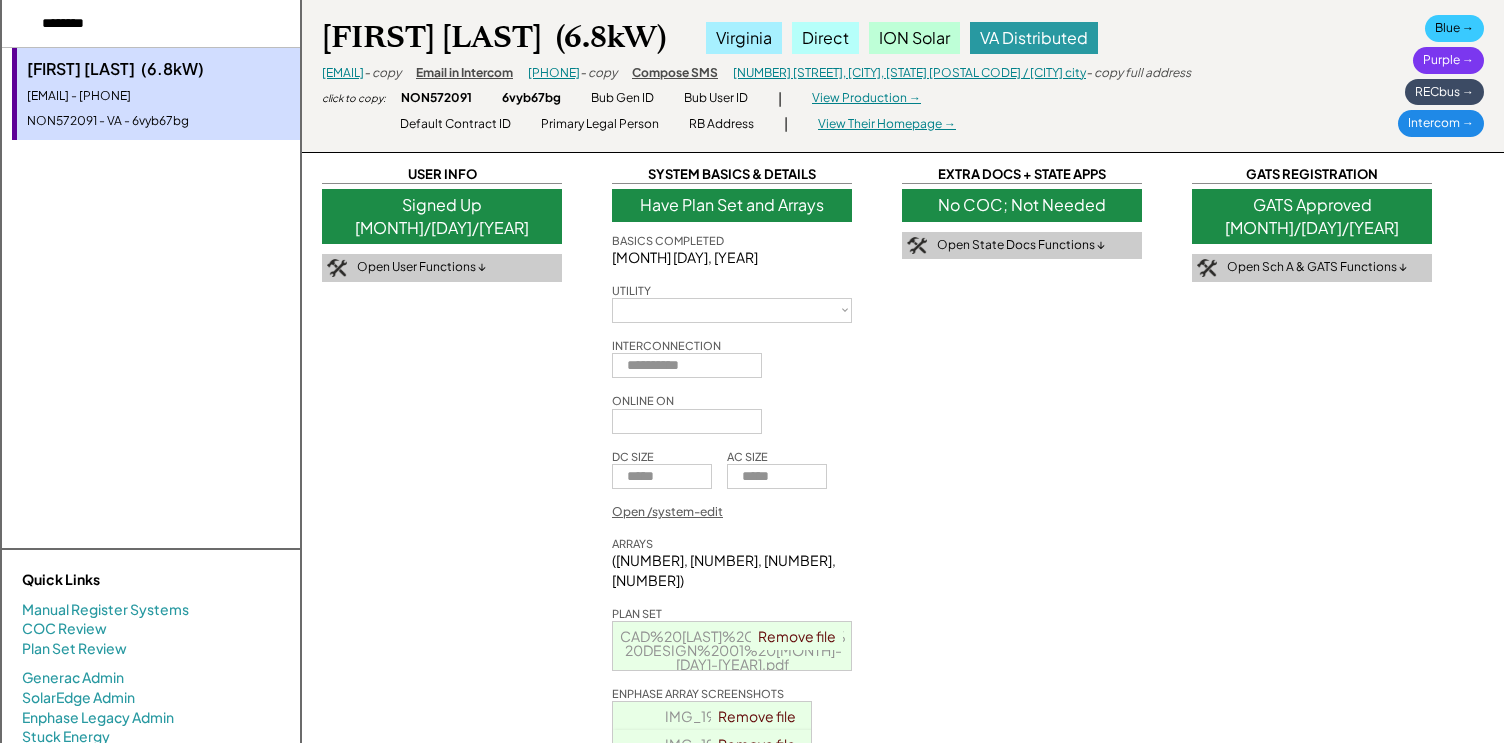 select 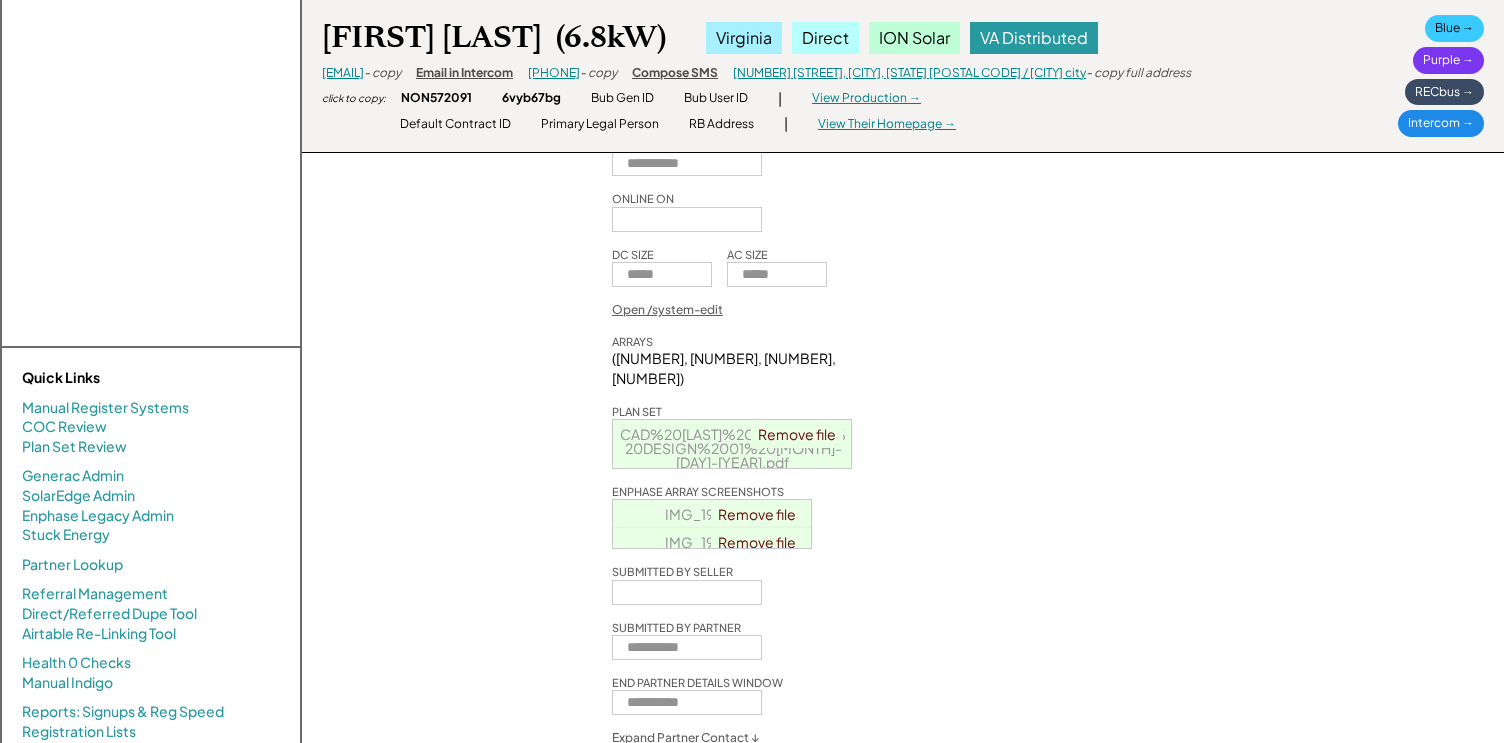 select on "**********" 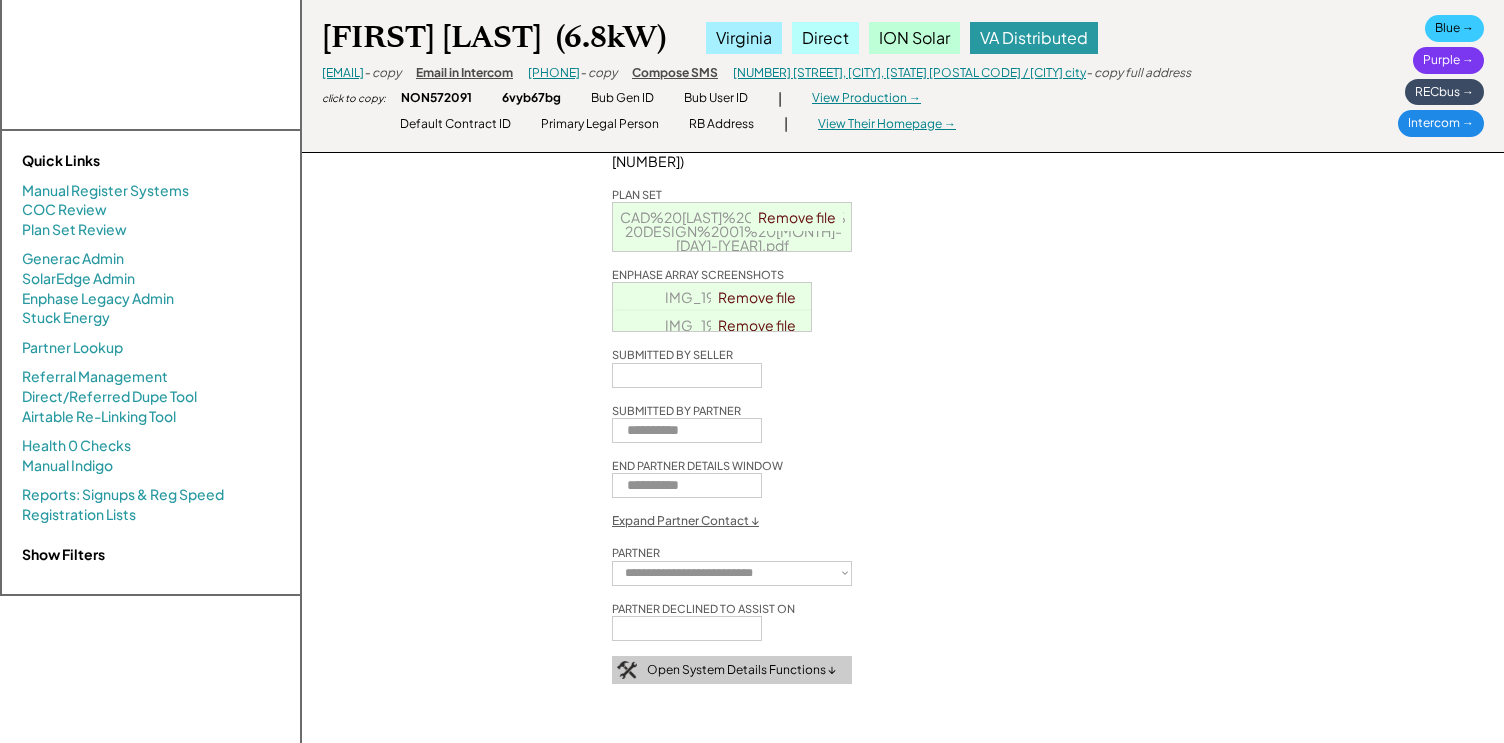 scroll, scrollTop: 440, scrollLeft: 0, axis: vertical 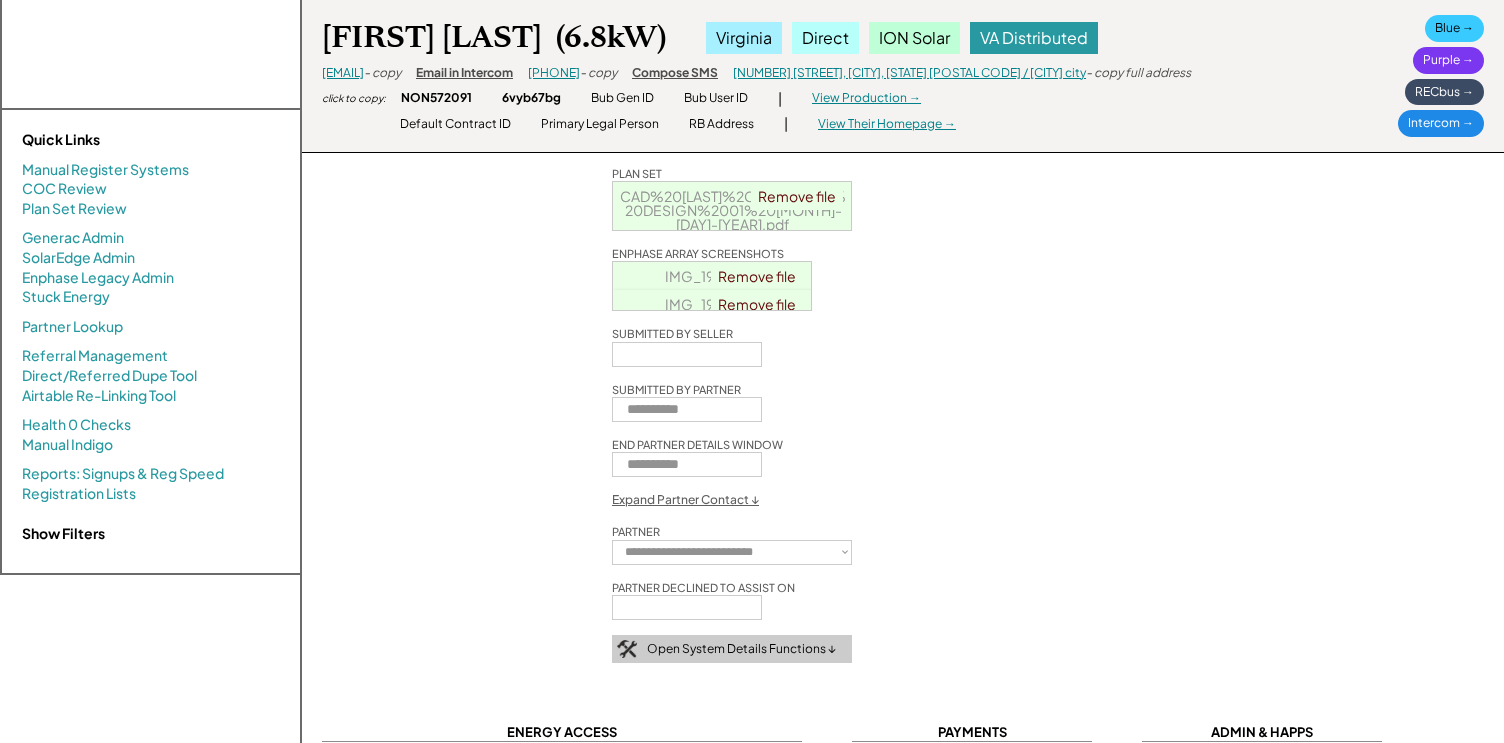 select on "**********" 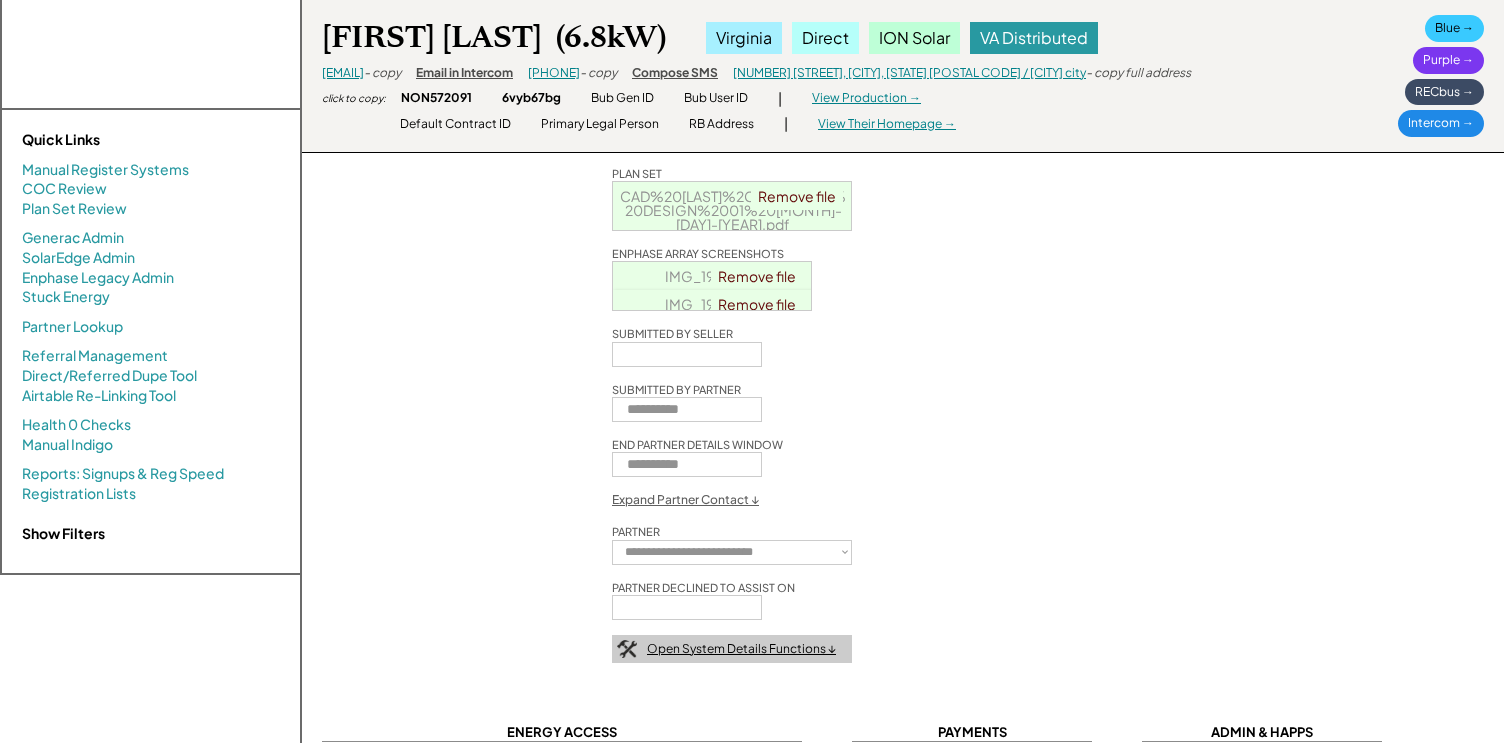 click on "Open System Details Functions ↓" at bounding box center [741, 649] 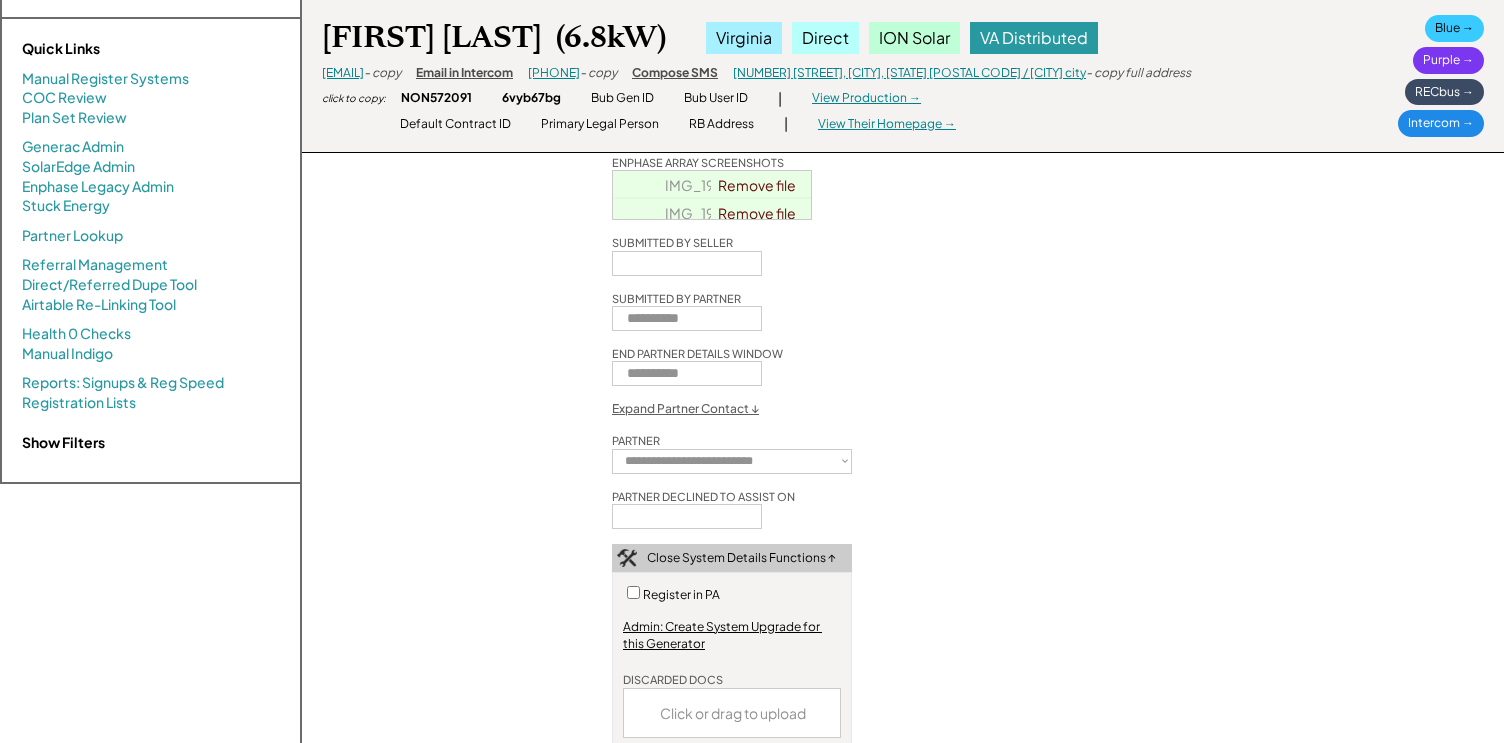 scroll, scrollTop: 526, scrollLeft: 0, axis: vertical 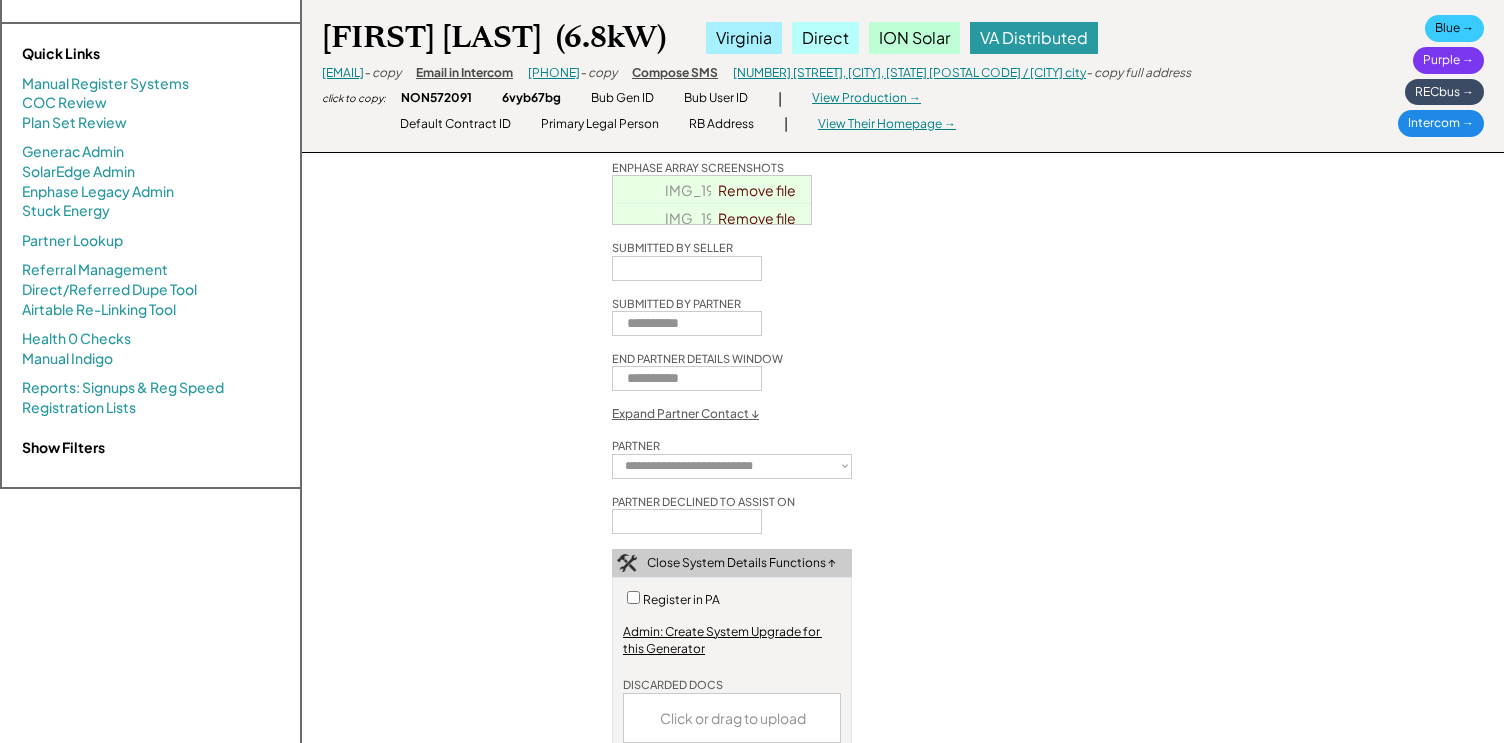 click on "Expand Partner Contact ↓" at bounding box center [685, 414] 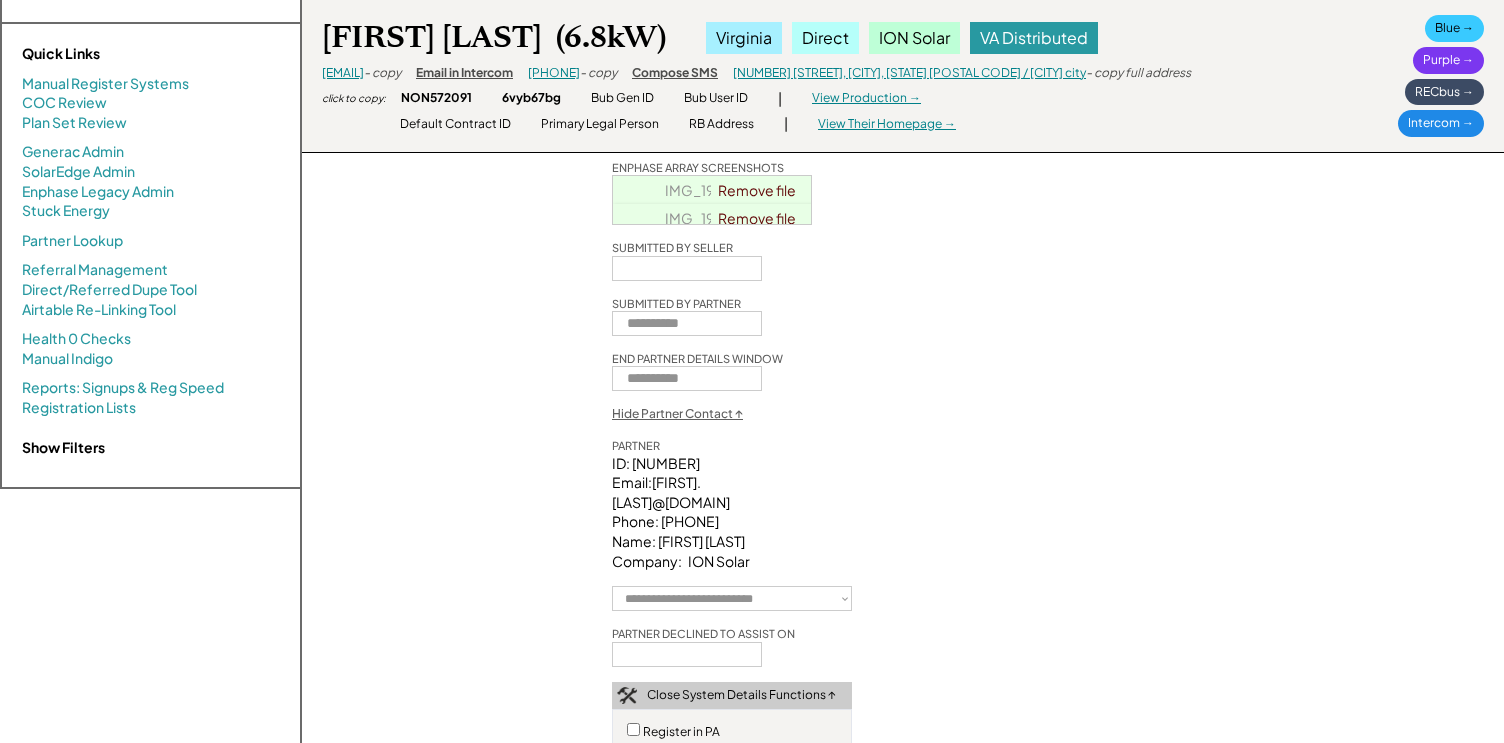 scroll, scrollTop: 0, scrollLeft: 0, axis: both 